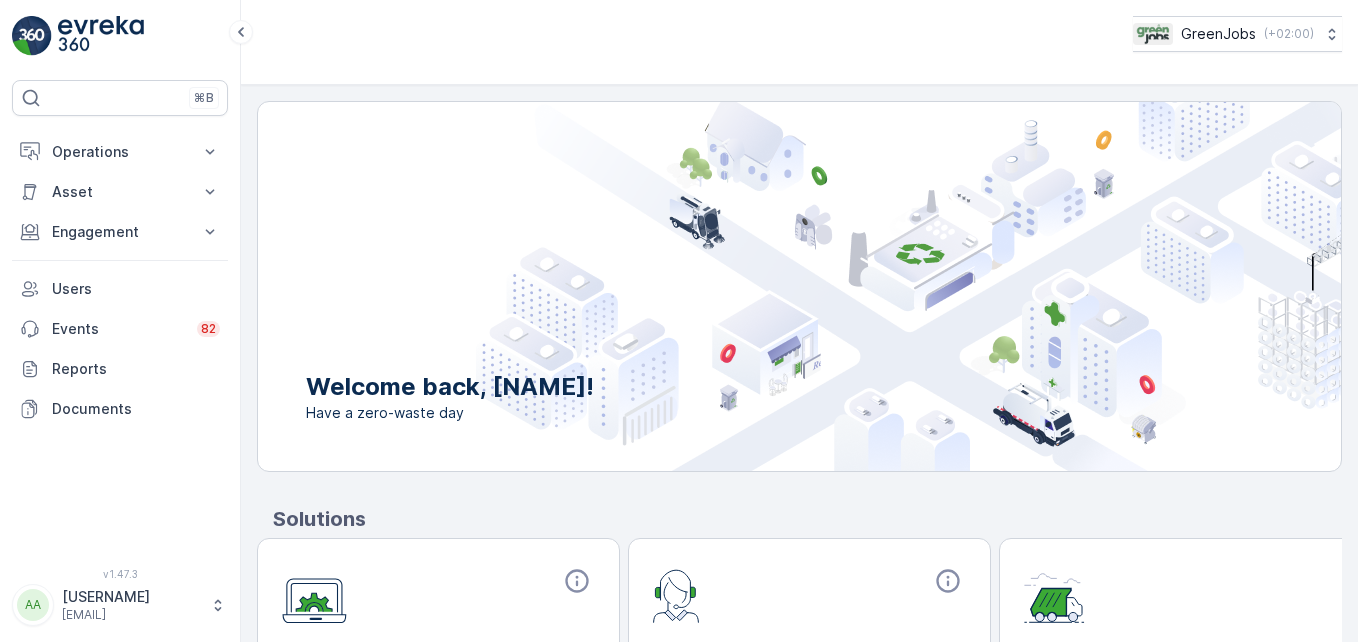scroll, scrollTop: 0, scrollLeft: 0, axis: both 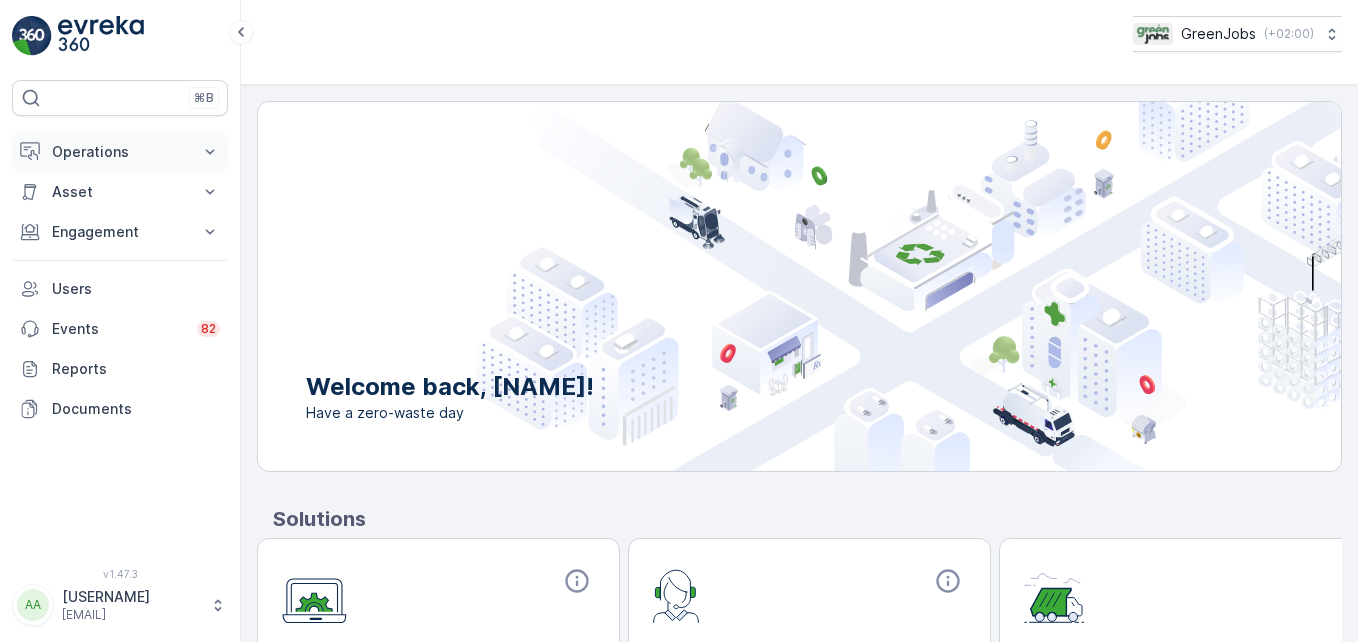 click 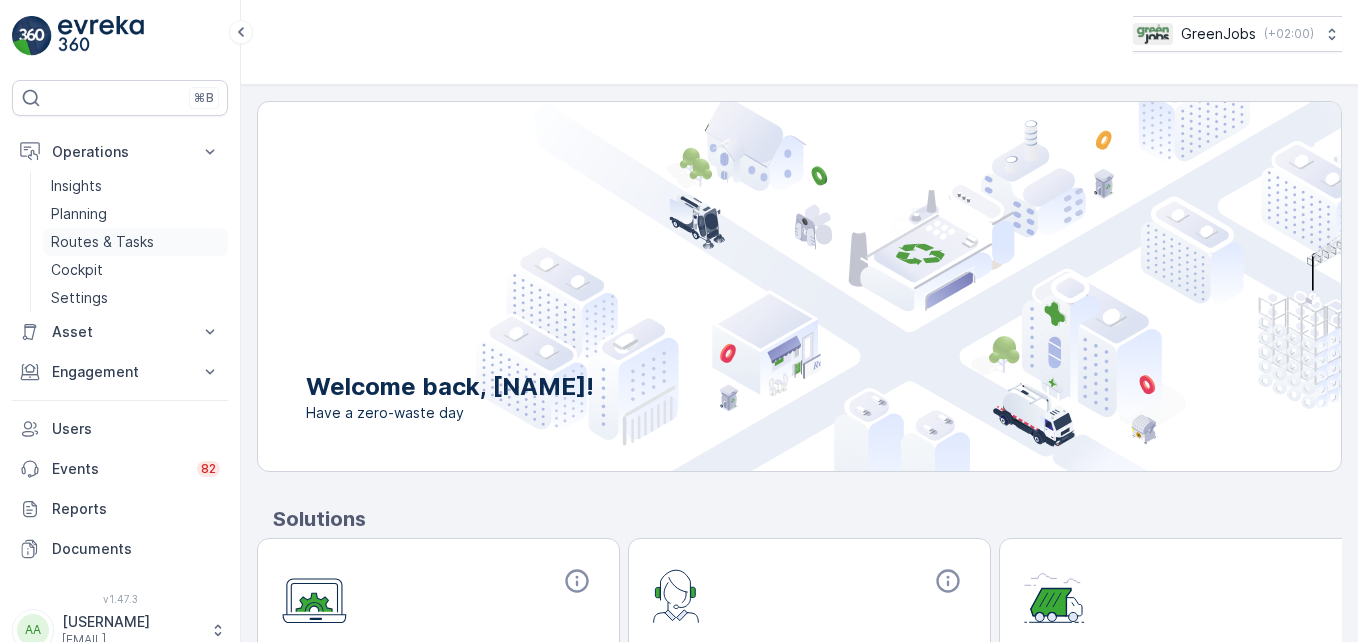 click on "Routes & Tasks" at bounding box center [102, 242] 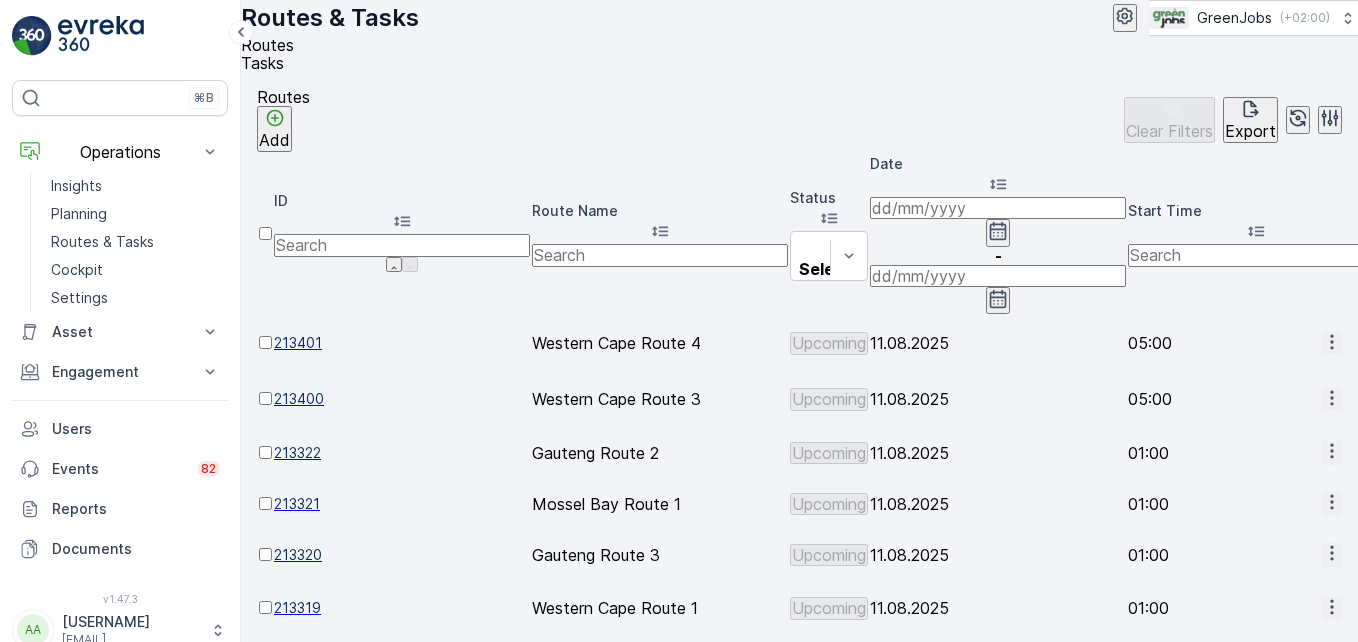 click 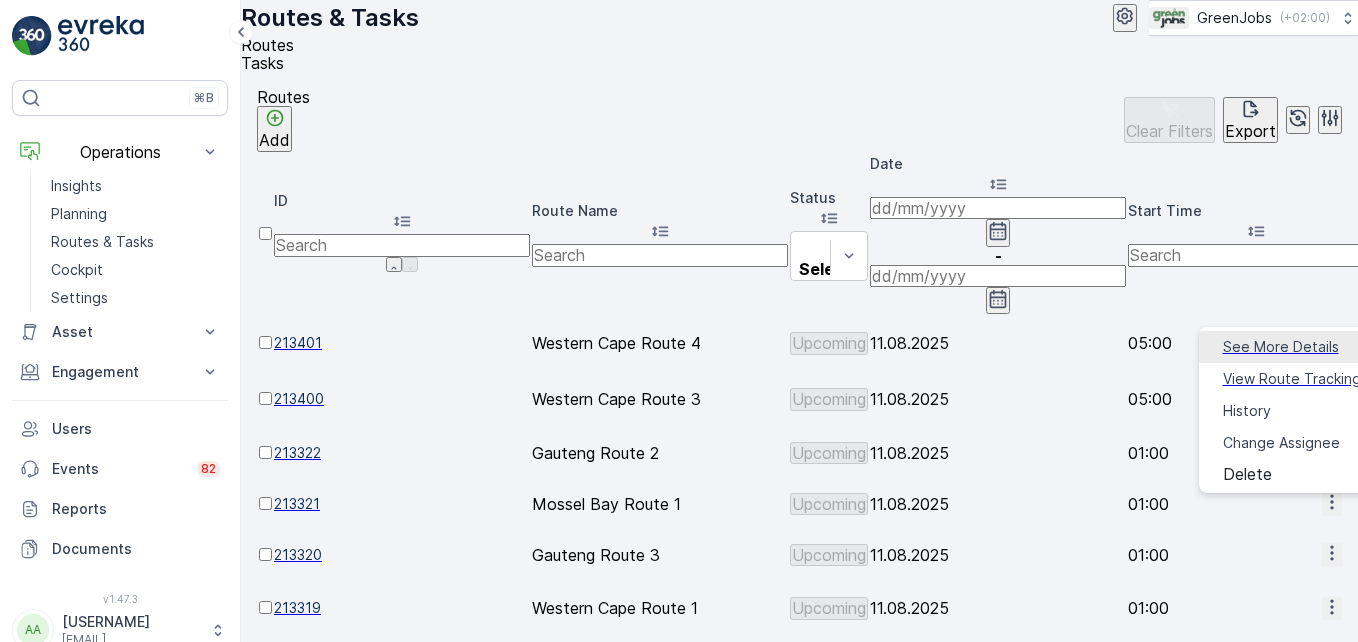 click on "See More Details" at bounding box center (1281, 347) 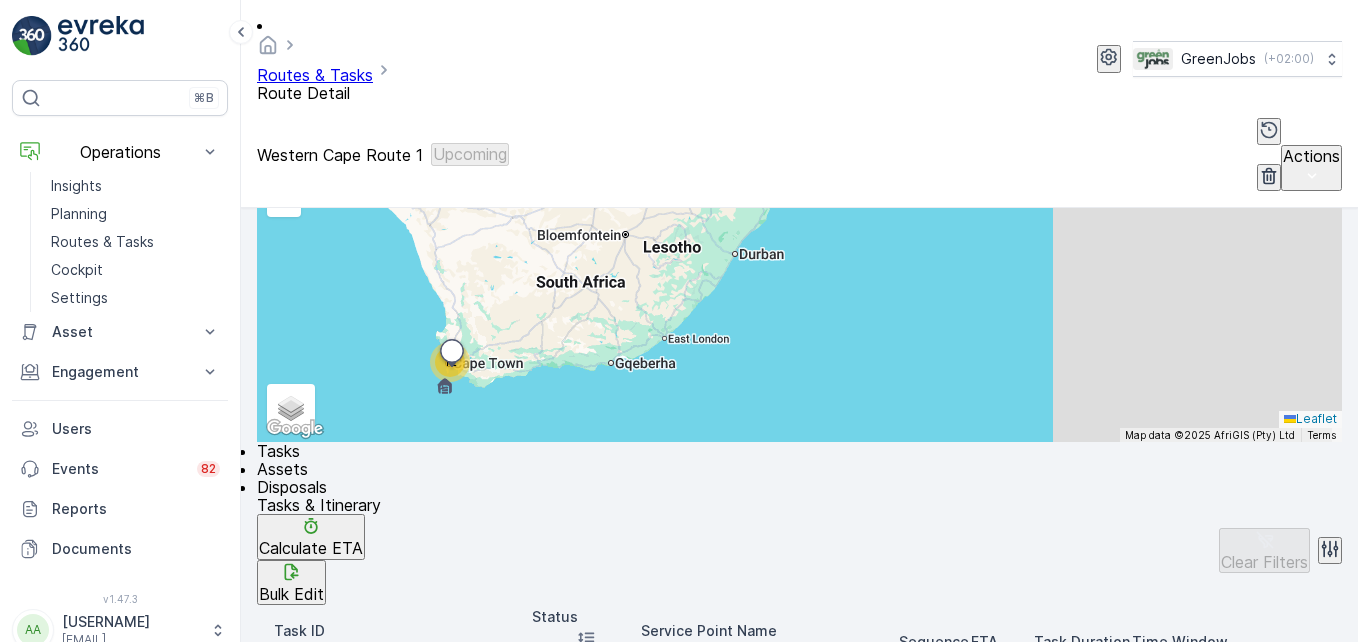 scroll, scrollTop: 751, scrollLeft: 0, axis: vertical 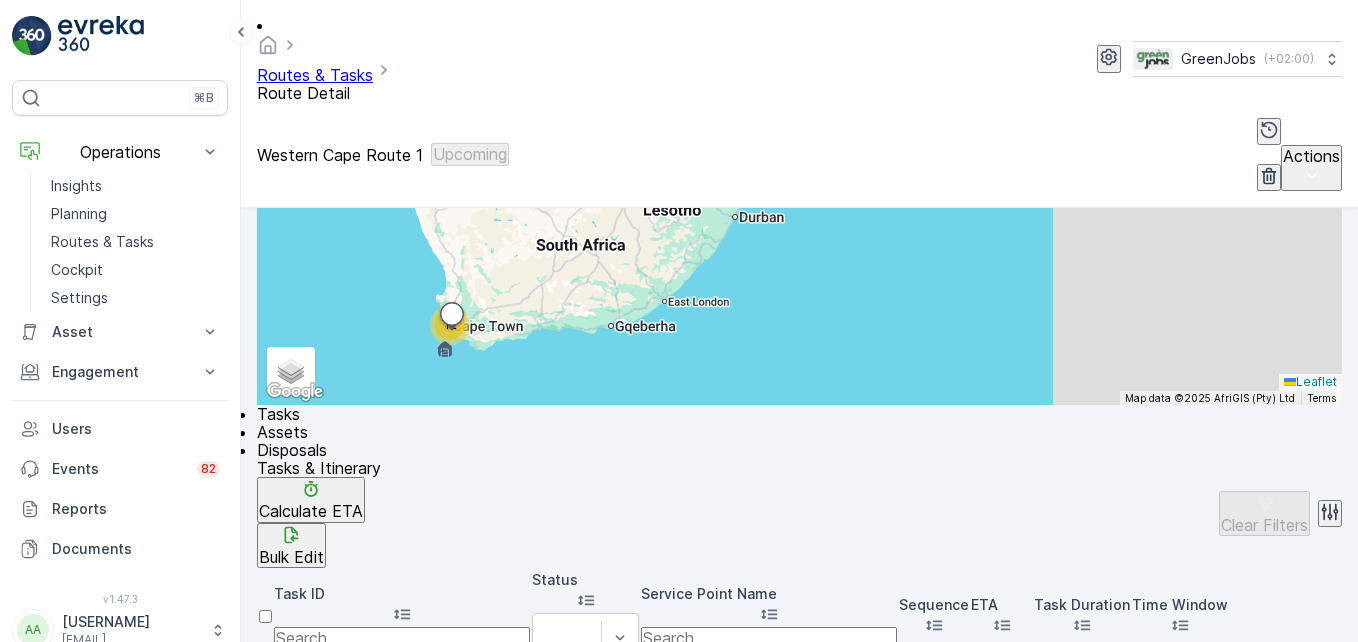 click 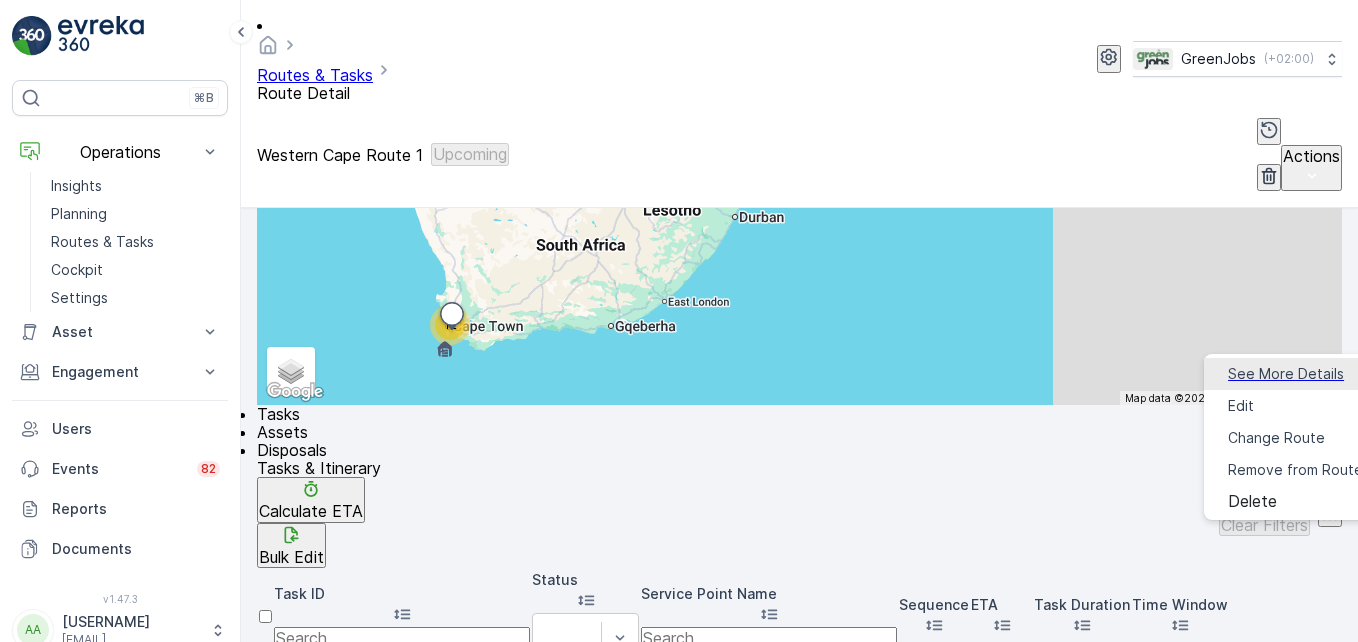 click on "See More Details" at bounding box center [1286, 374] 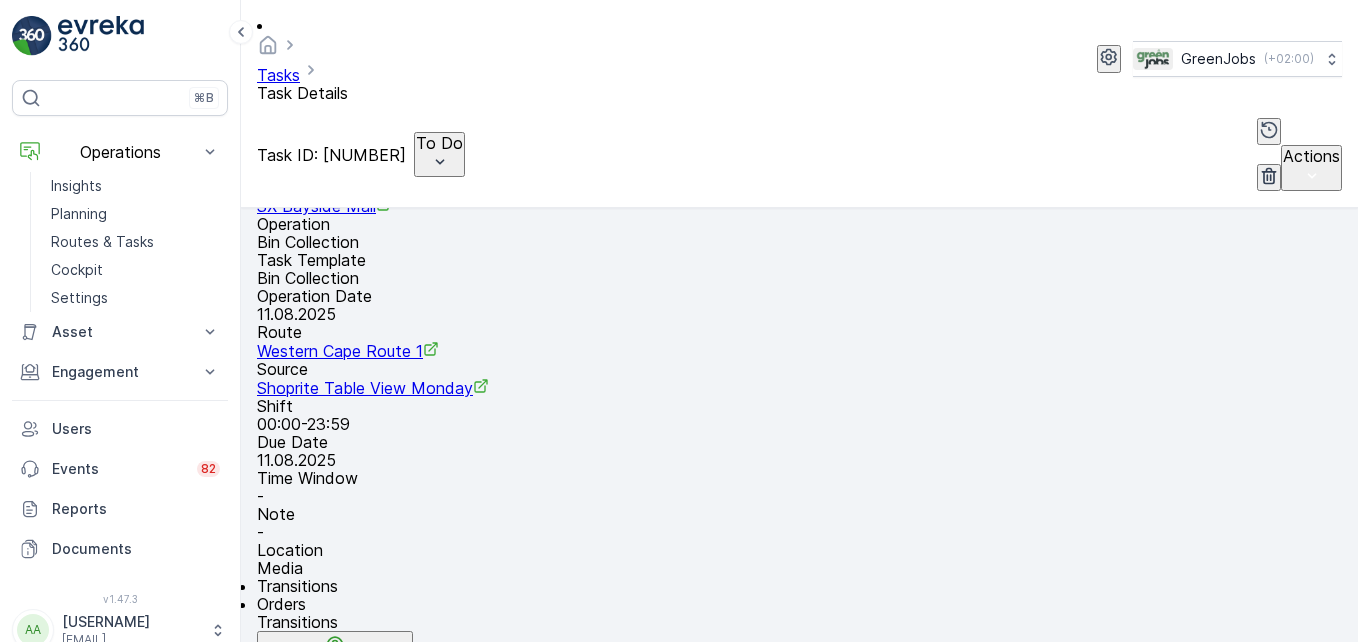 scroll, scrollTop: 200, scrollLeft: 0, axis: vertical 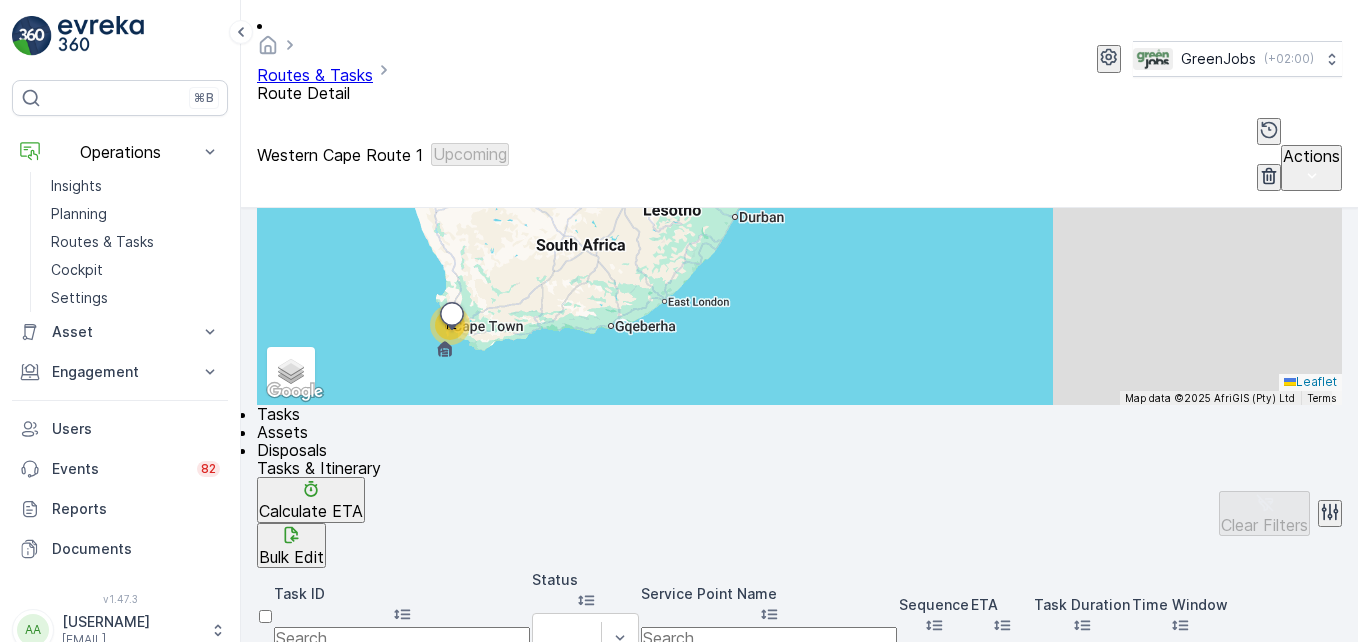 click 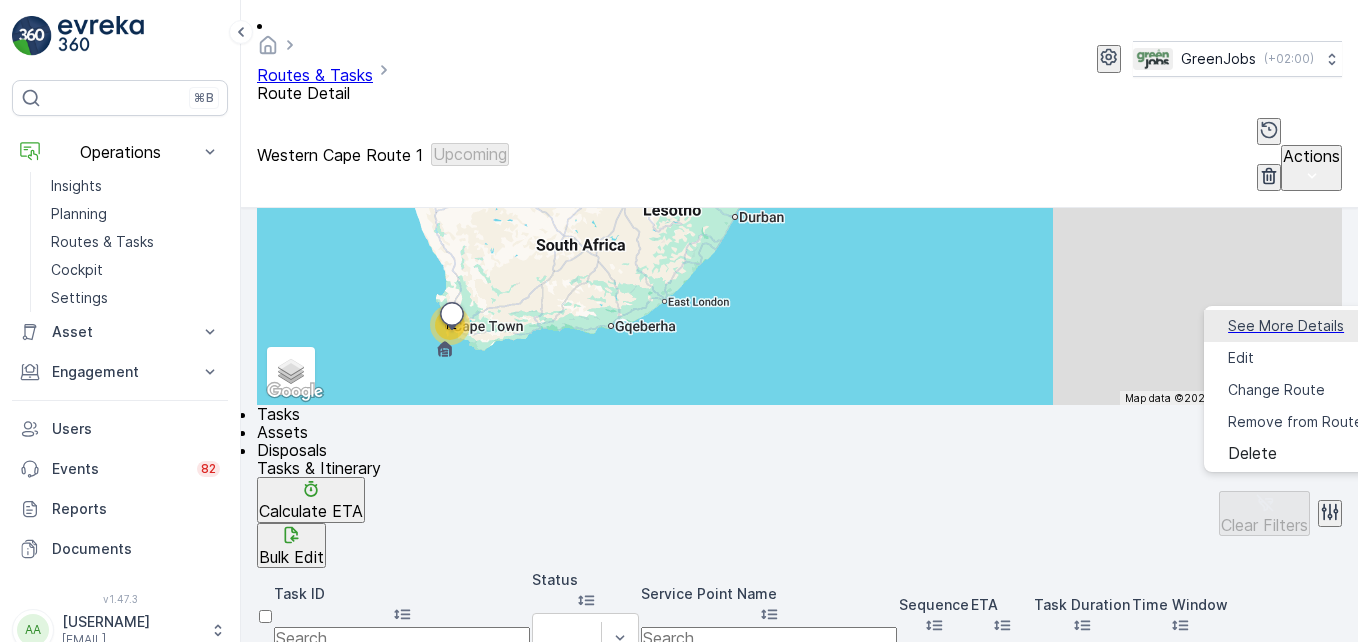 click on "See More Details" at bounding box center [1286, 326] 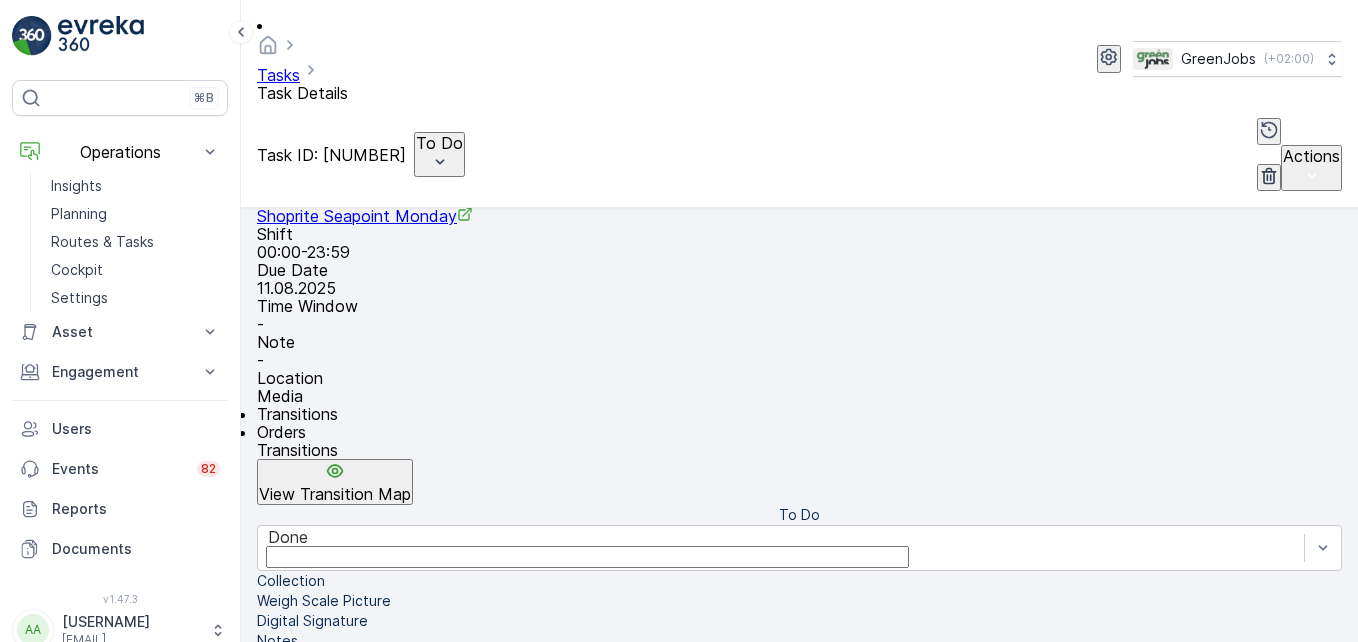 scroll, scrollTop: 300, scrollLeft: 0, axis: vertical 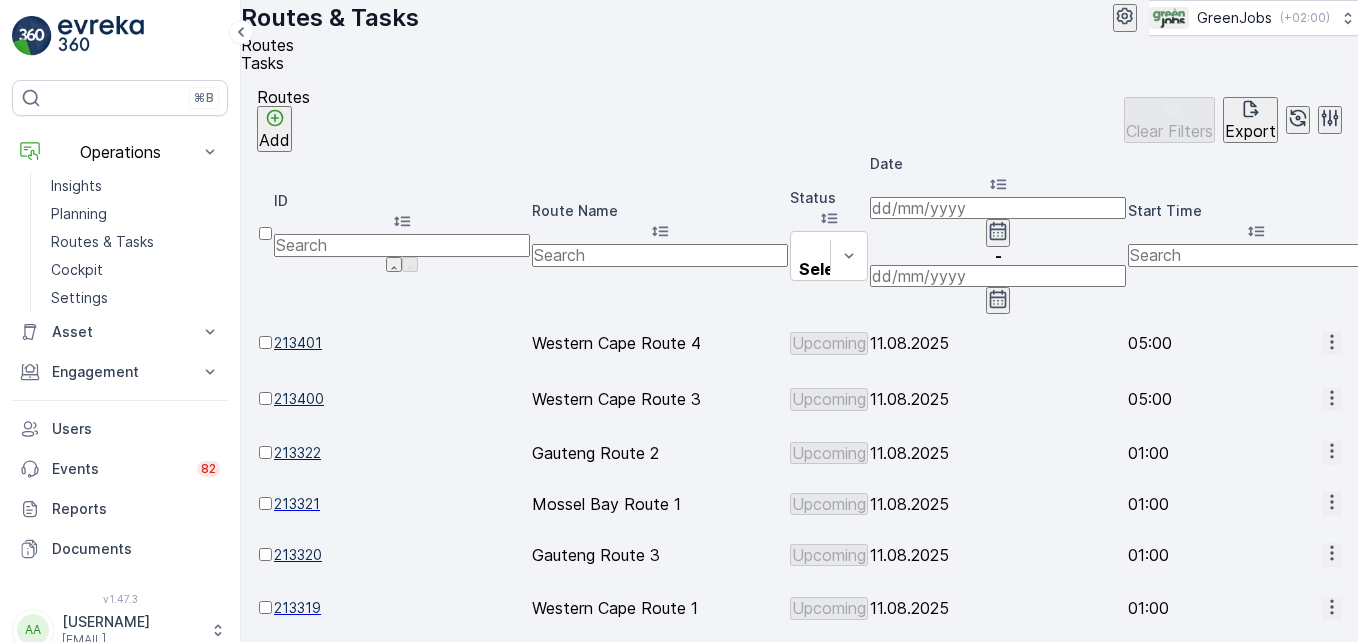 click at bounding box center [998, 208] 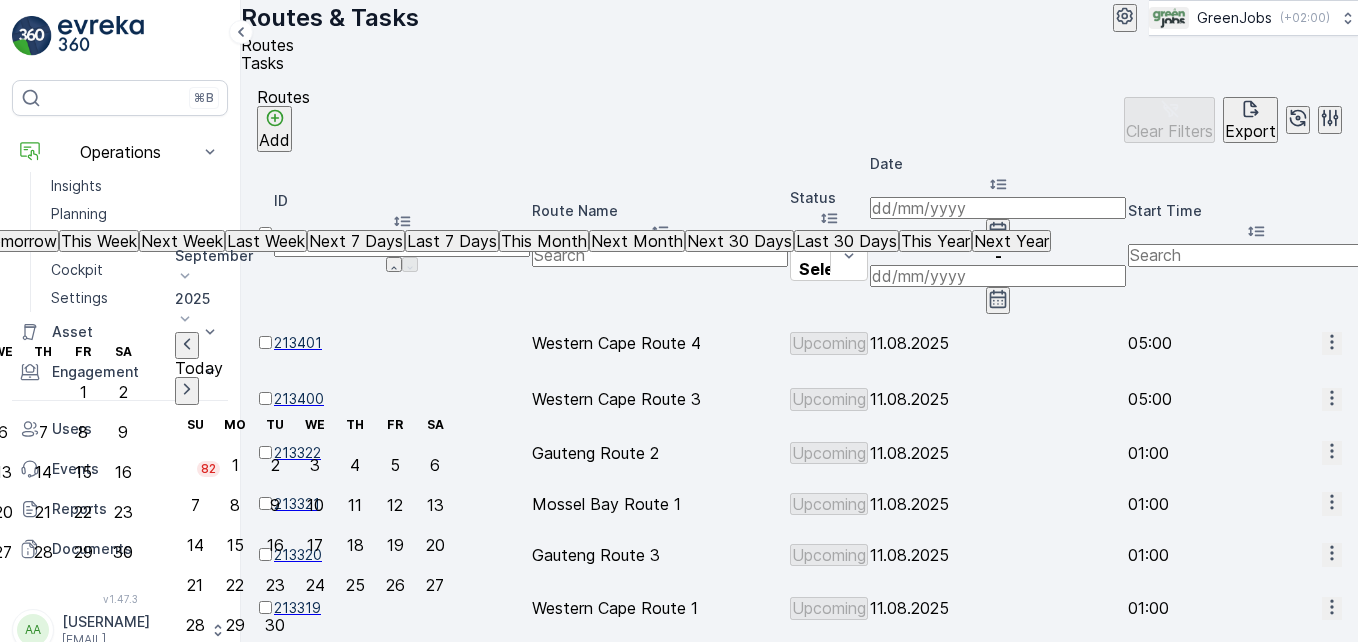 click on "5" at bounding box center [-37, 432] 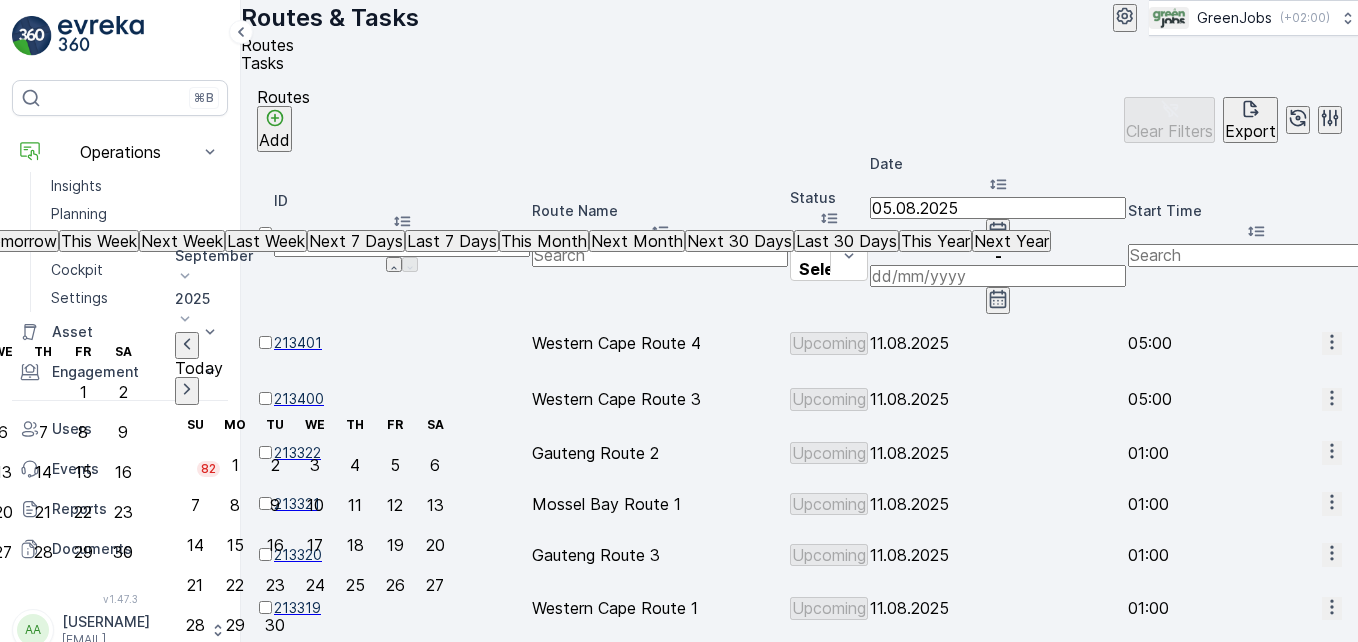 click on "5" at bounding box center (-37, 432) 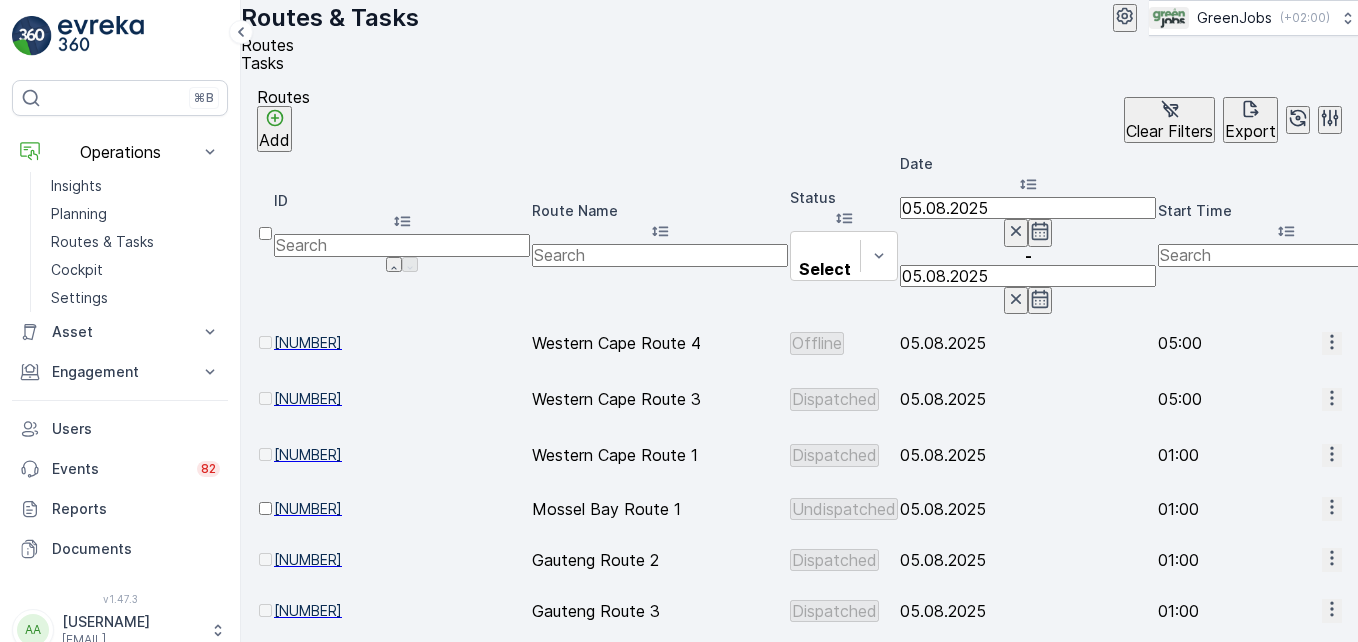 click 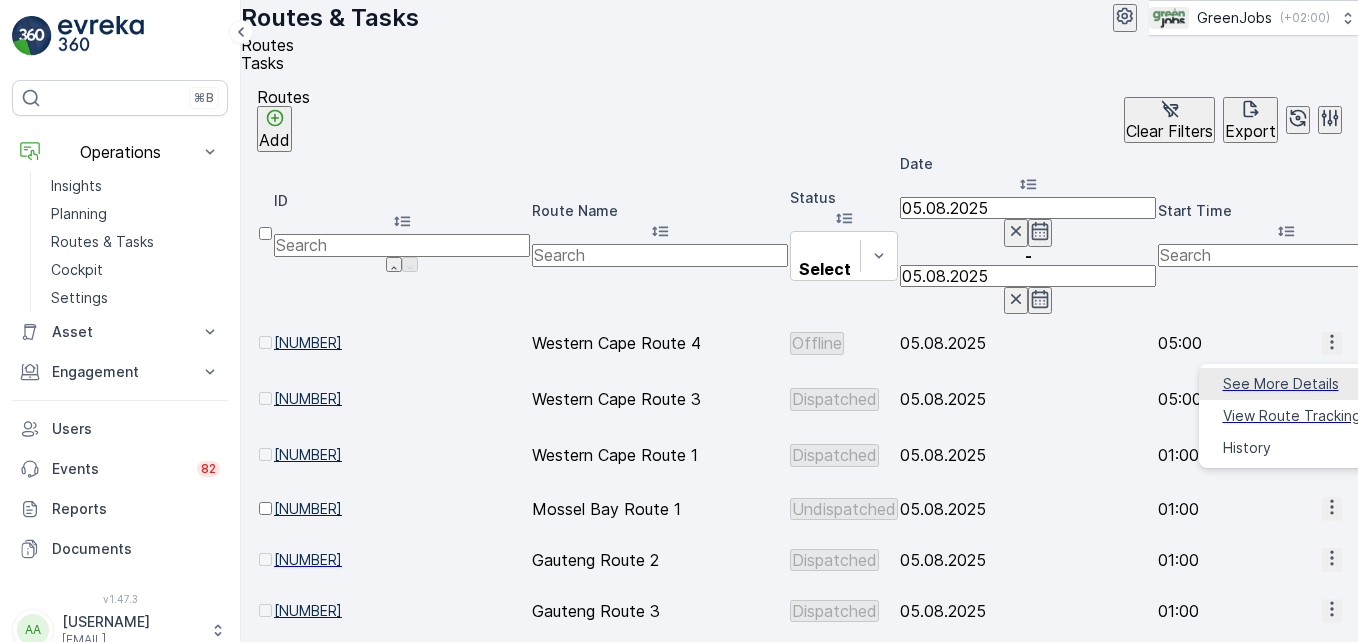 click on "See More Details" at bounding box center (1281, 384) 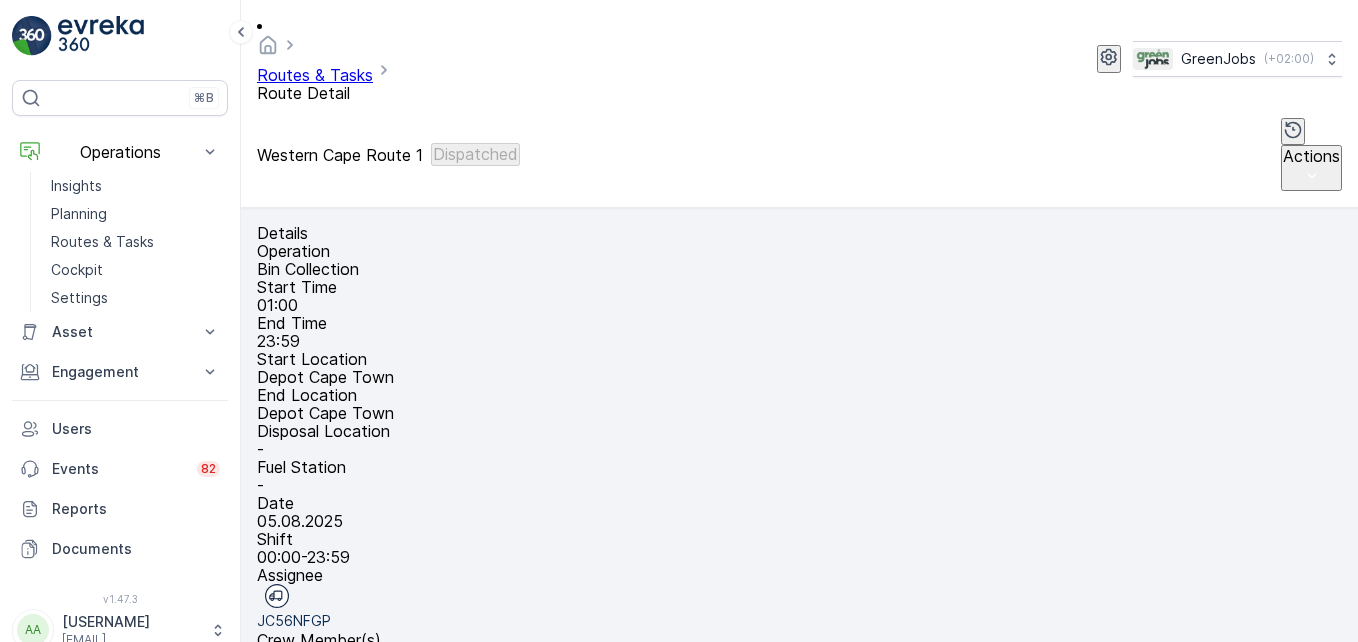 scroll, scrollTop: 607, scrollLeft: 0, axis: vertical 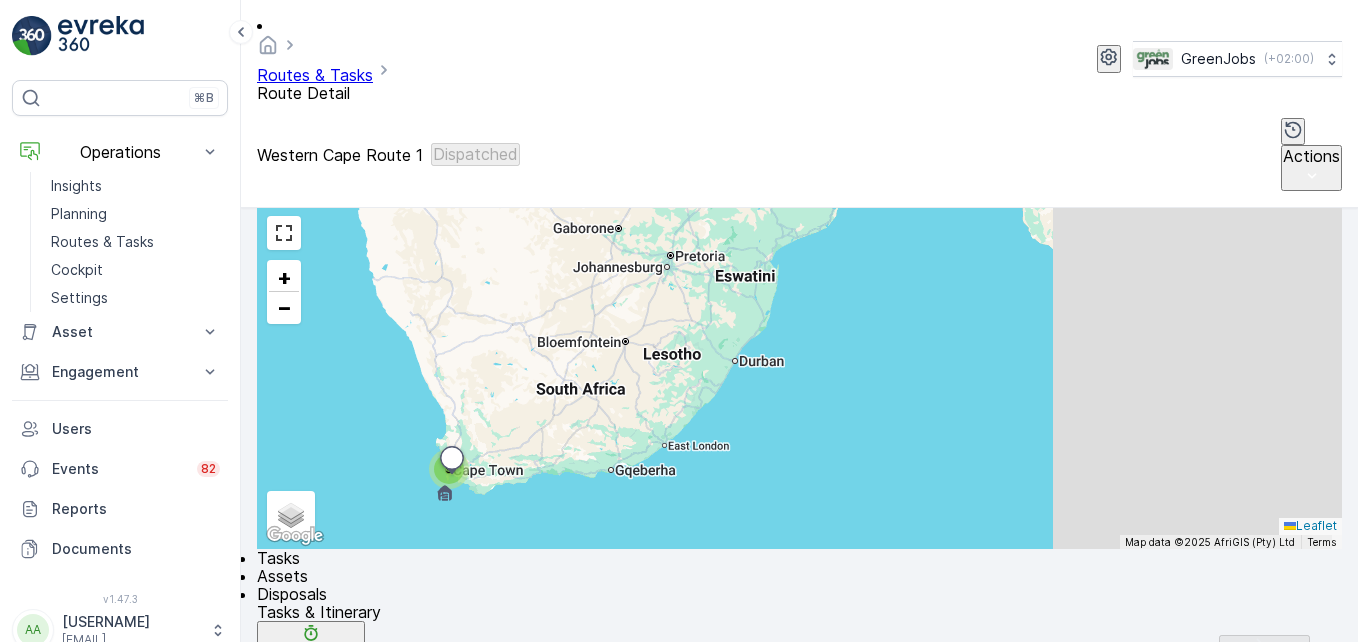 click 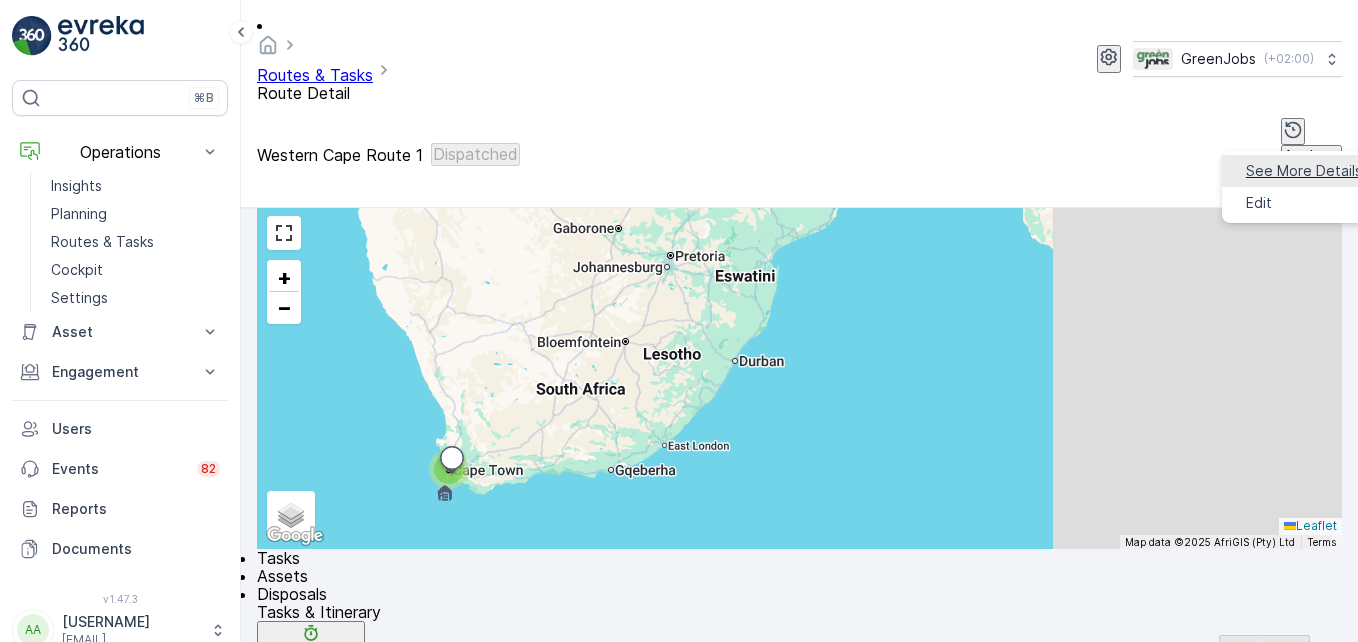 click on "See More Details" at bounding box center (1304, 171) 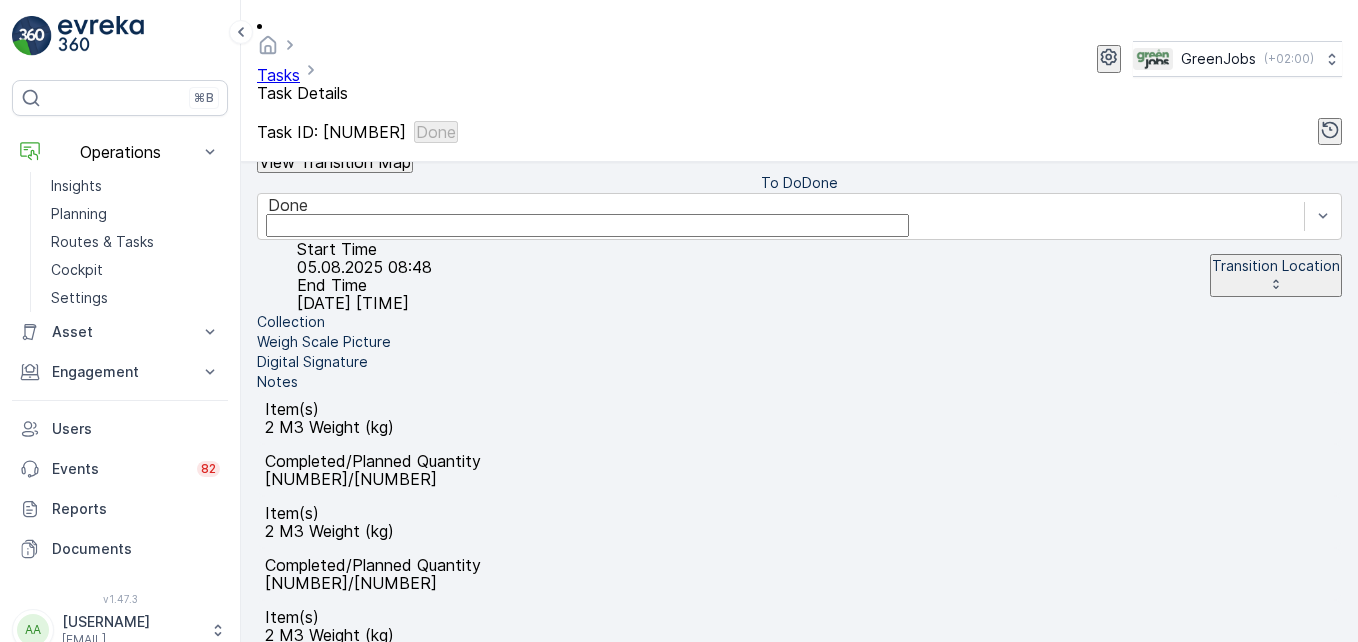 scroll, scrollTop: 619, scrollLeft: 0, axis: vertical 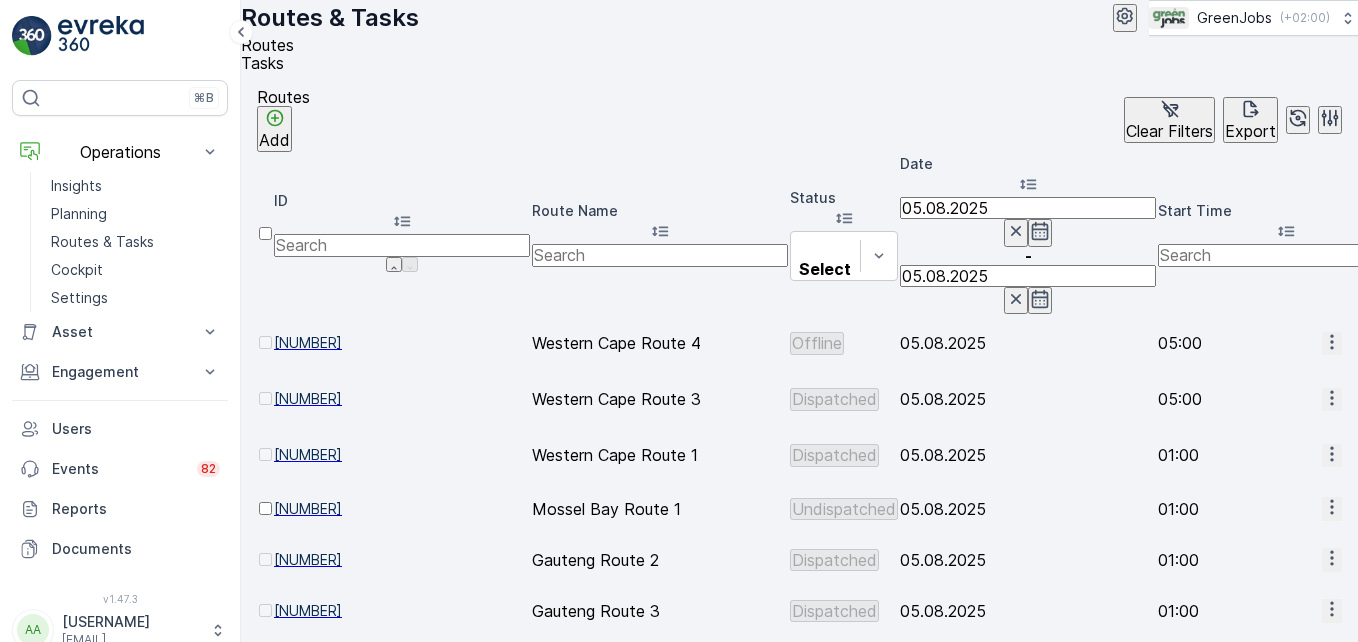 click 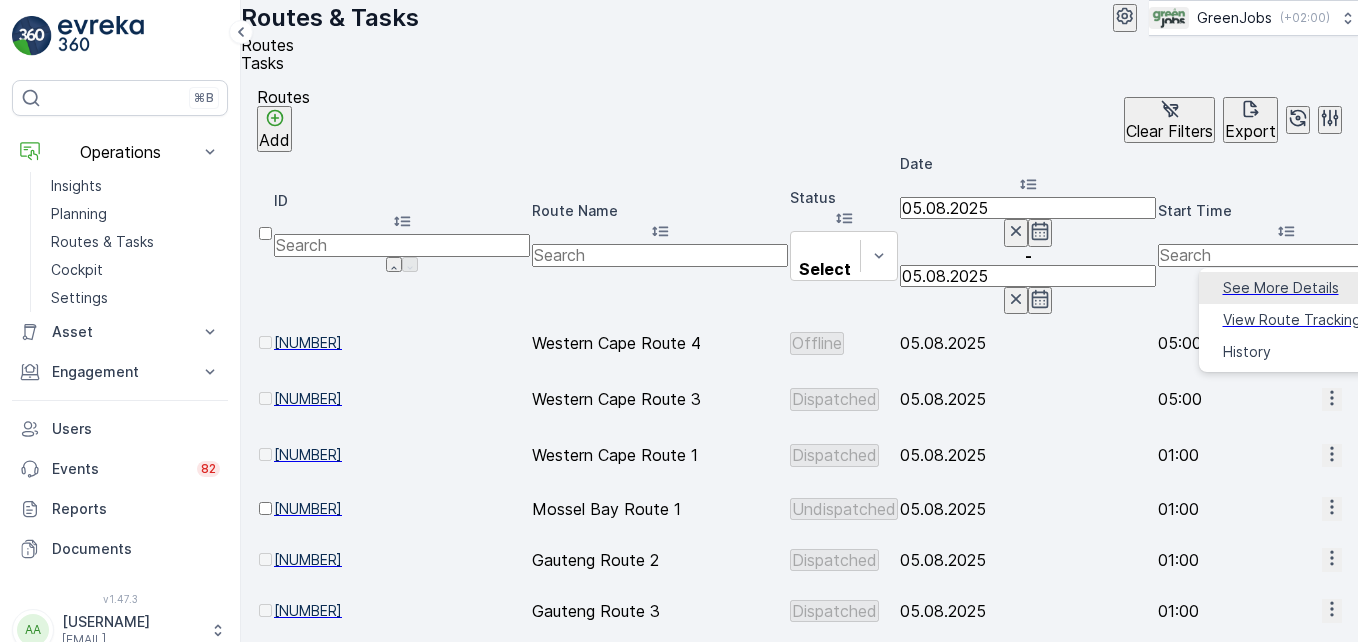 click on "See More Details" at bounding box center (1281, 288) 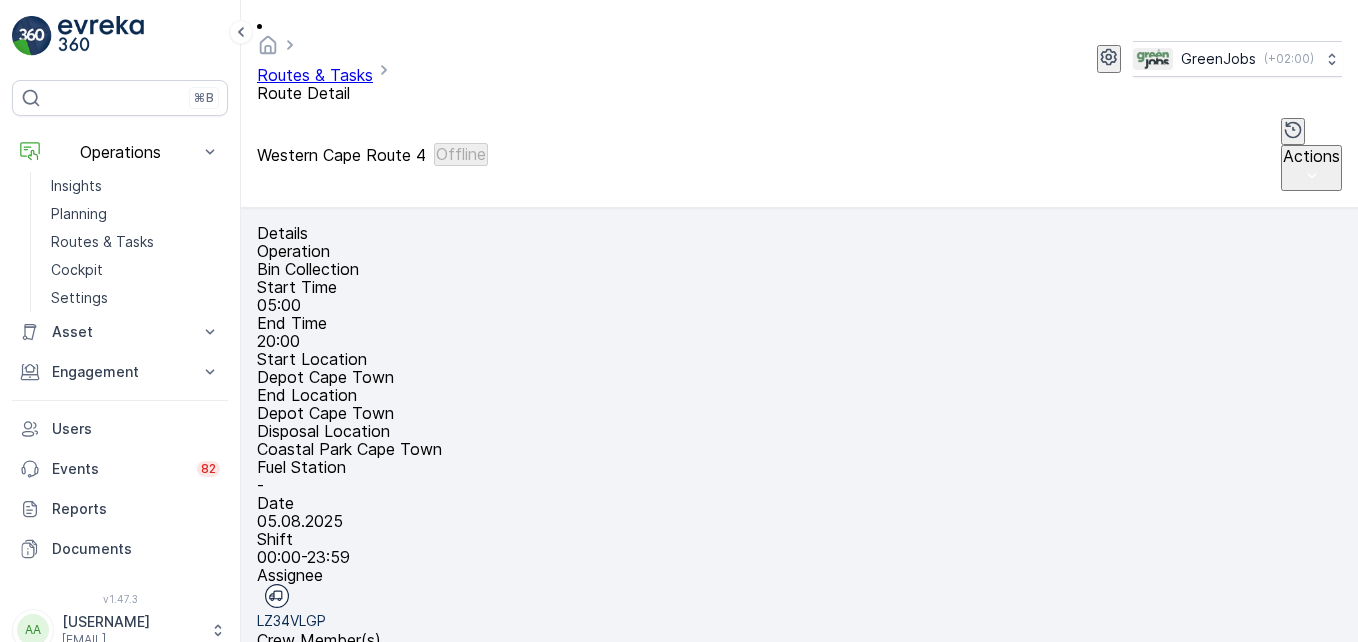 scroll, scrollTop: 390, scrollLeft: 0, axis: vertical 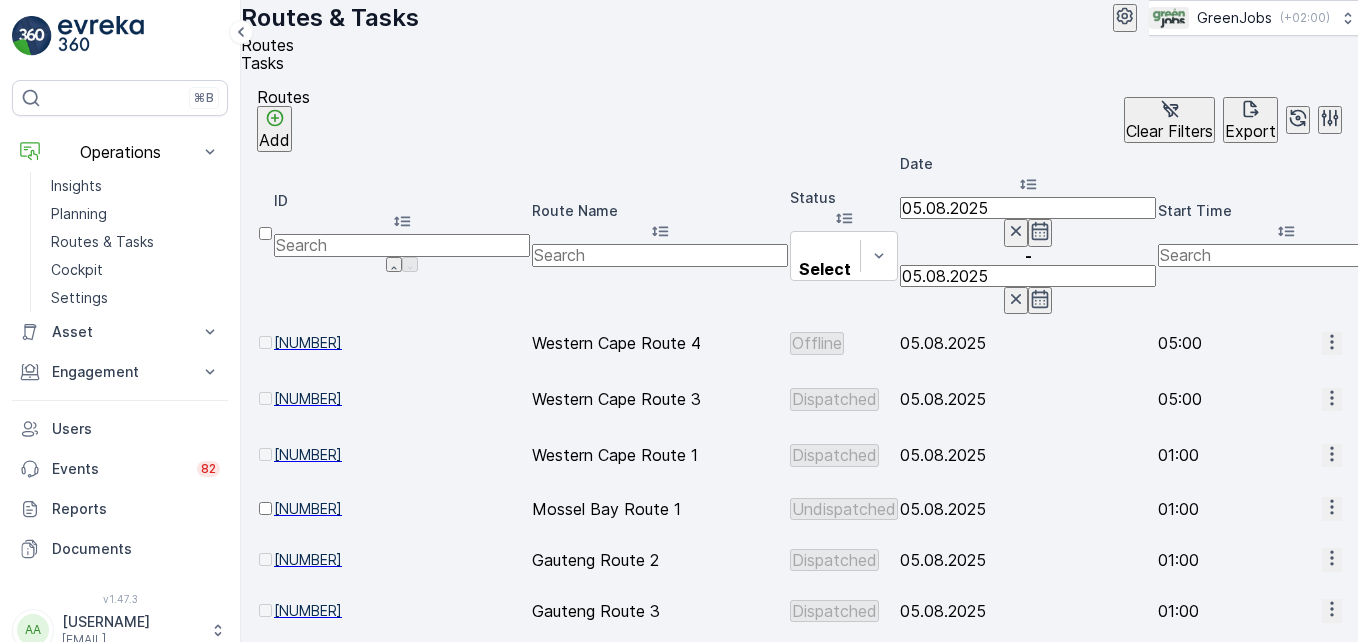 click at bounding box center [1332, 399] 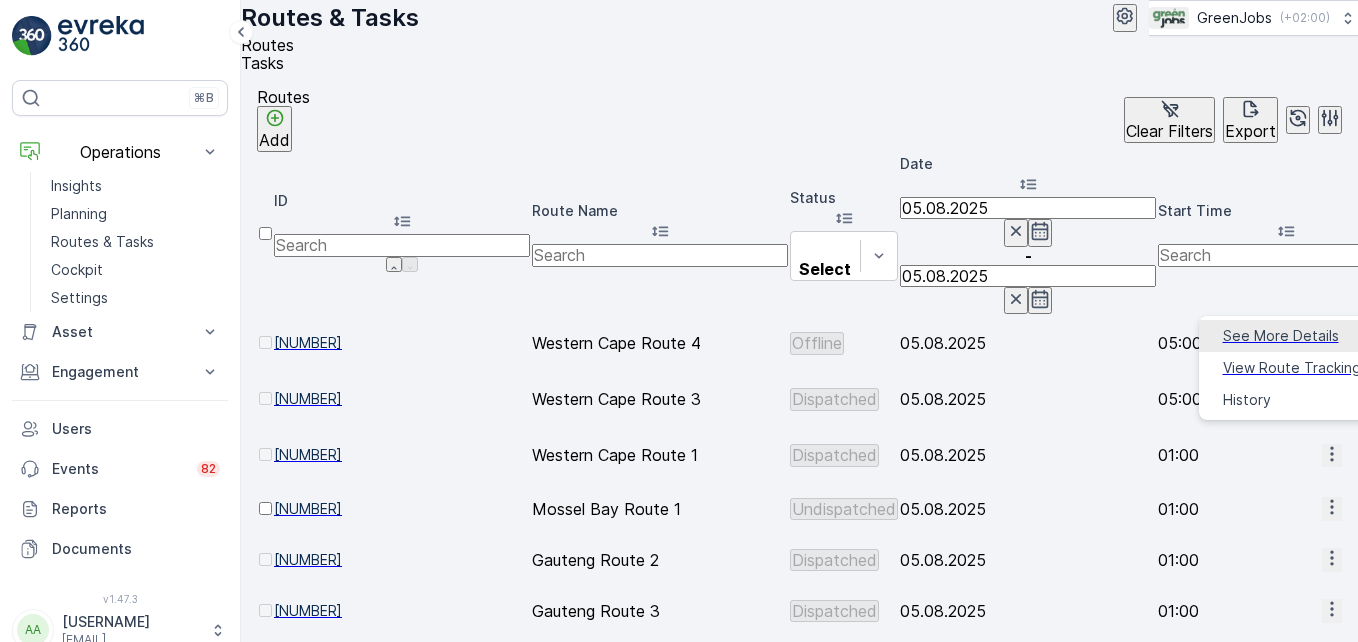 click on "See More Details" at bounding box center (1281, 336) 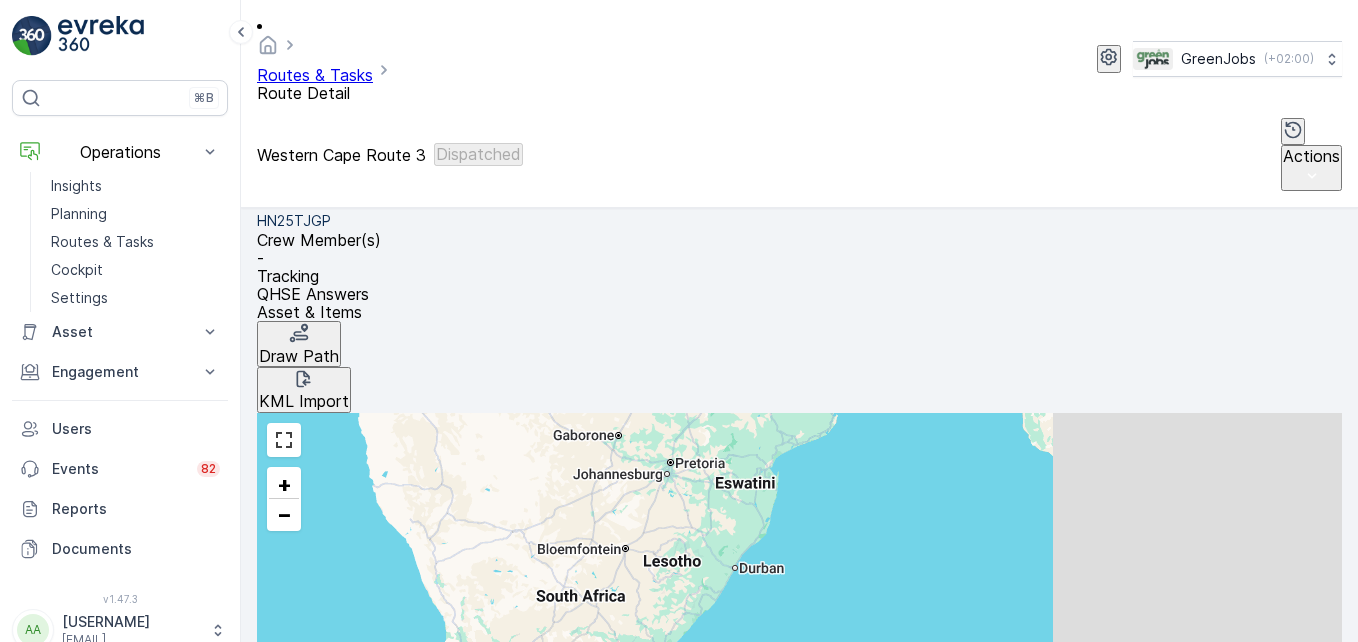 scroll, scrollTop: 500, scrollLeft: 0, axis: vertical 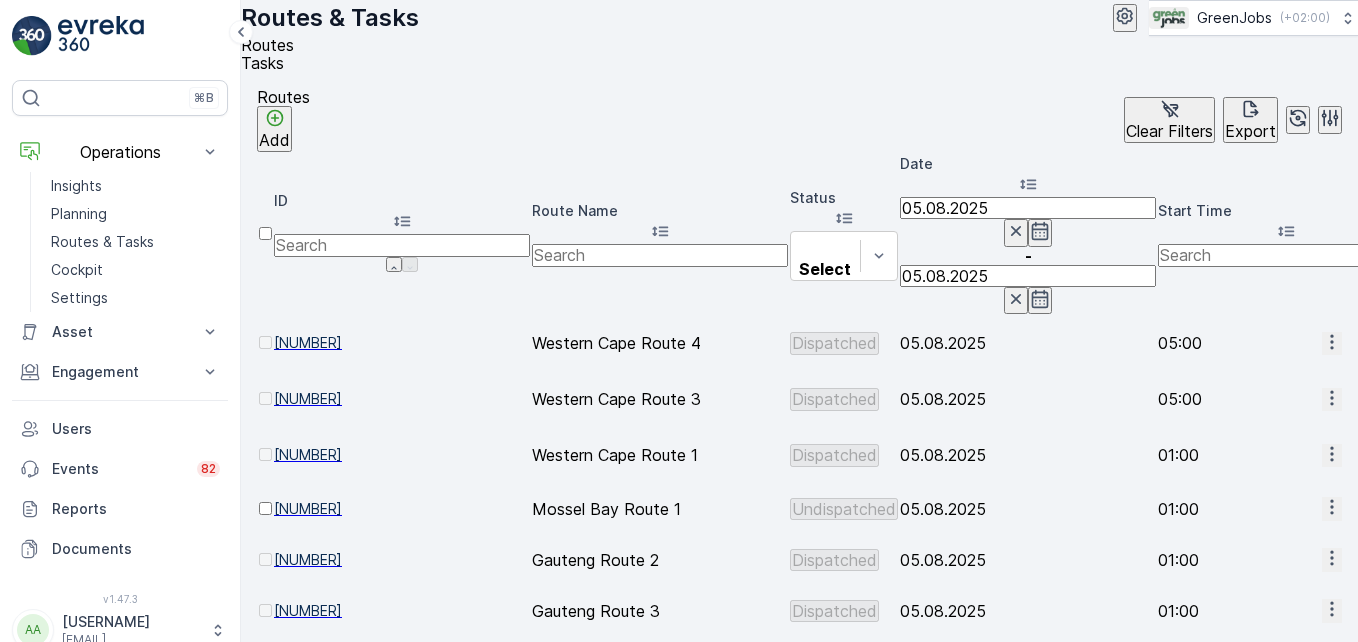 click 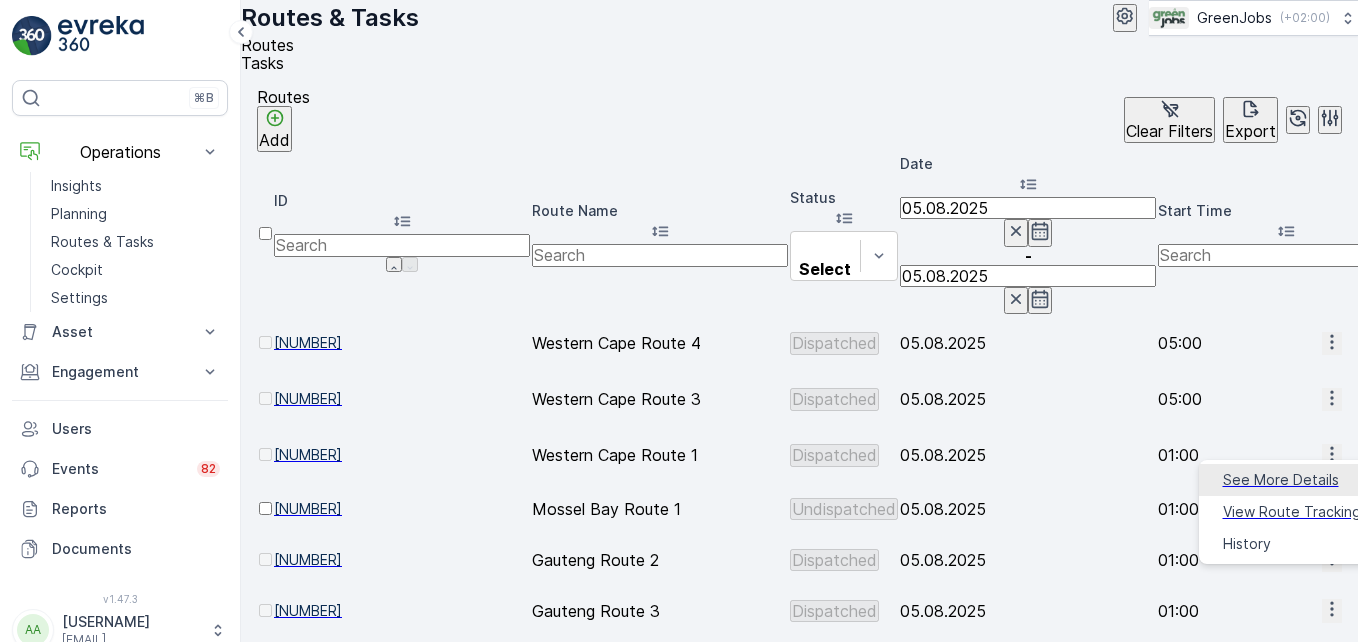 click on "See More Details" at bounding box center [1281, 480] 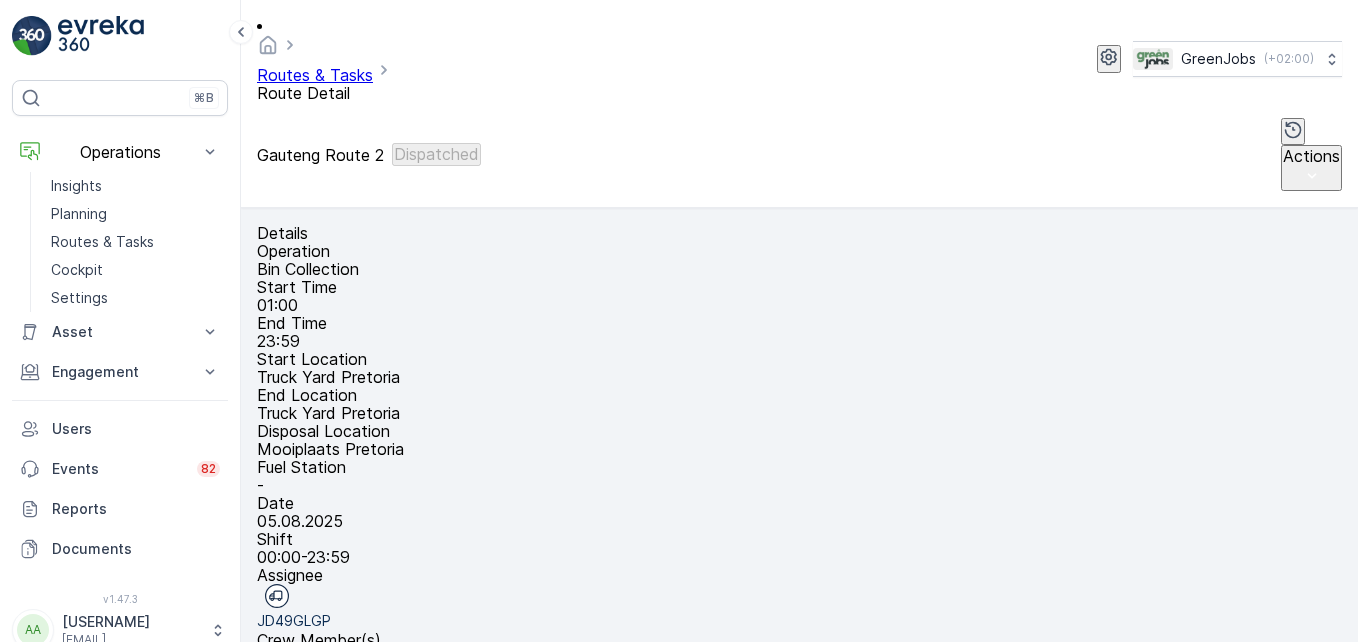 scroll, scrollTop: 600, scrollLeft: 0, axis: vertical 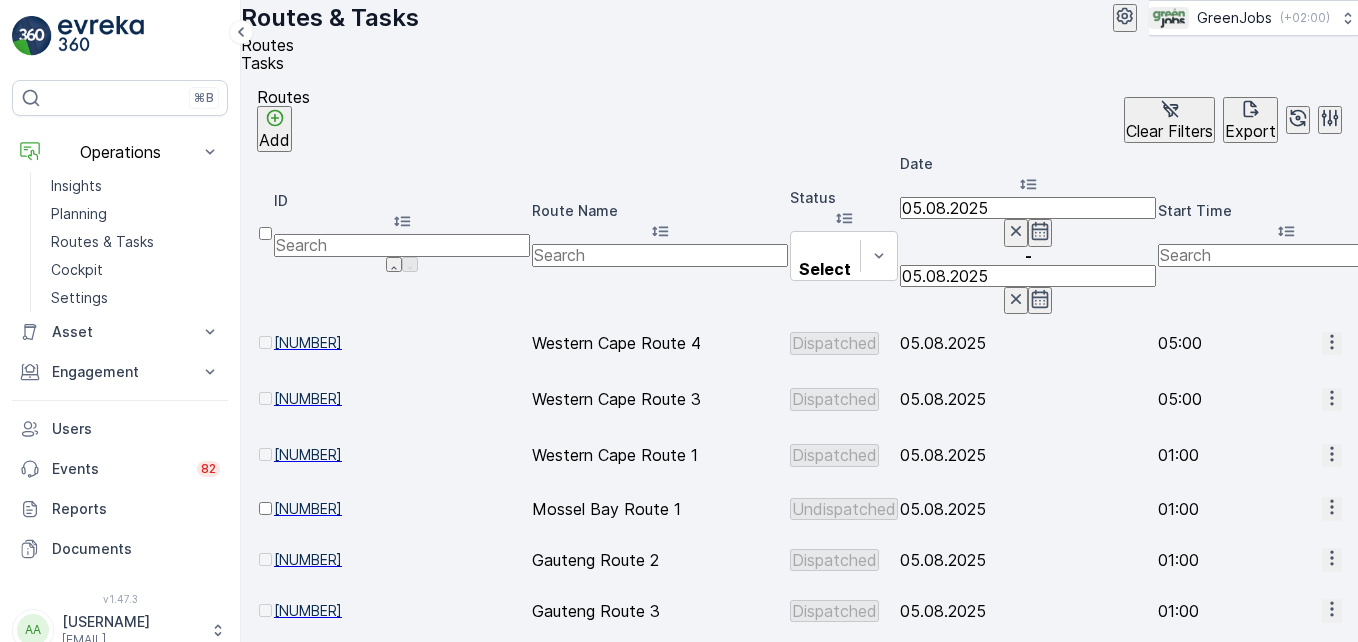 click 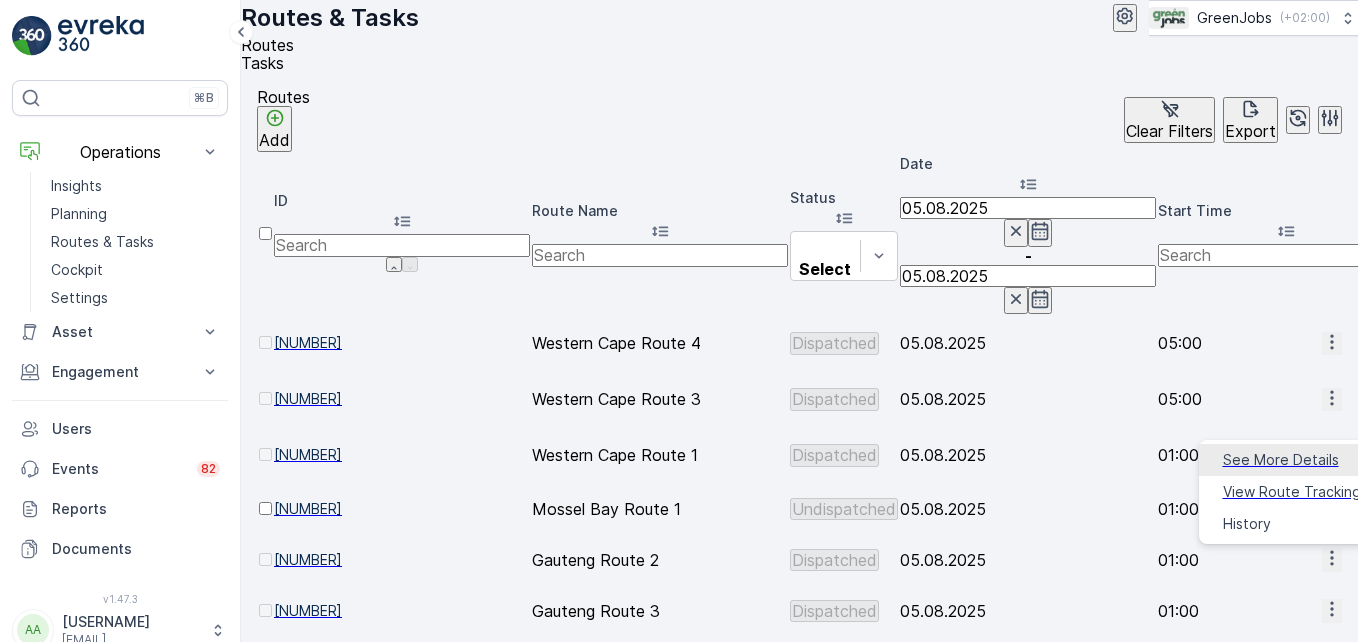 click on "See More Details" at bounding box center (1281, 460) 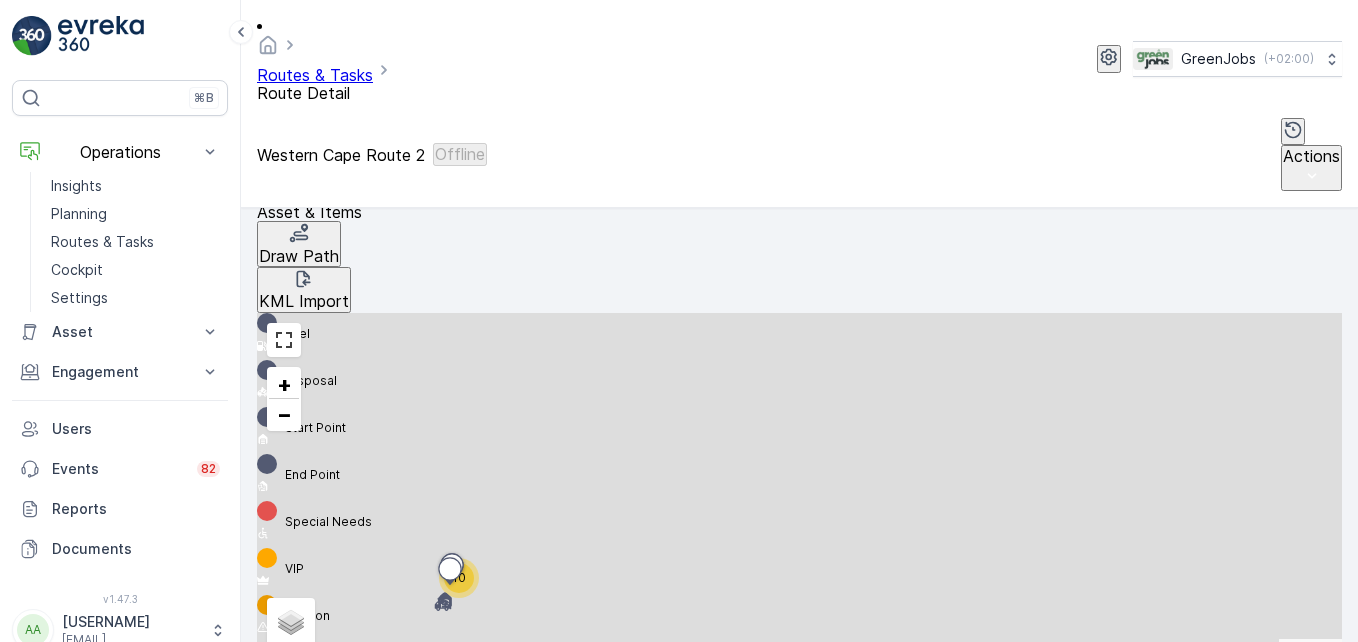 scroll, scrollTop: 657, scrollLeft: 0, axis: vertical 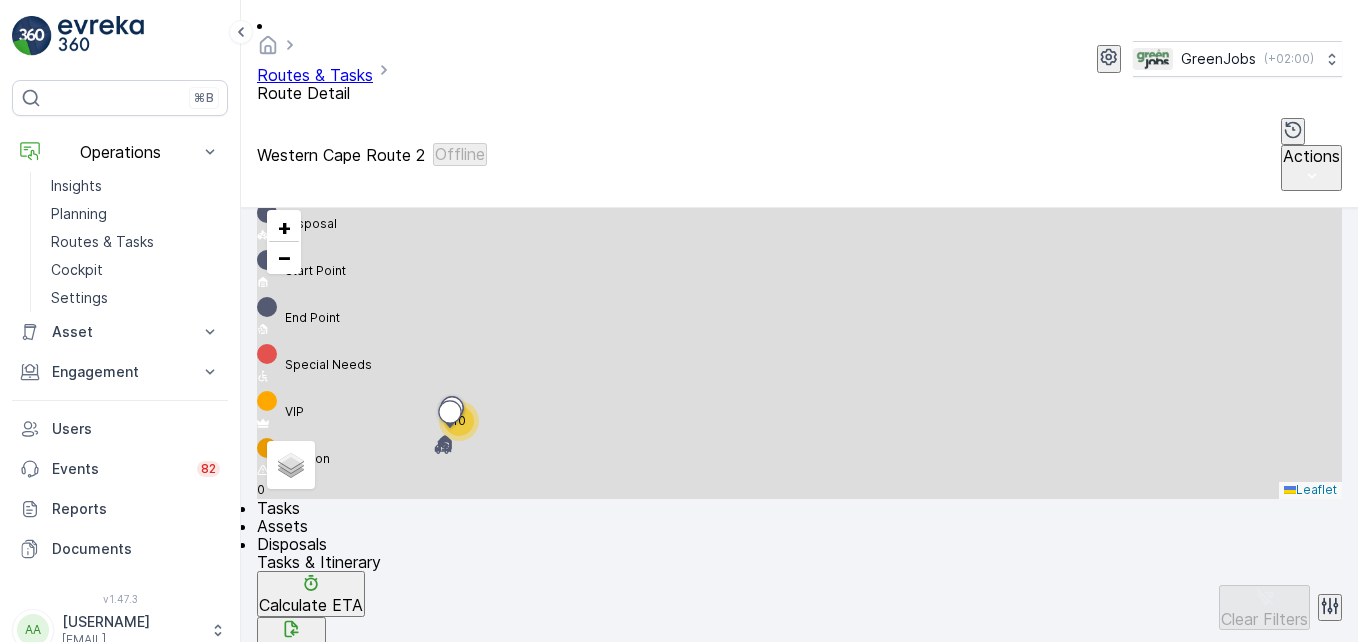 click 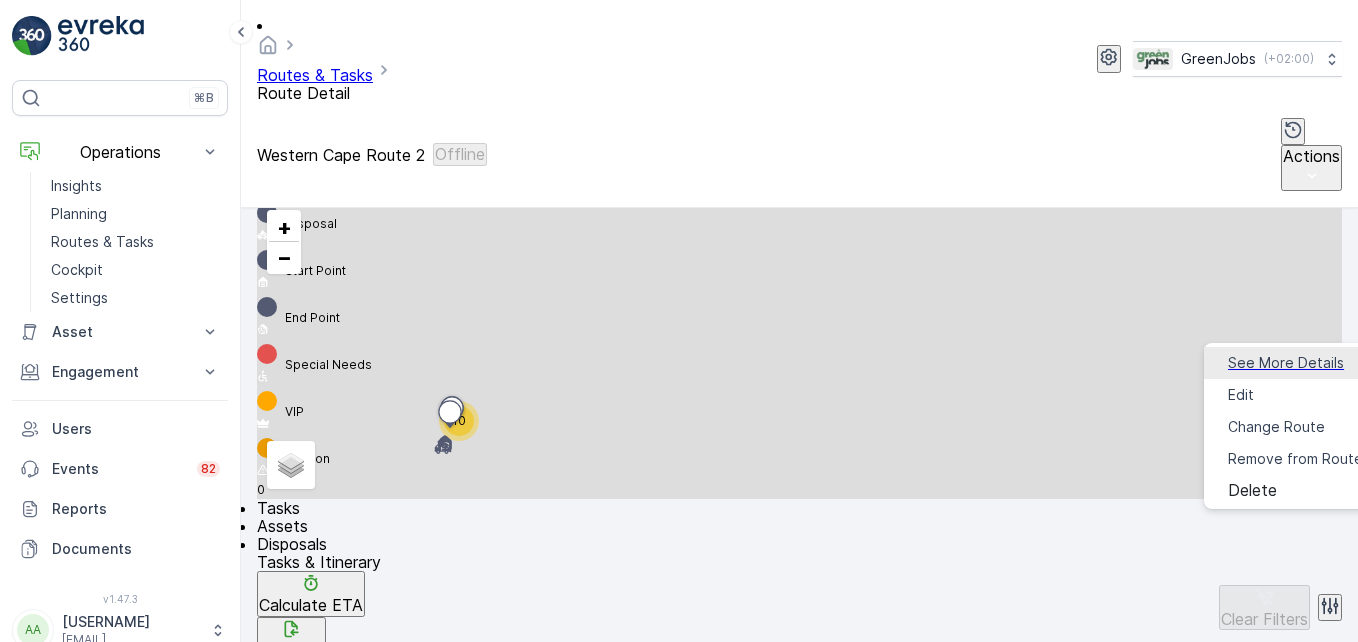 click on "See More Details" at bounding box center [1286, 363] 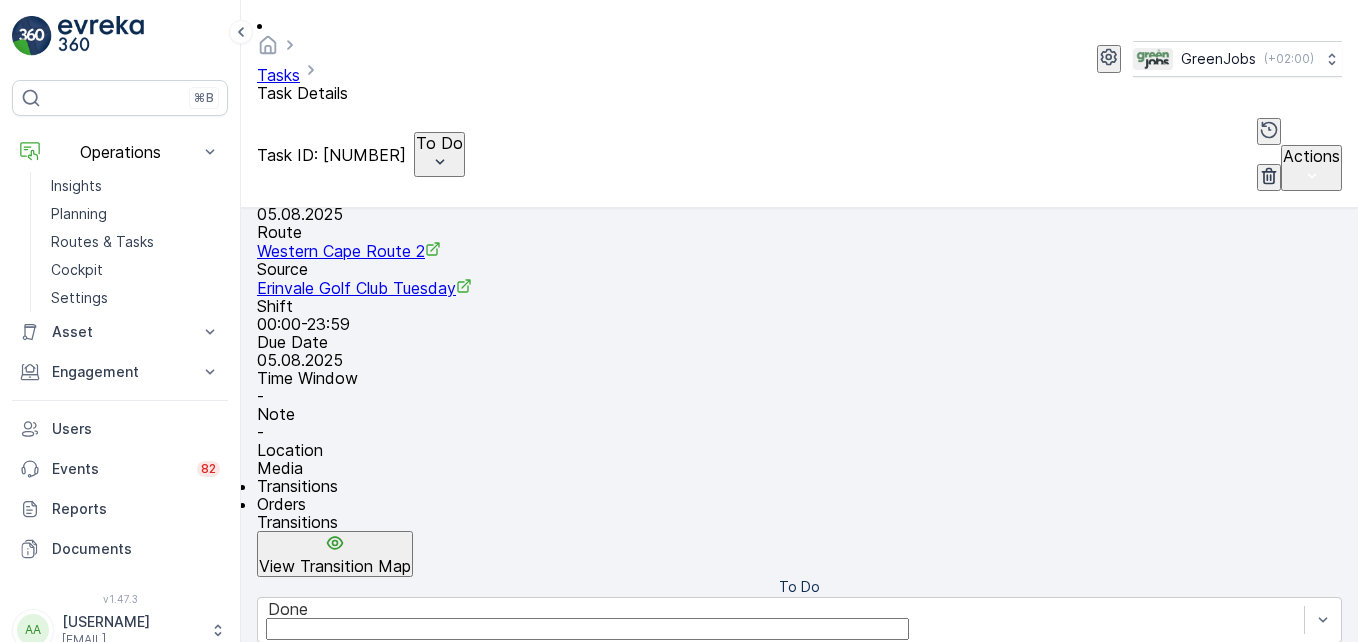 scroll, scrollTop: 619, scrollLeft: 0, axis: vertical 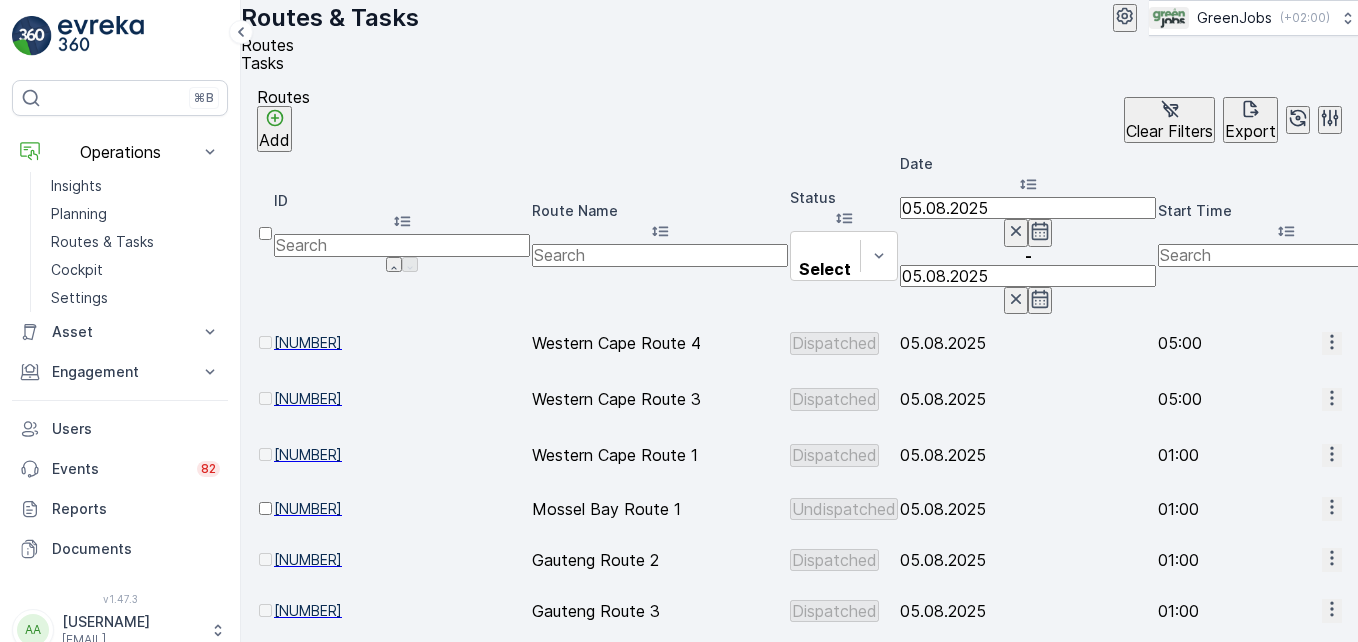 click on "05.08.2025" at bounding box center (1028, 208) 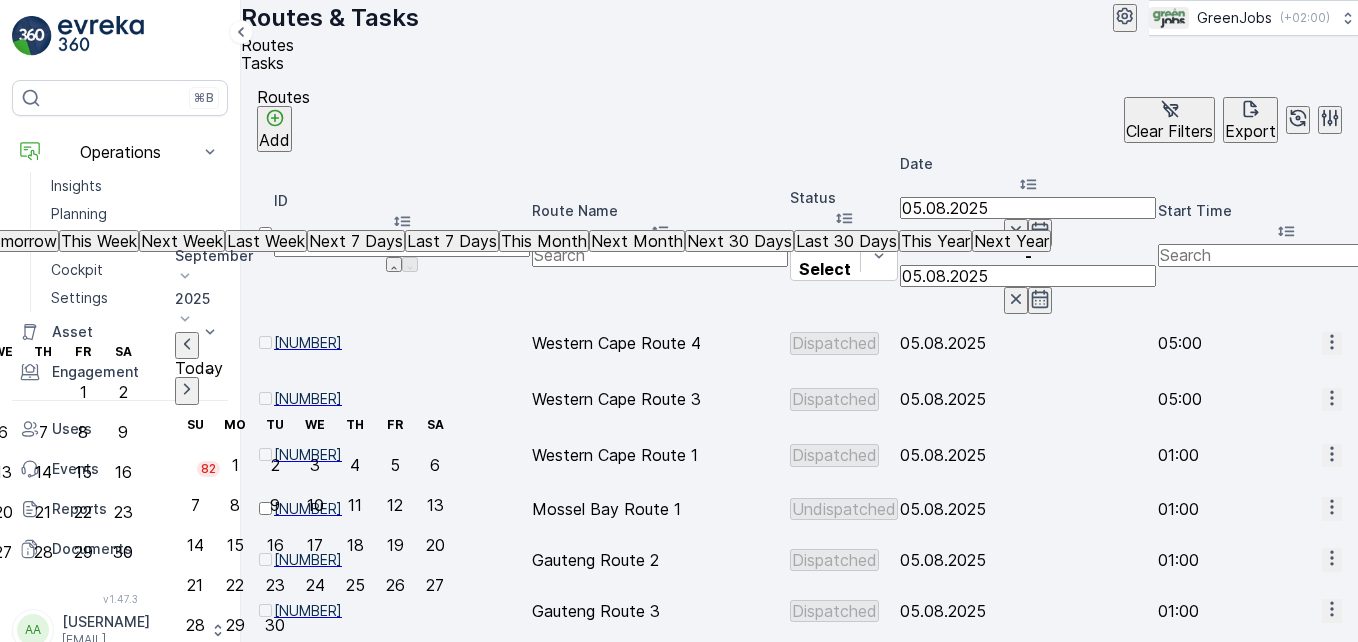 click on "4" at bounding box center (-77, 432) 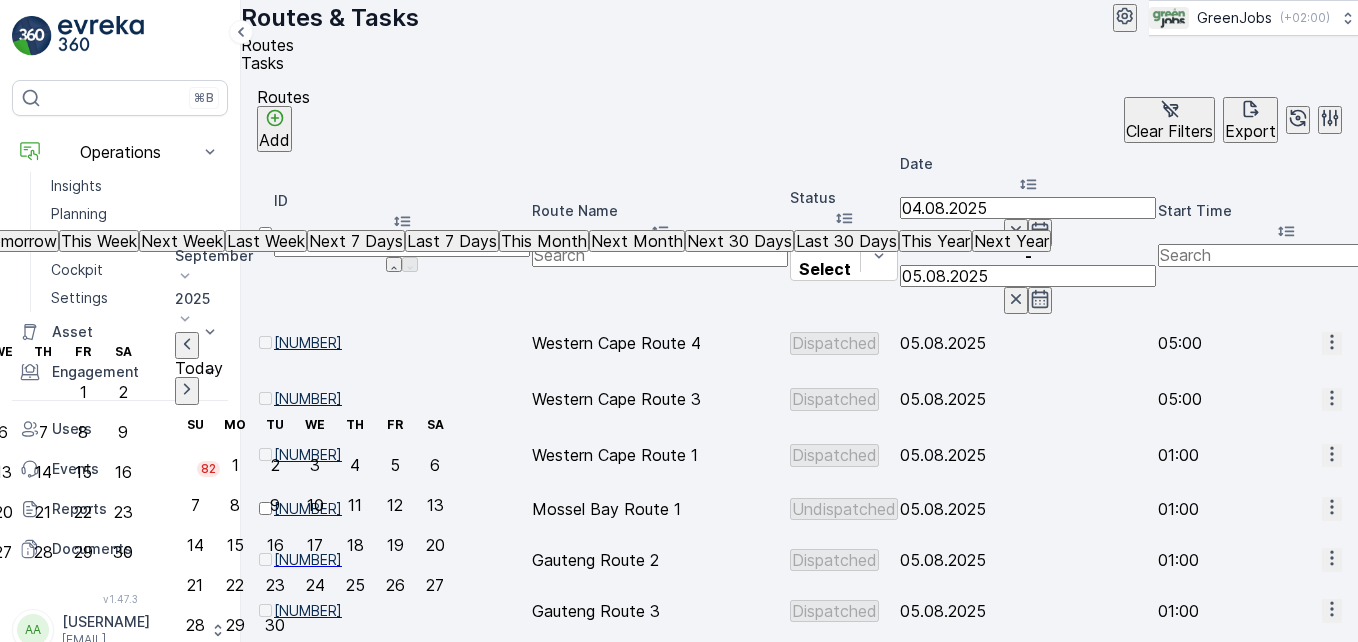 click on "4" at bounding box center [-77, 432] 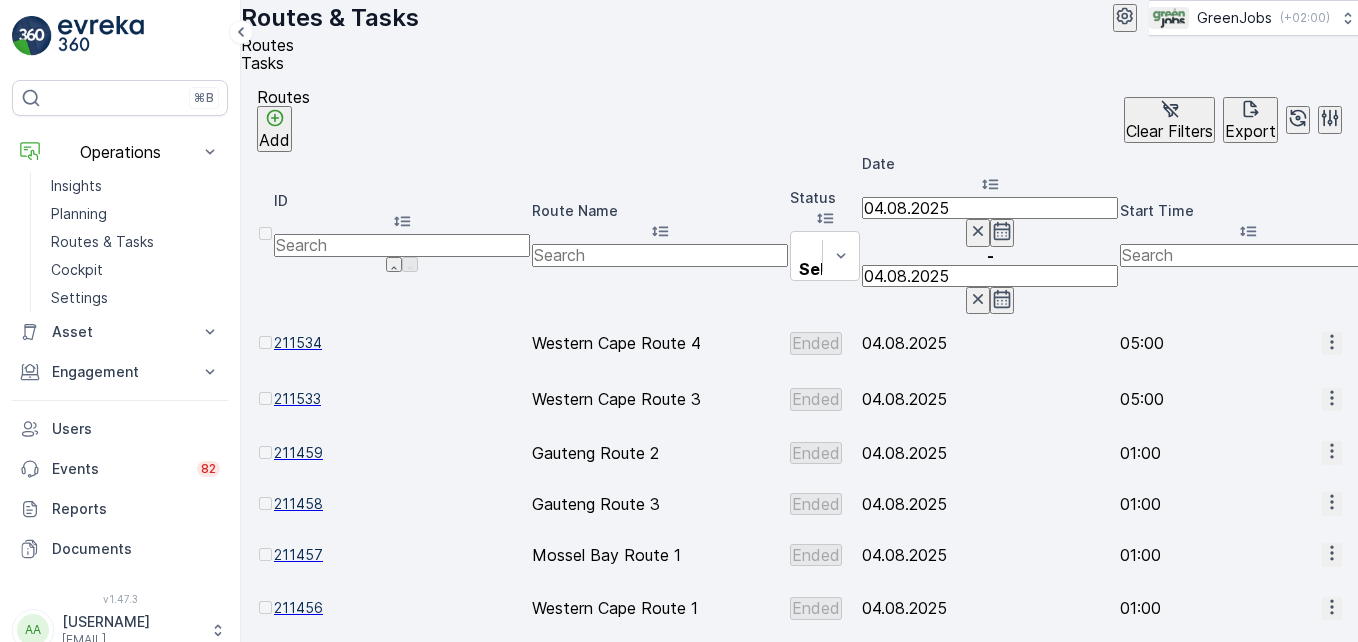 click 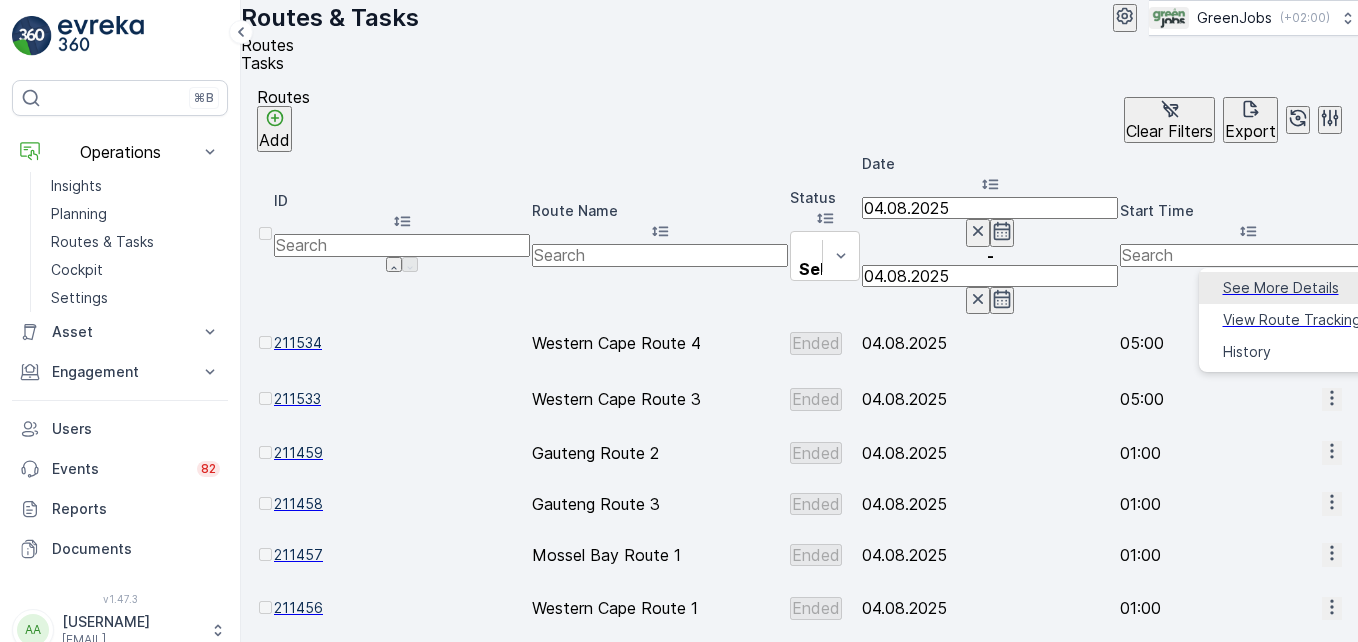 click on "See More Details" at bounding box center (1281, 288) 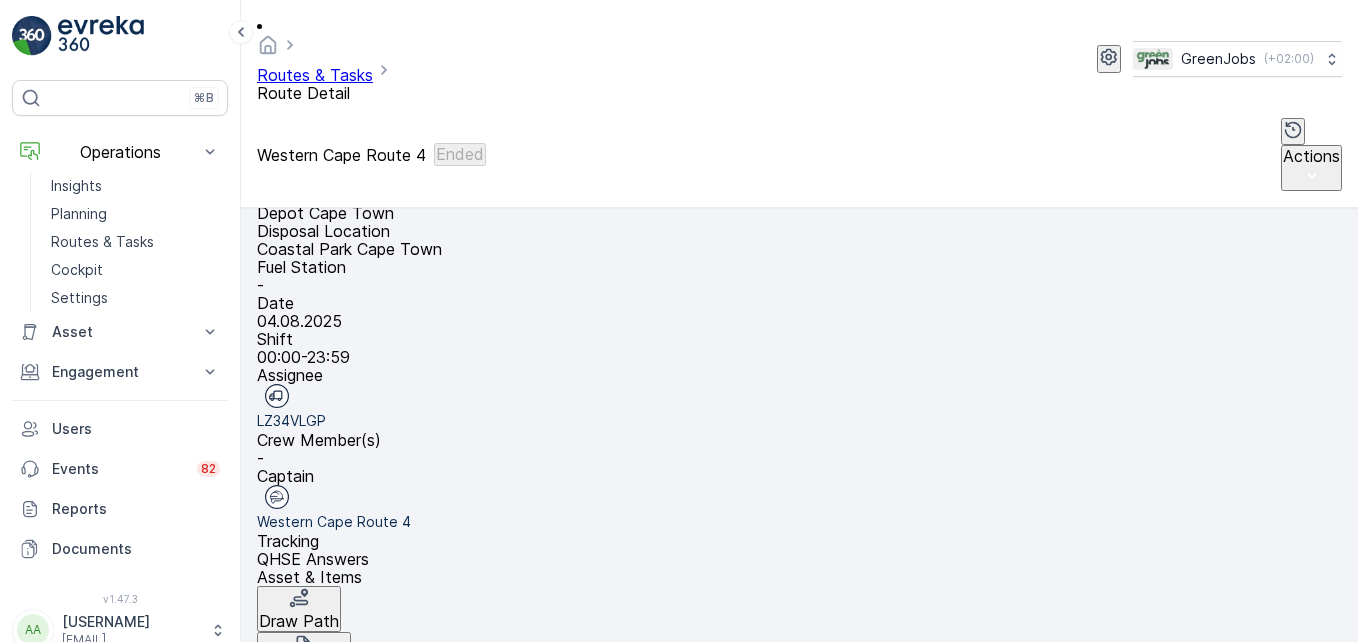 scroll, scrollTop: 560, scrollLeft: 0, axis: vertical 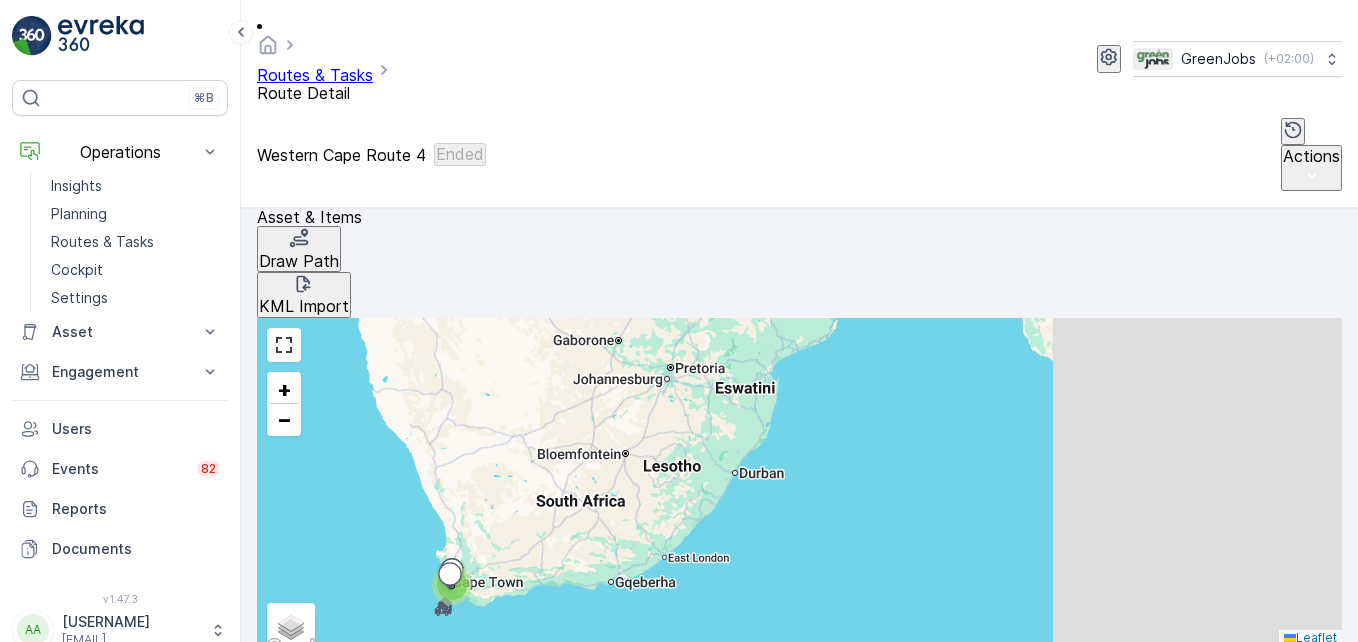 click 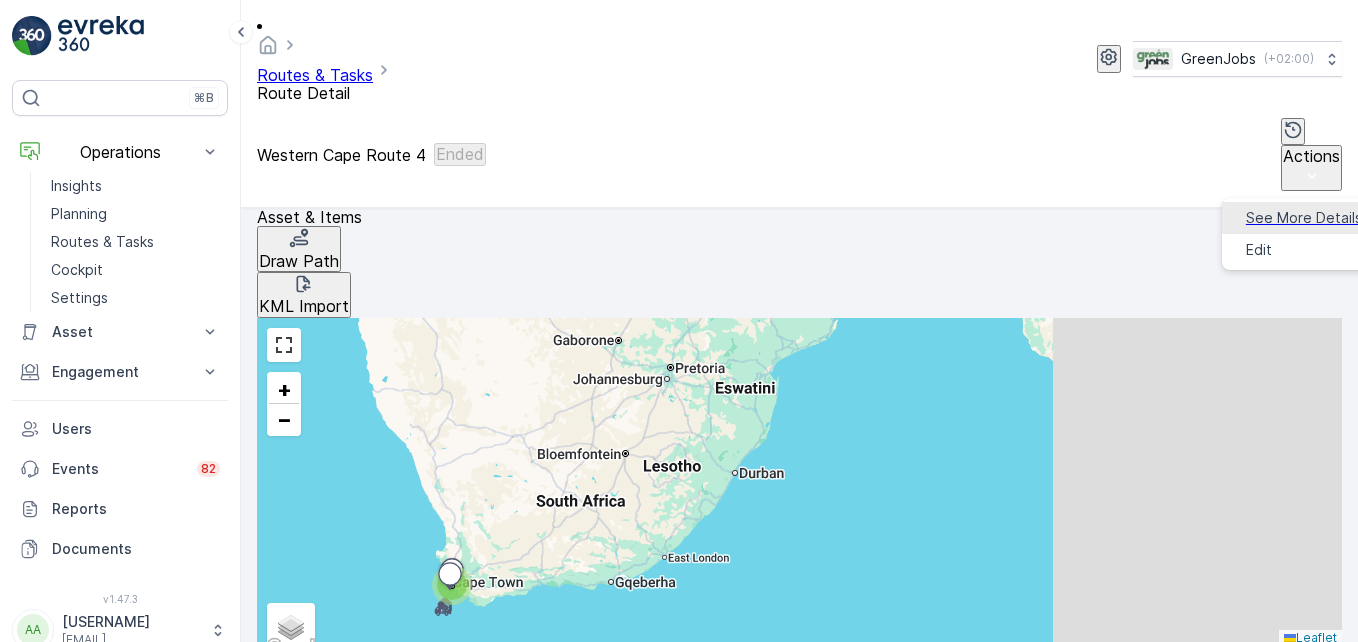 click on "See More Details" at bounding box center (1304, 218) 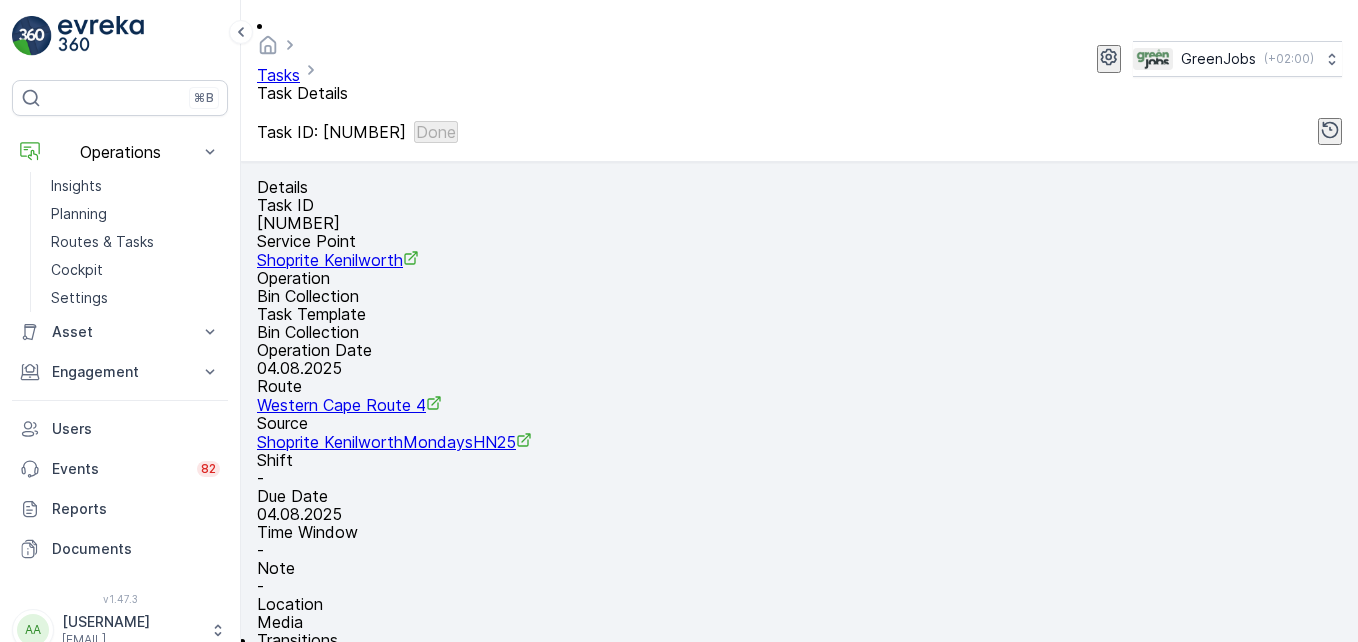 scroll, scrollTop: 400, scrollLeft: 0, axis: vertical 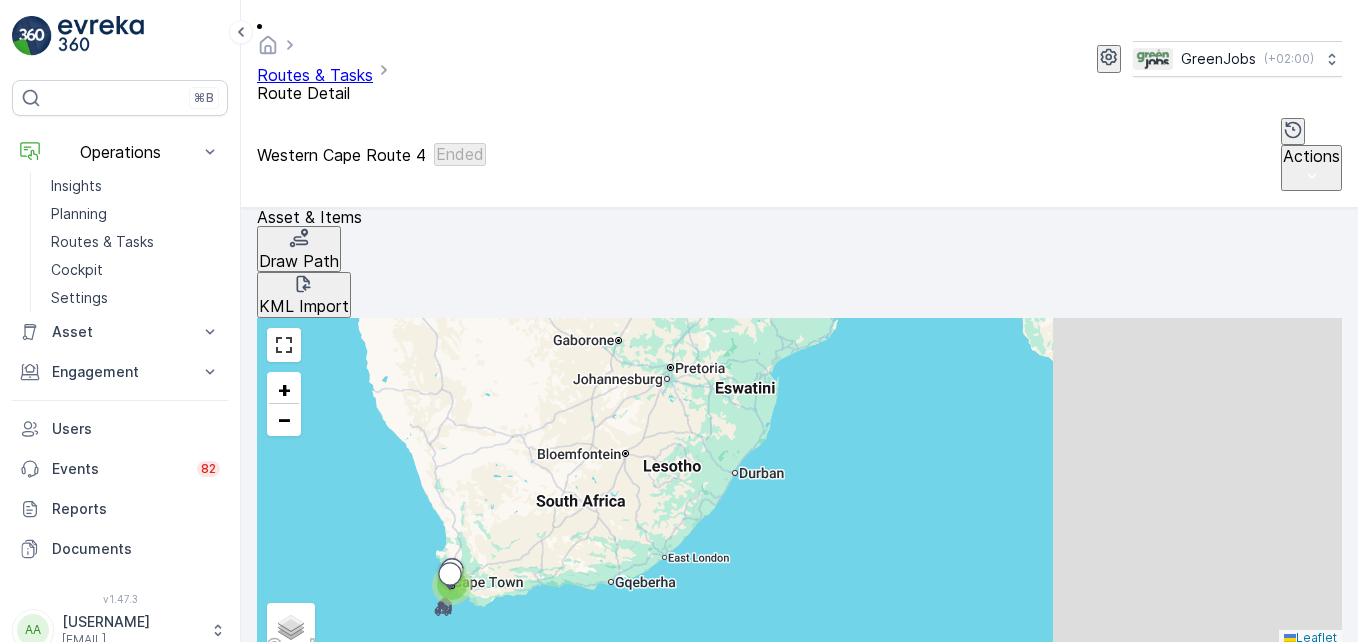 click 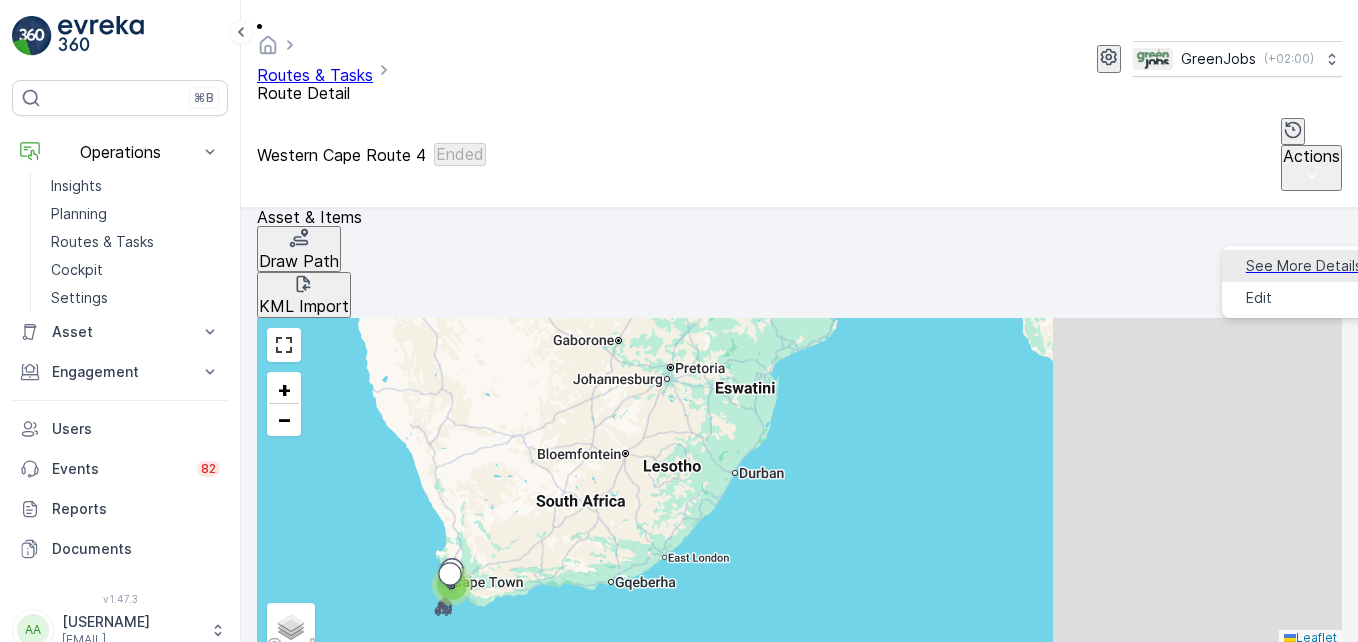 click on "See More Details" at bounding box center (1304, 266) 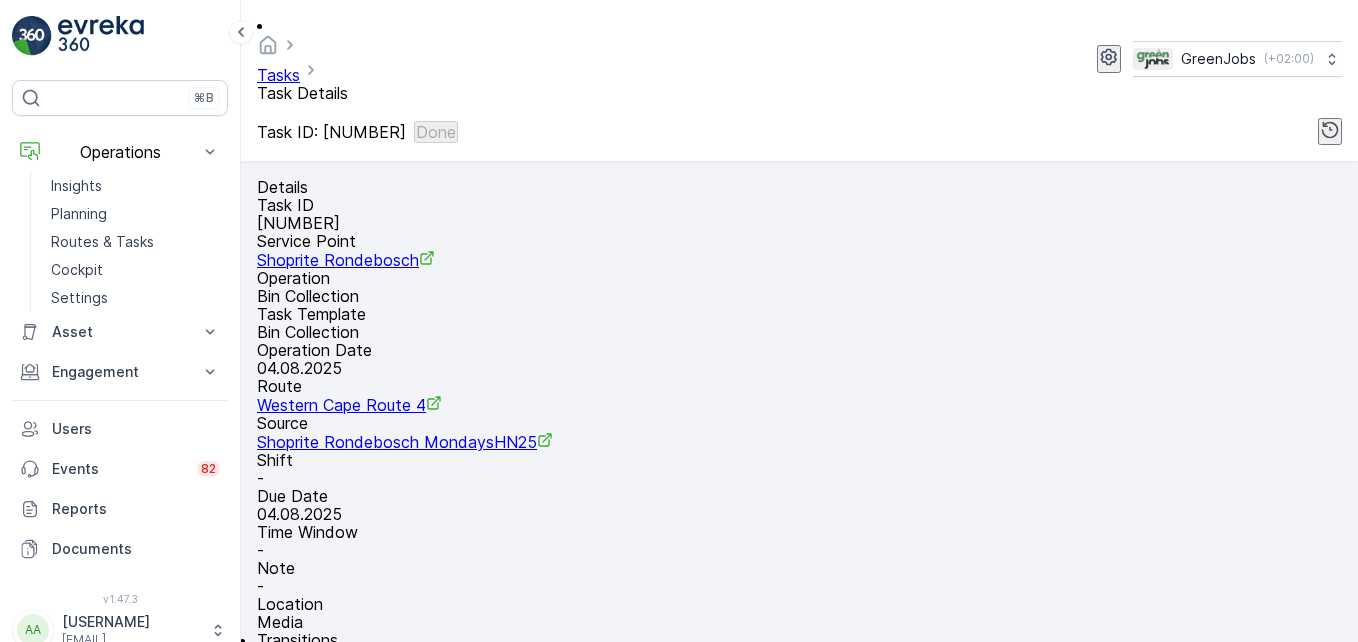 scroll, scrollTop: 619, scrollLeft: 0, axis: vertical 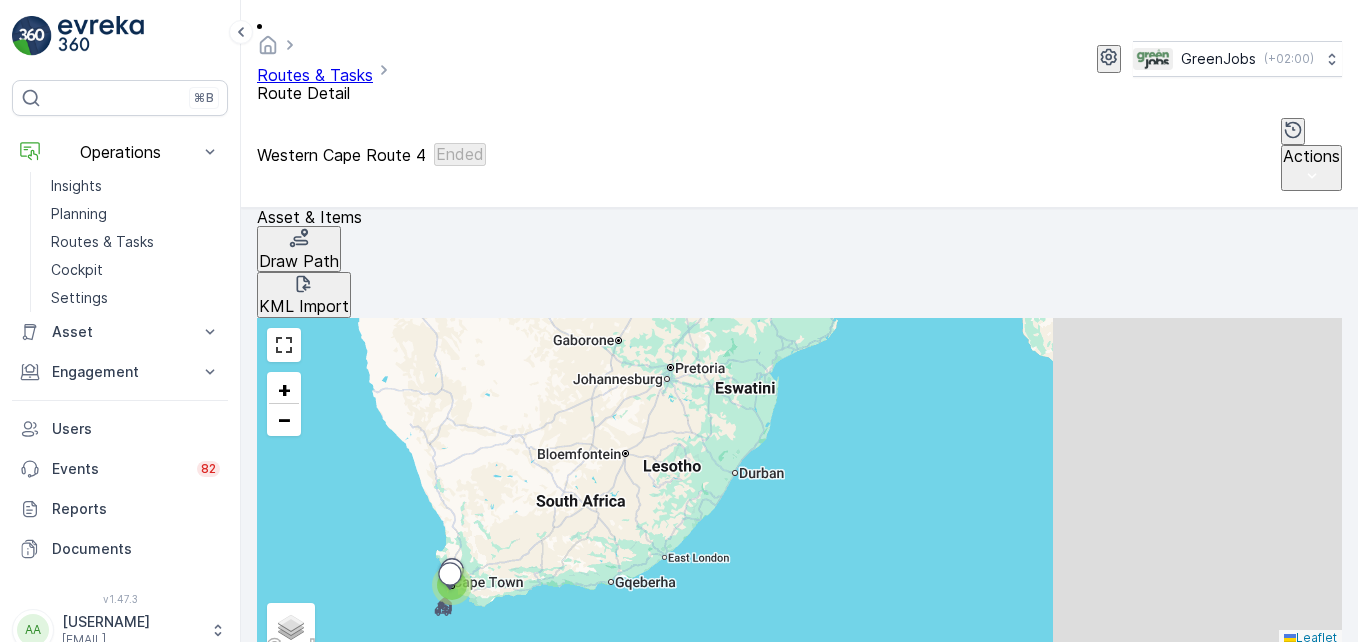 click 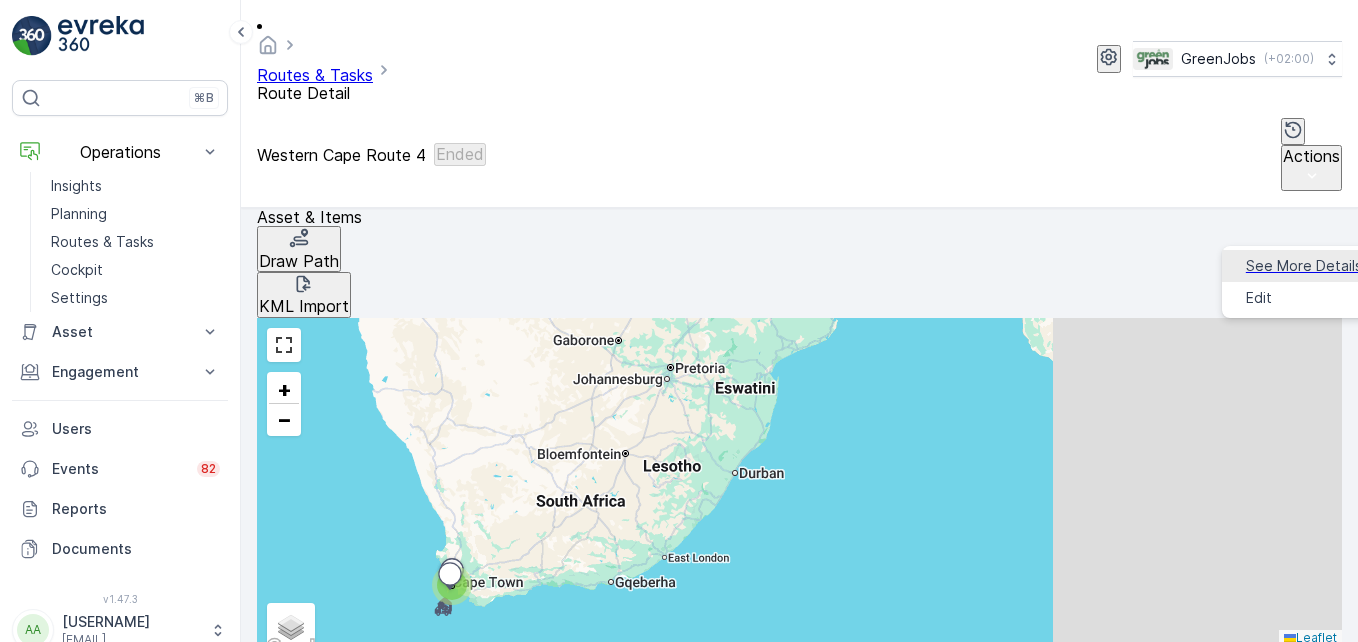 click on "See More Details" at bounding box center (1304, 266) 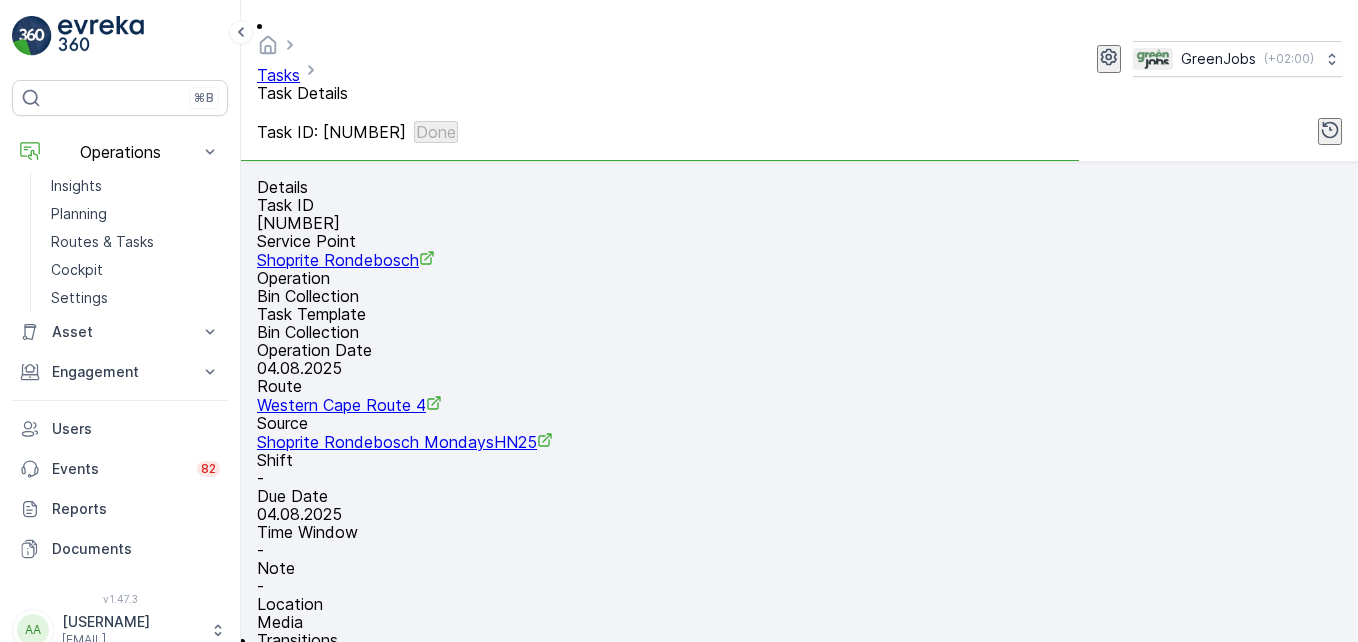 scroll, scrollTop: 619, scrollLeft: 0, axis: vertical 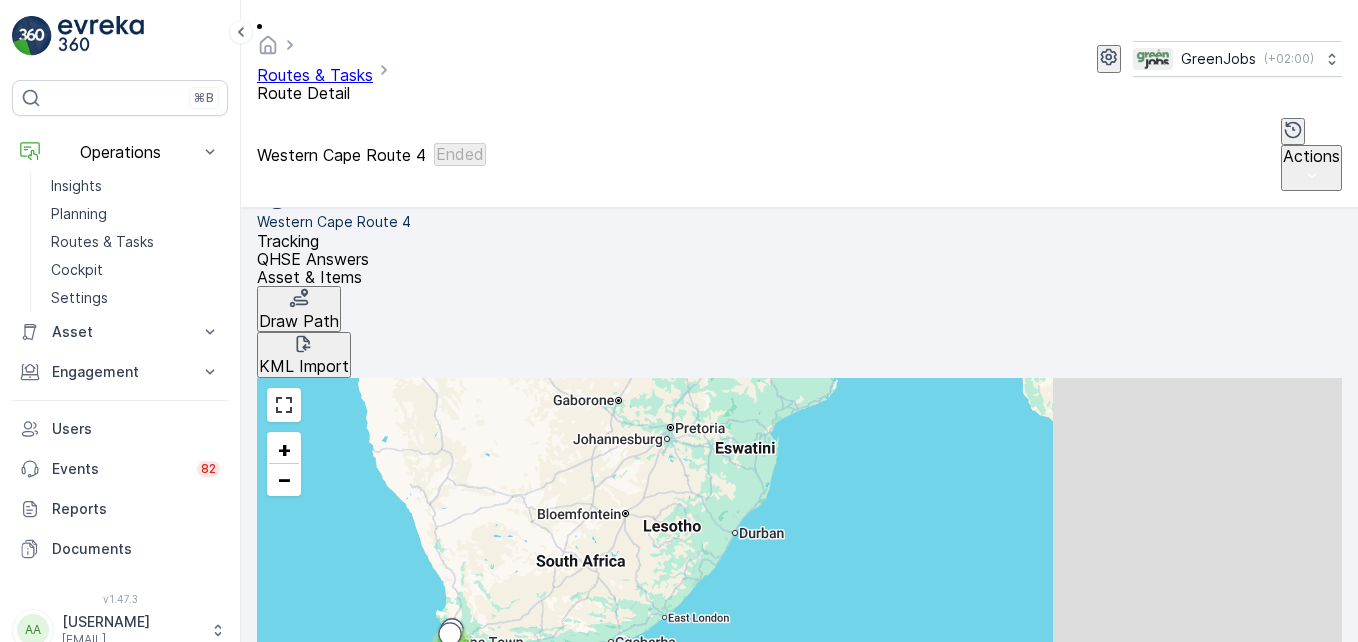 click 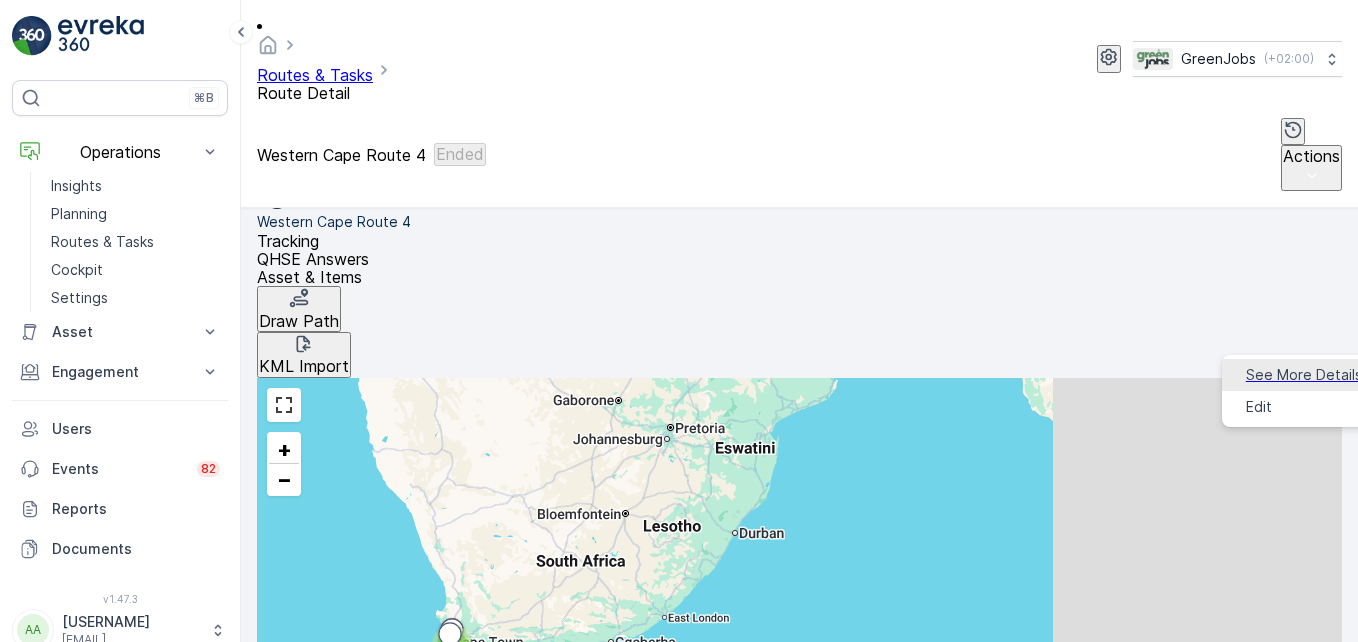 click on "See More Details" at bounding box center (1304, 375) 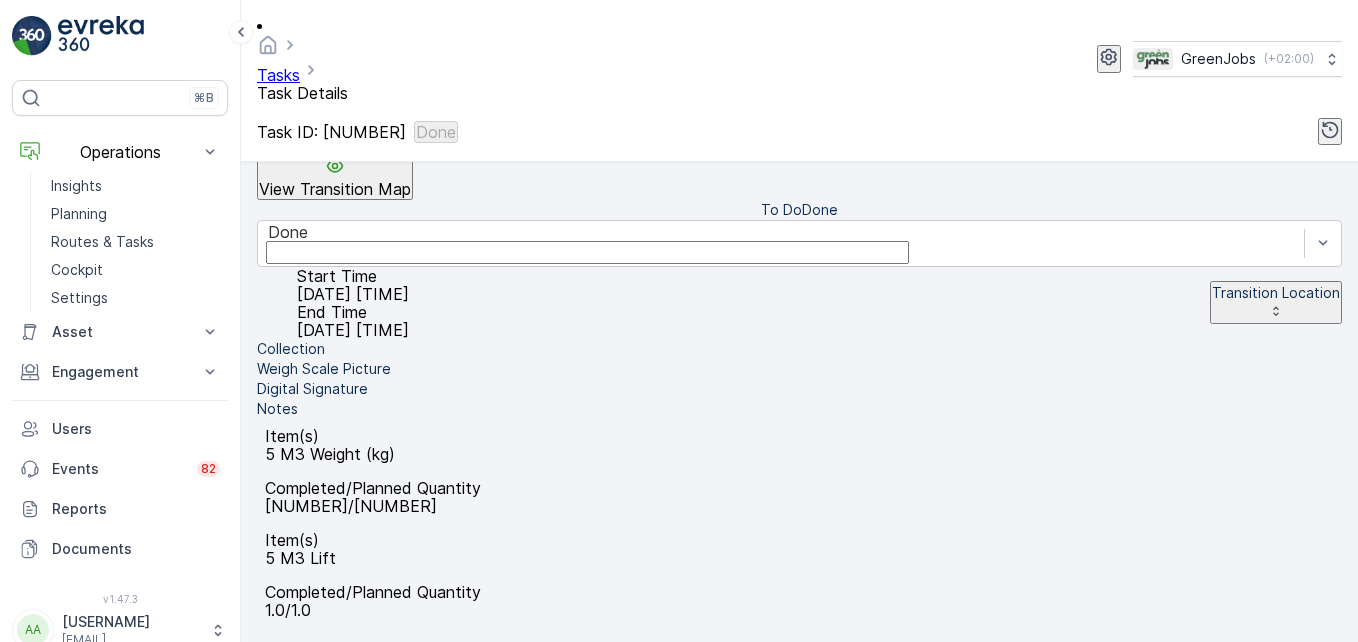 scroll, scrollTop: 600, scrollLeft: 0, axis: vertical 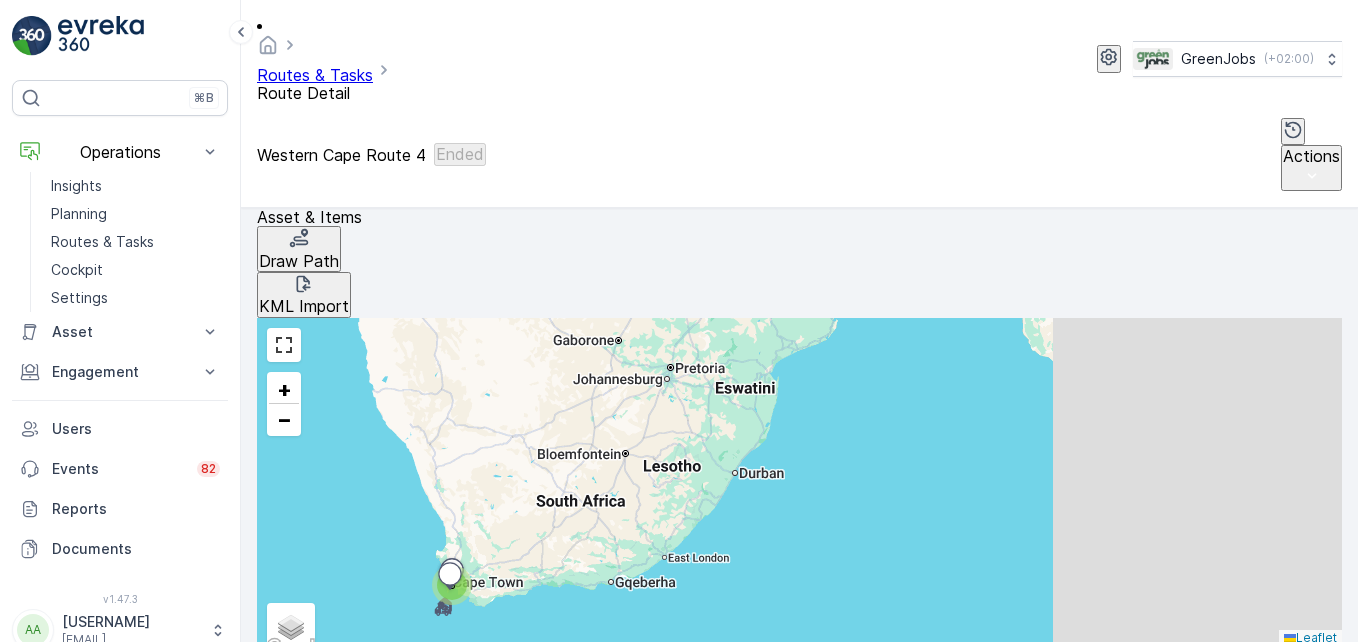 click 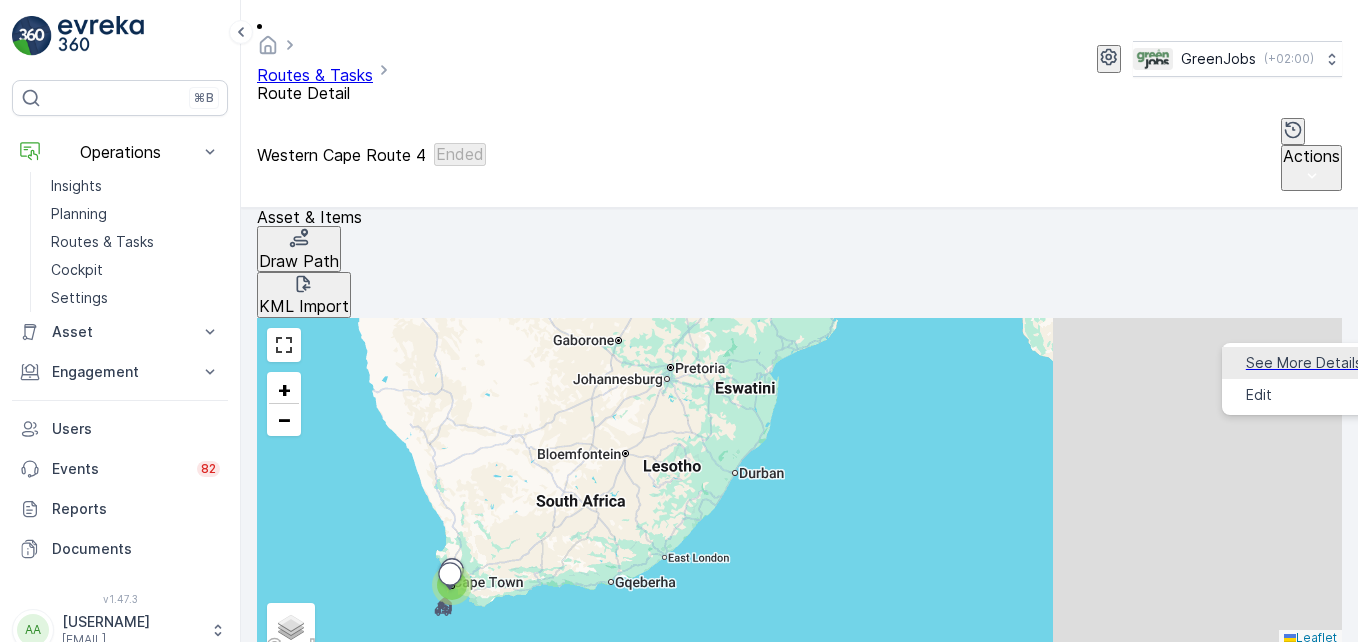 click on "See More Details" at bounding box center [1304, 363] 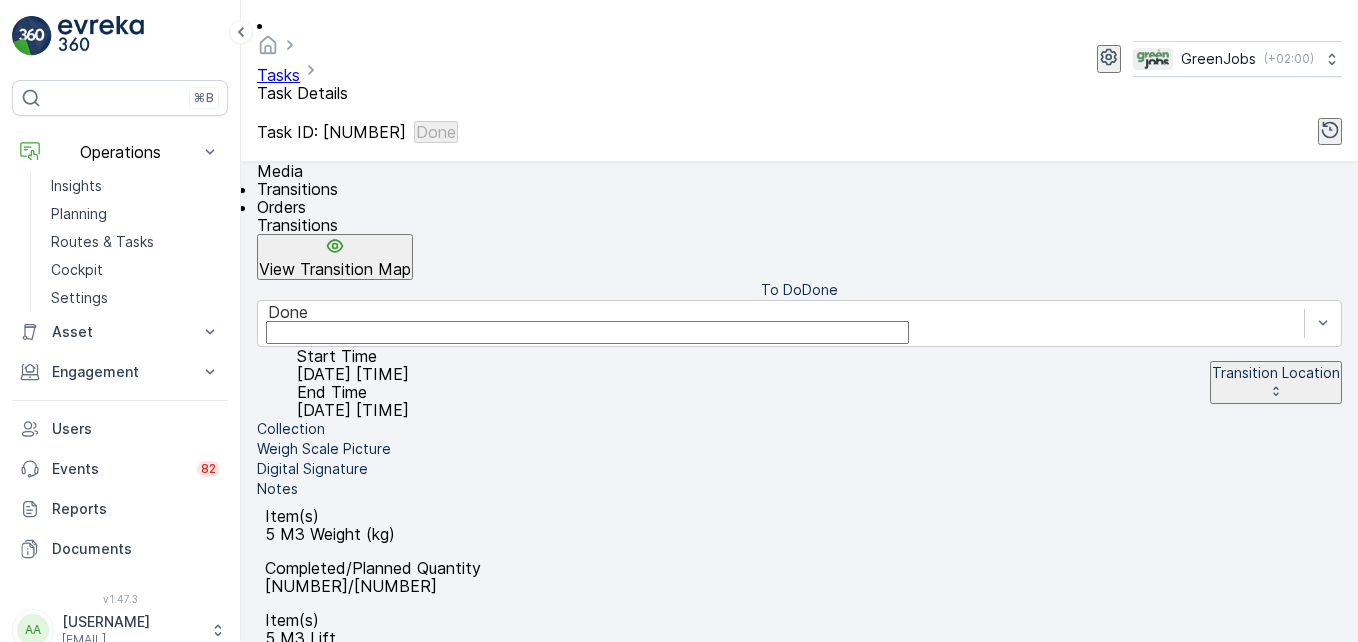 scroll, scrollTop: 619, scrollLeft: 0, axis: vertical 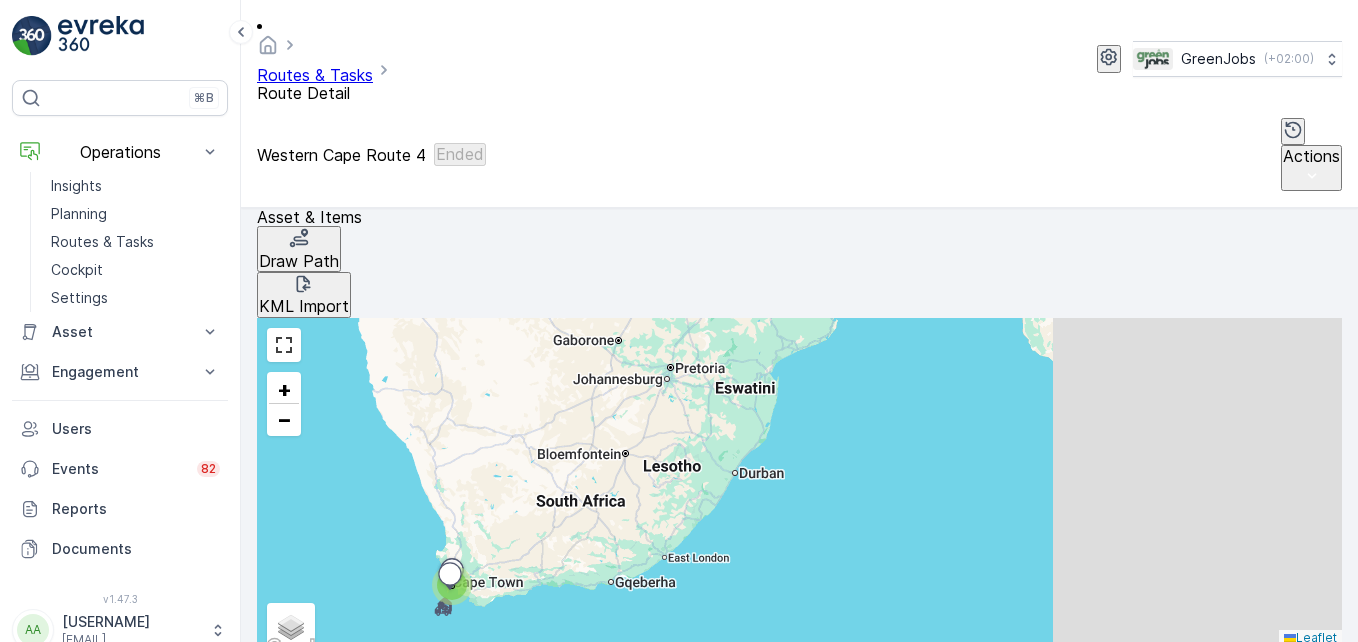 click 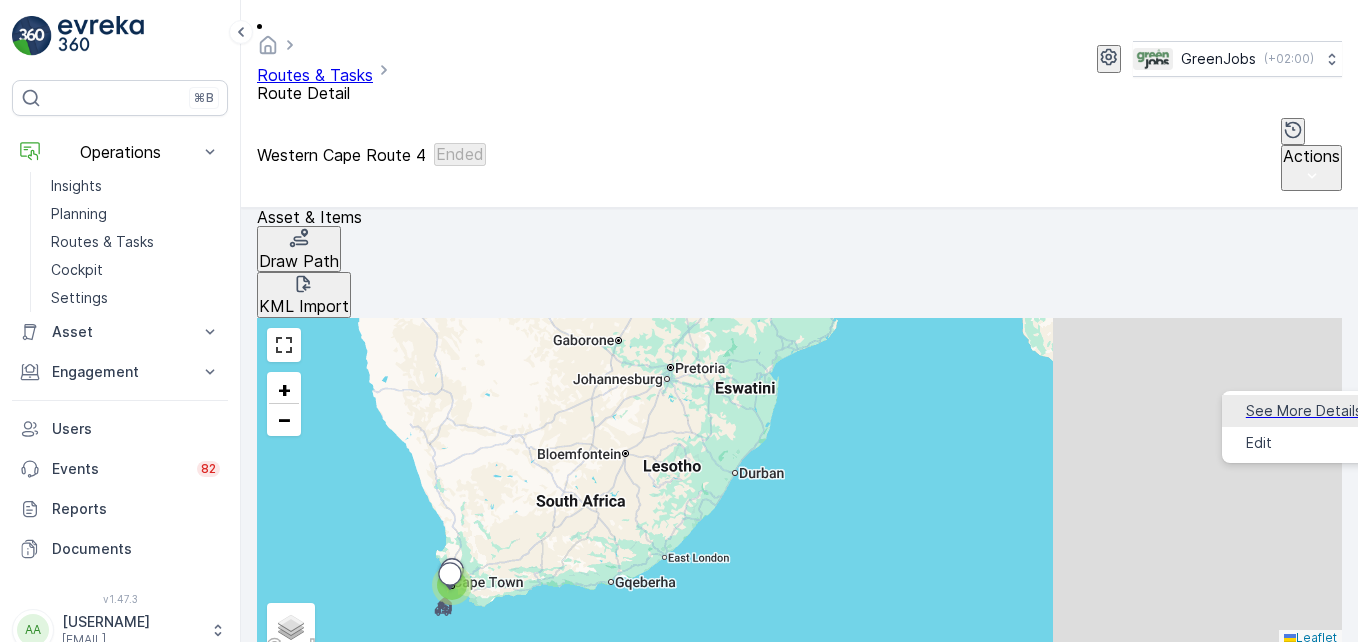 click on "See More Details" at bounding box center (1304, 411) 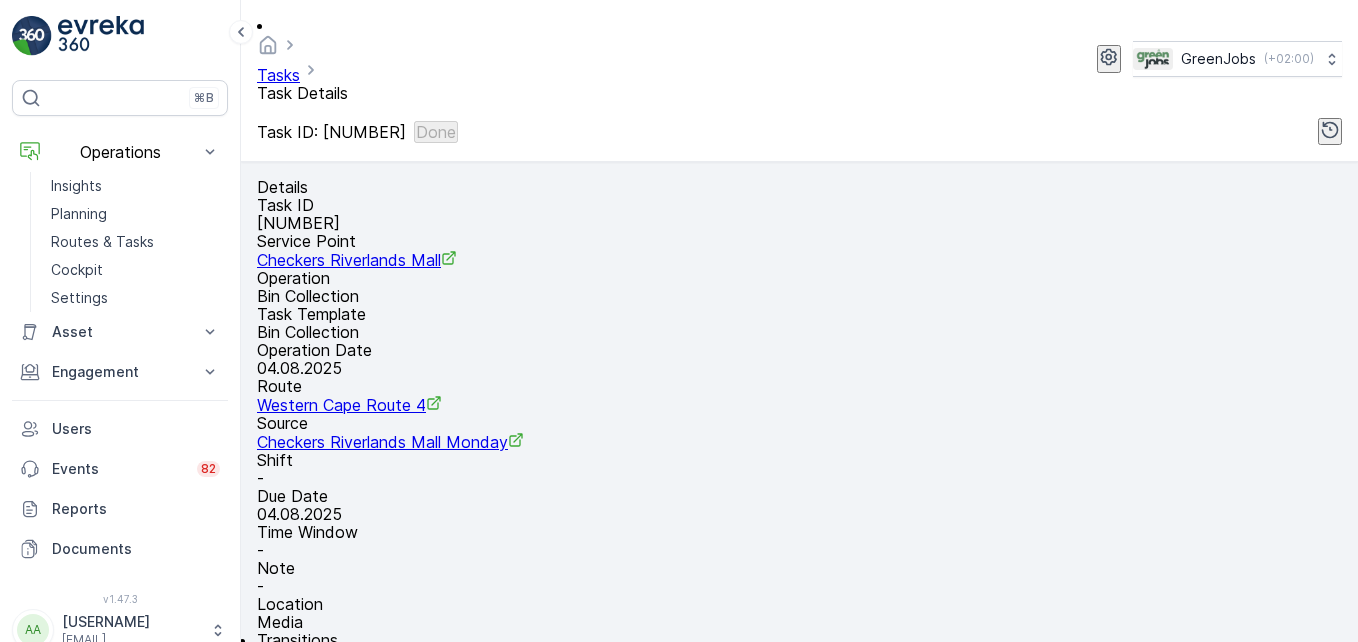 scroll, scrollTop: 619, scrollLeft: 0, axis: vertical 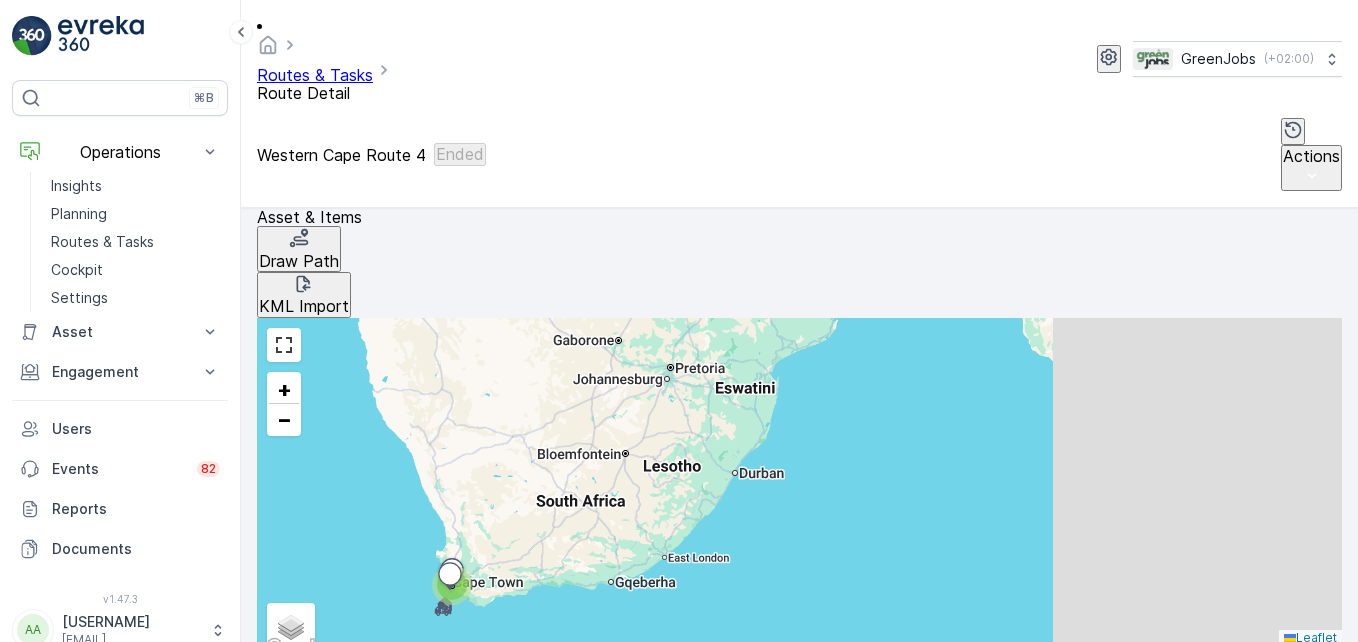 click 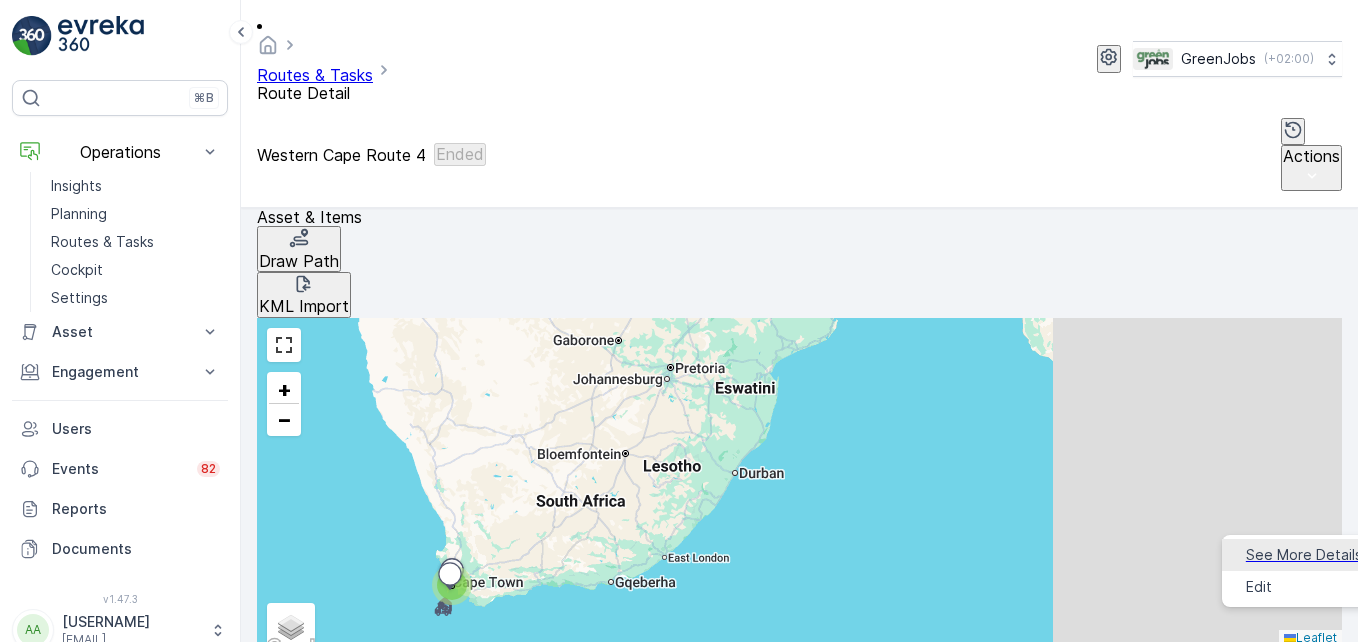 click on "See More Details" at bounding box center (1304, 555) 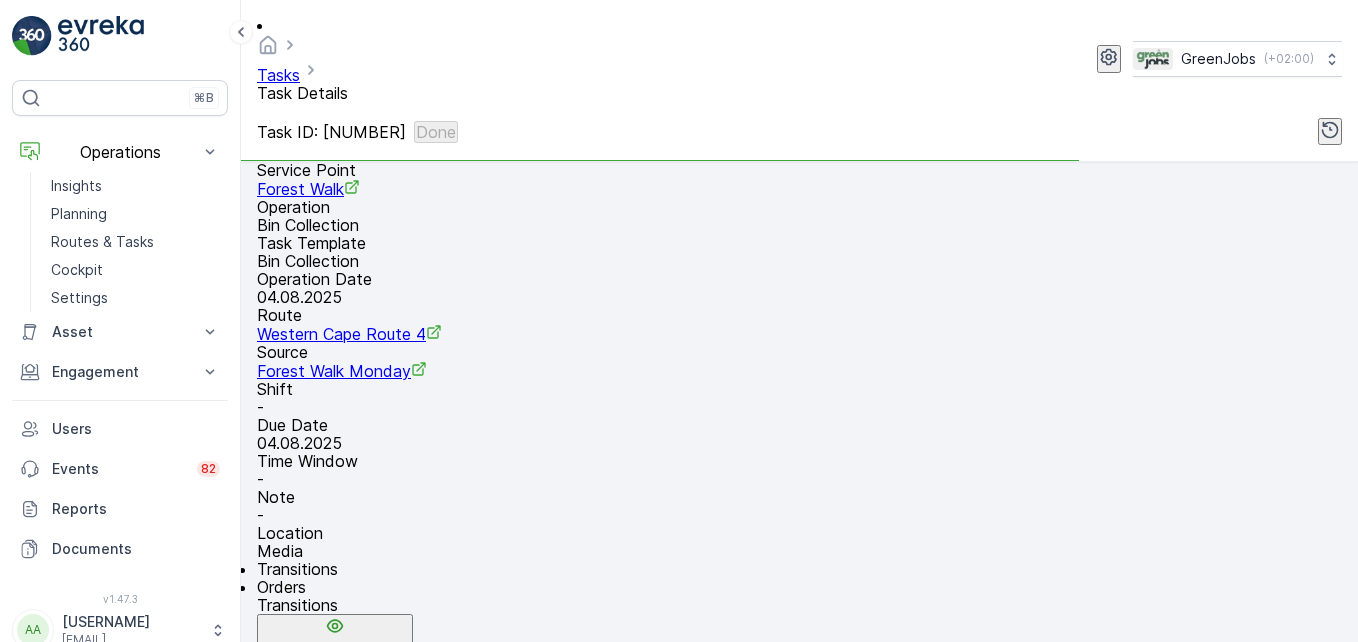 scroll, scrollTop: 619, scrollLeft: 0, axis: vertical 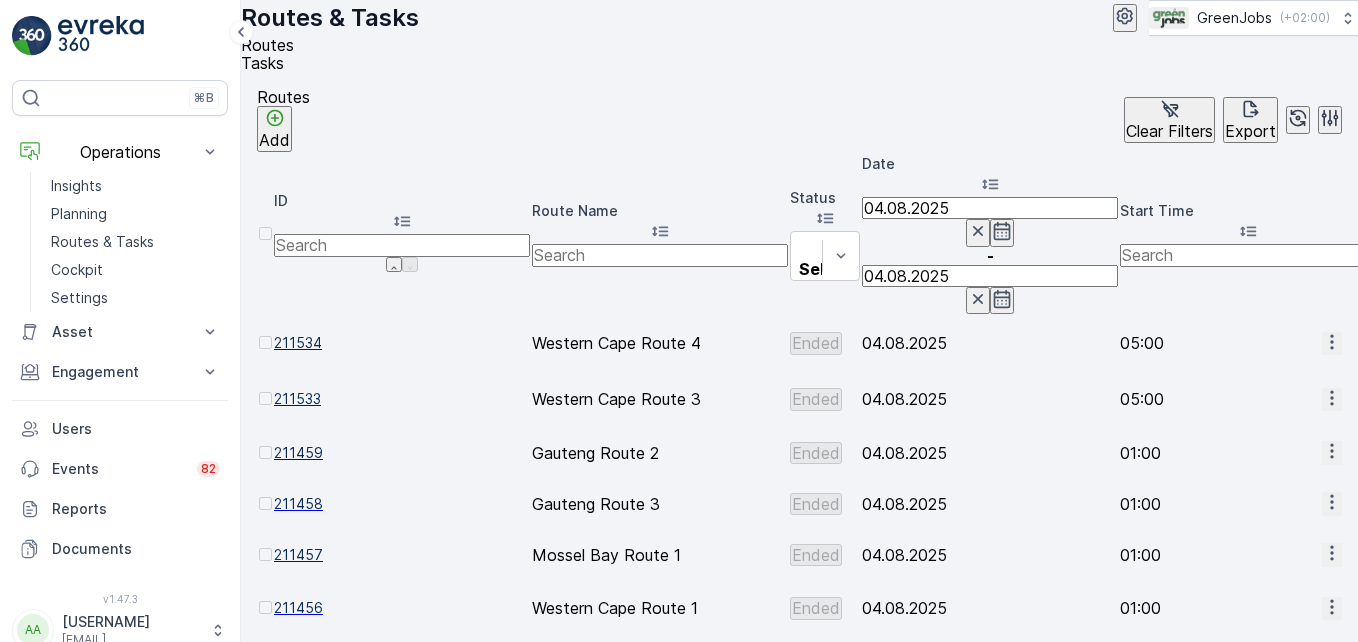 click 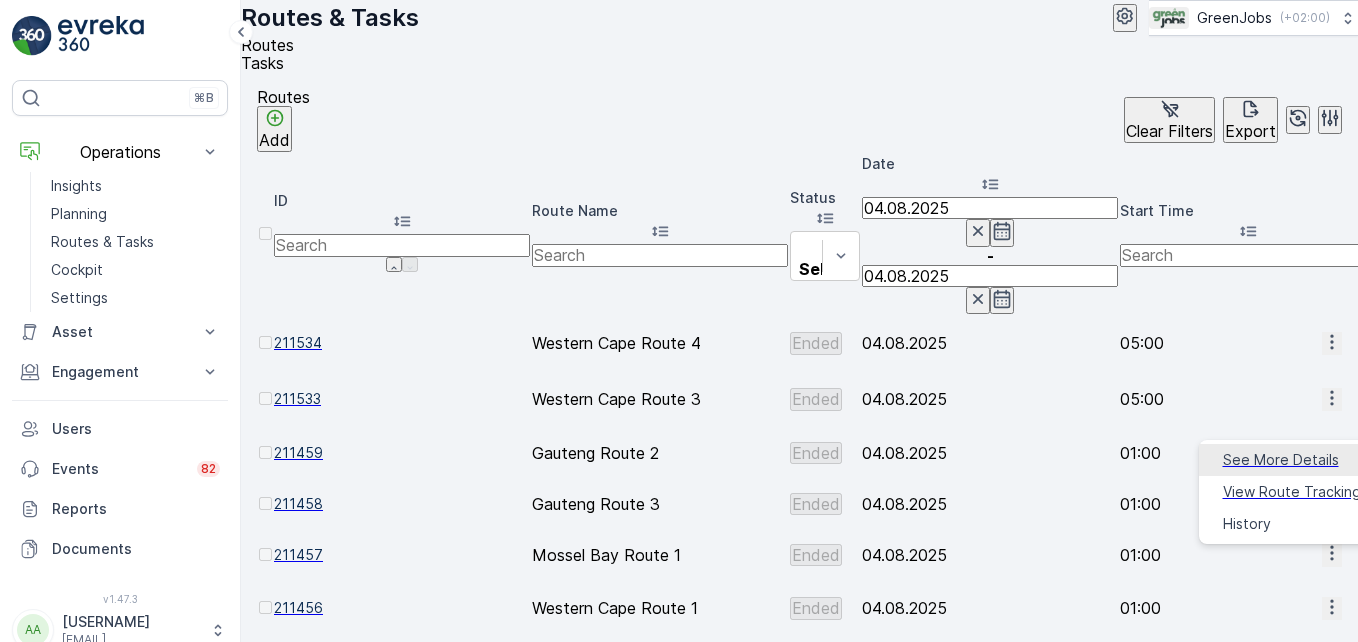 click on "See More Details" at bounding box center (1281, 460) 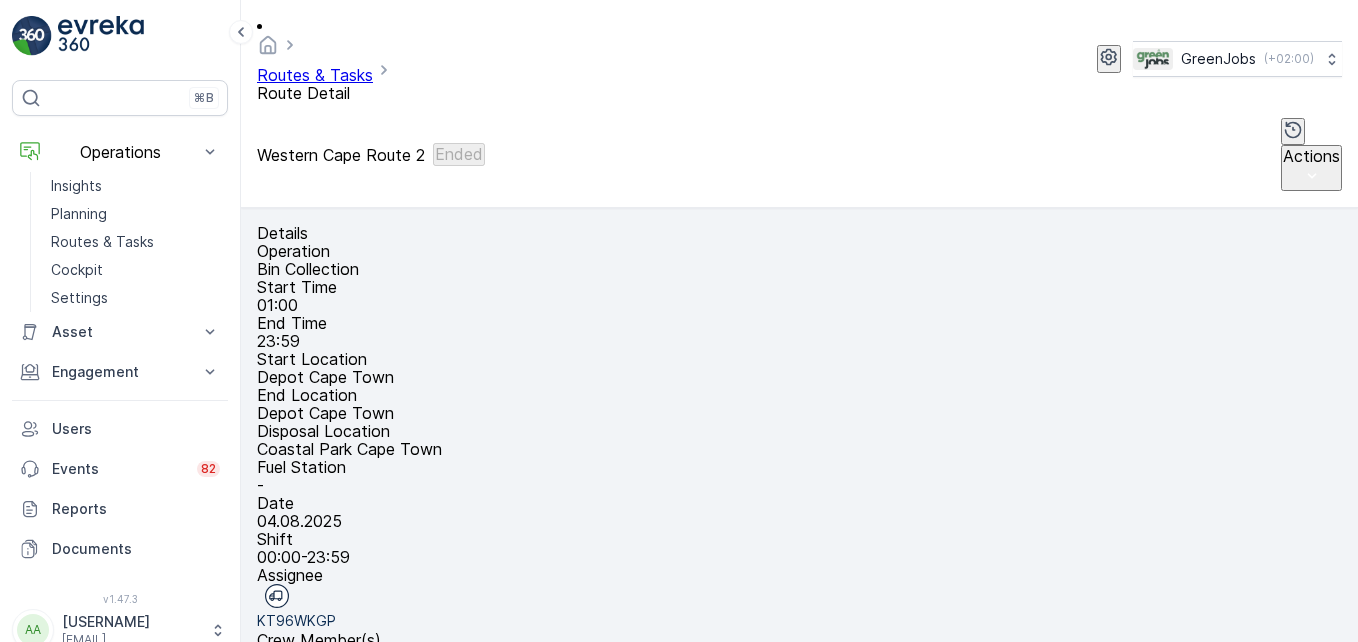scroll, scrollTop: 607, scrollLeft: 0, axis: vertical 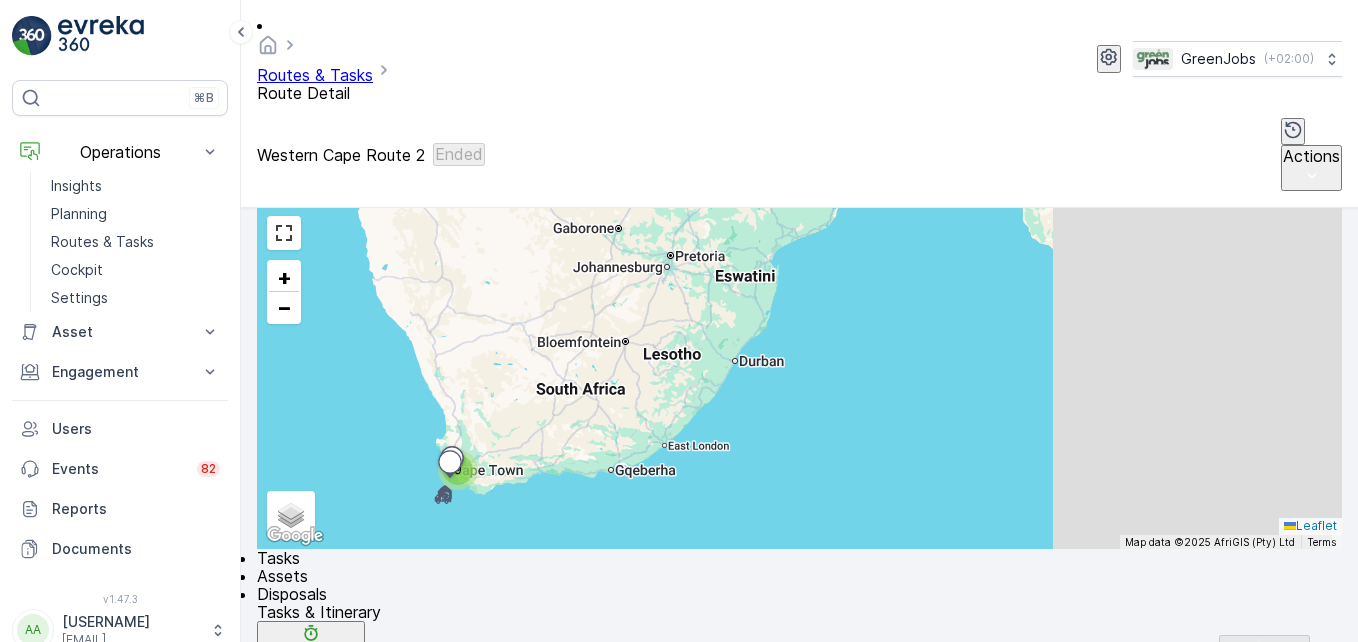 click 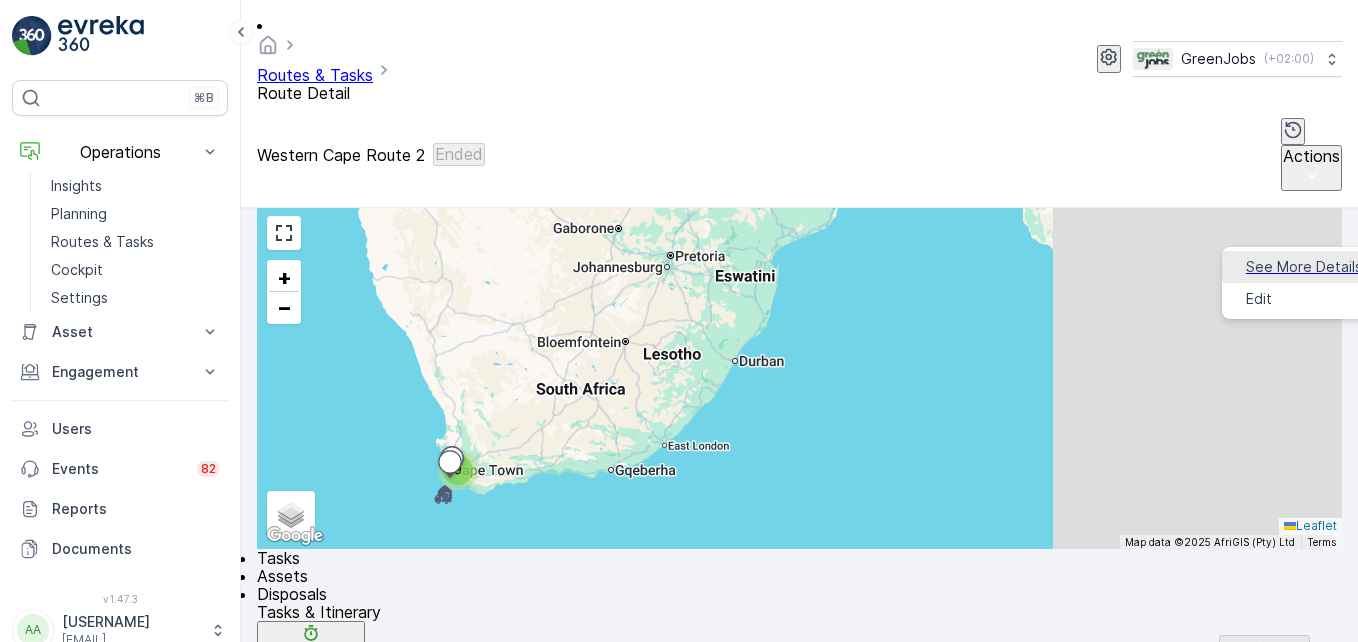 click on "See More Details" at bounding box center (1304, 267) 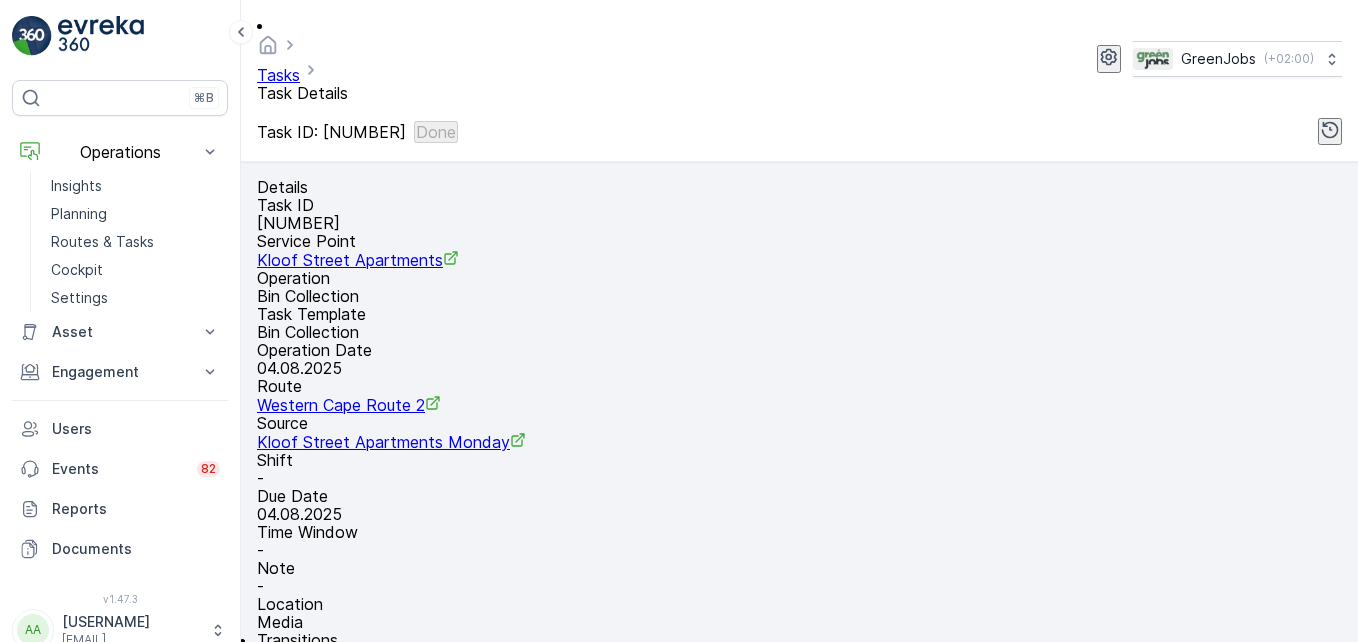 scroll, scrollTop: 800, scrollLeft: 0, axis: vertical 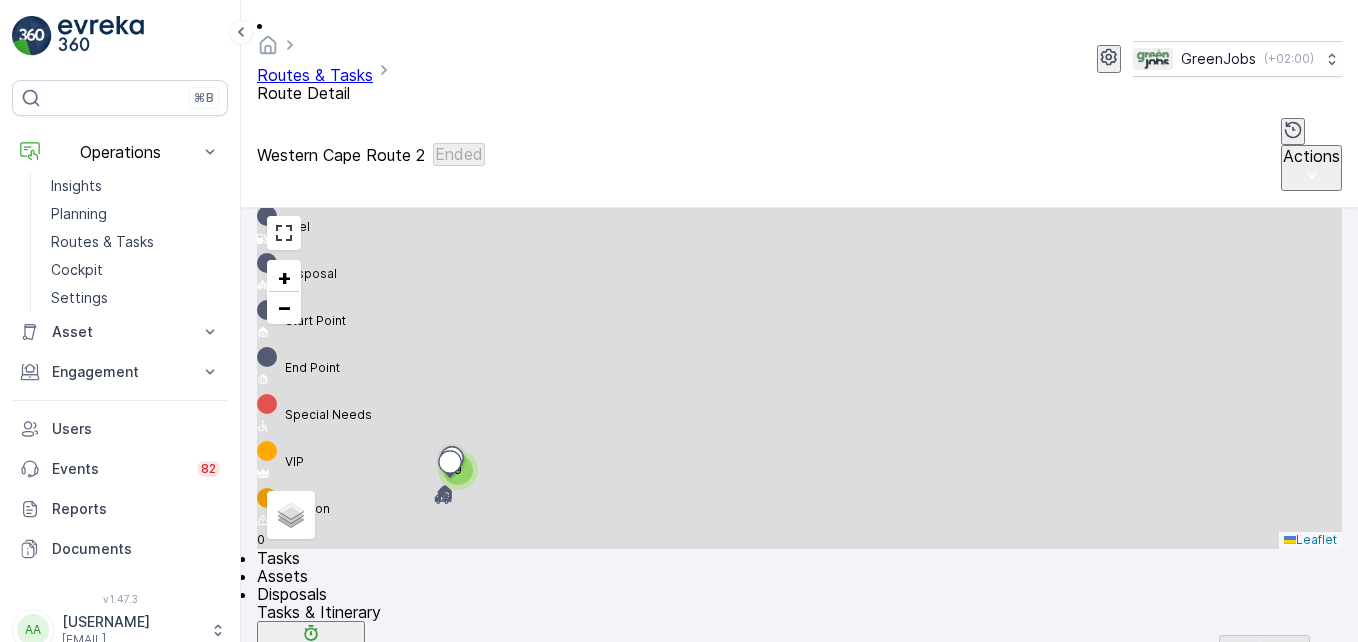 click at bounding box center [1240, 846] 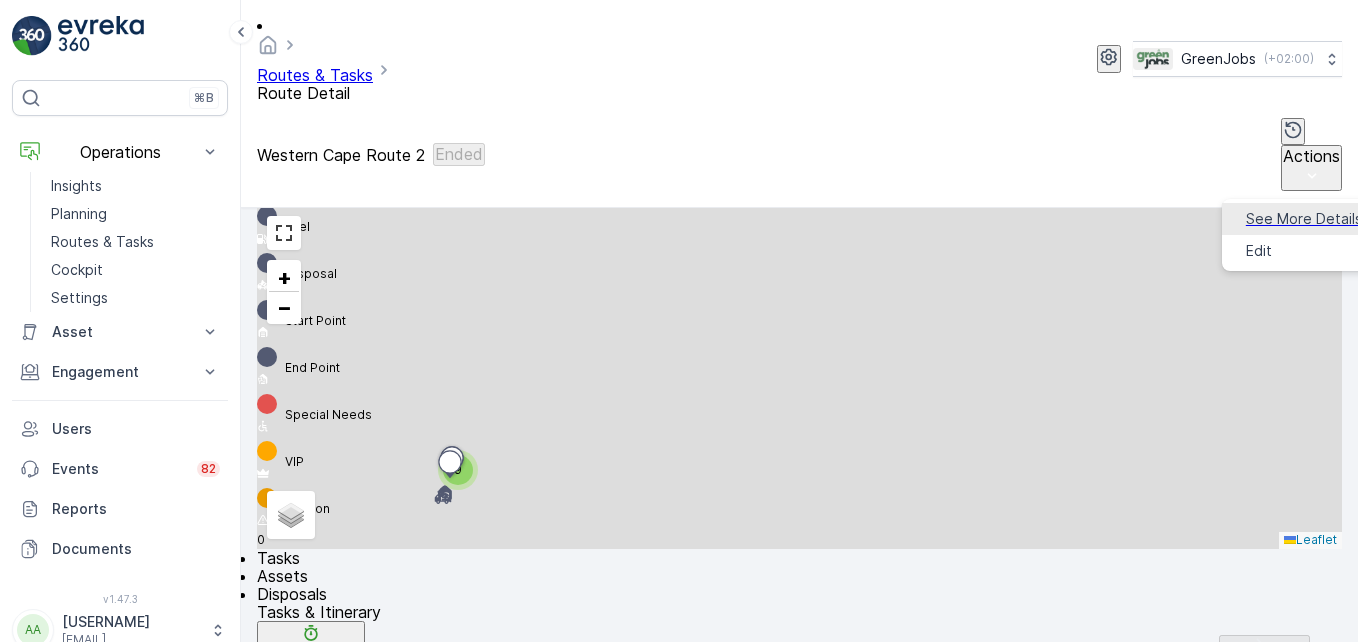 click on "See More Details" at bounding box center [1304, 219] 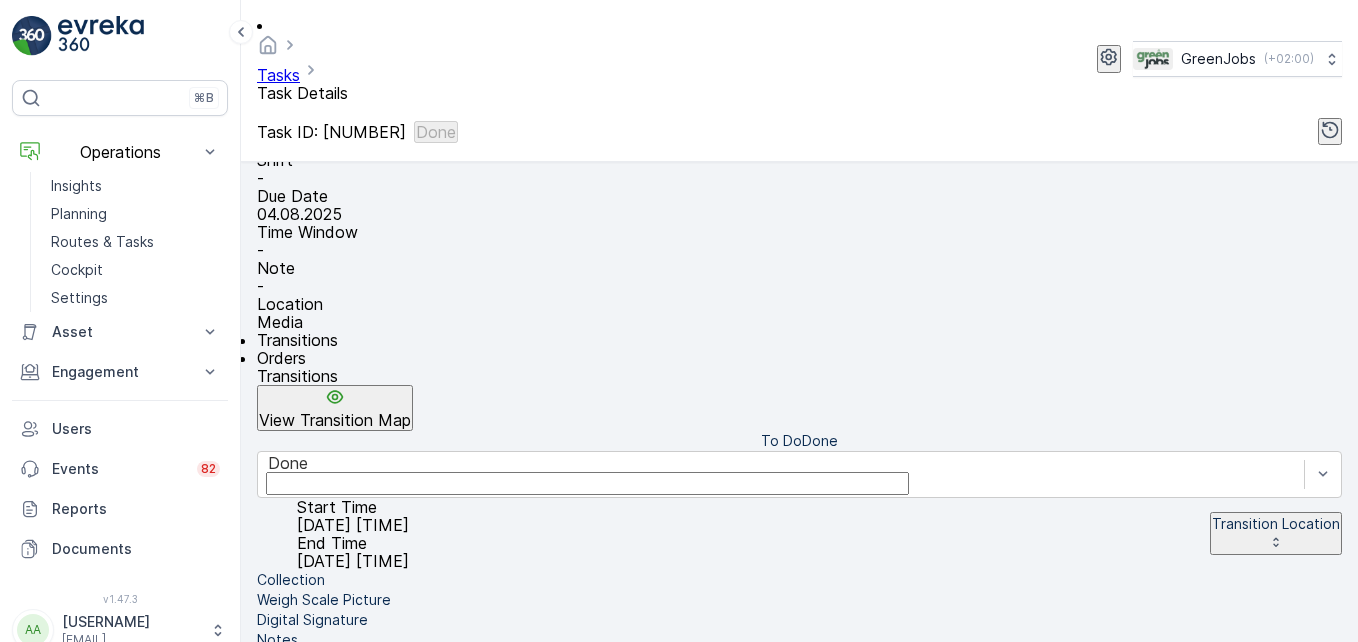 scroll, scrollTop: 619, scrollLeft: 0, axis: vertical 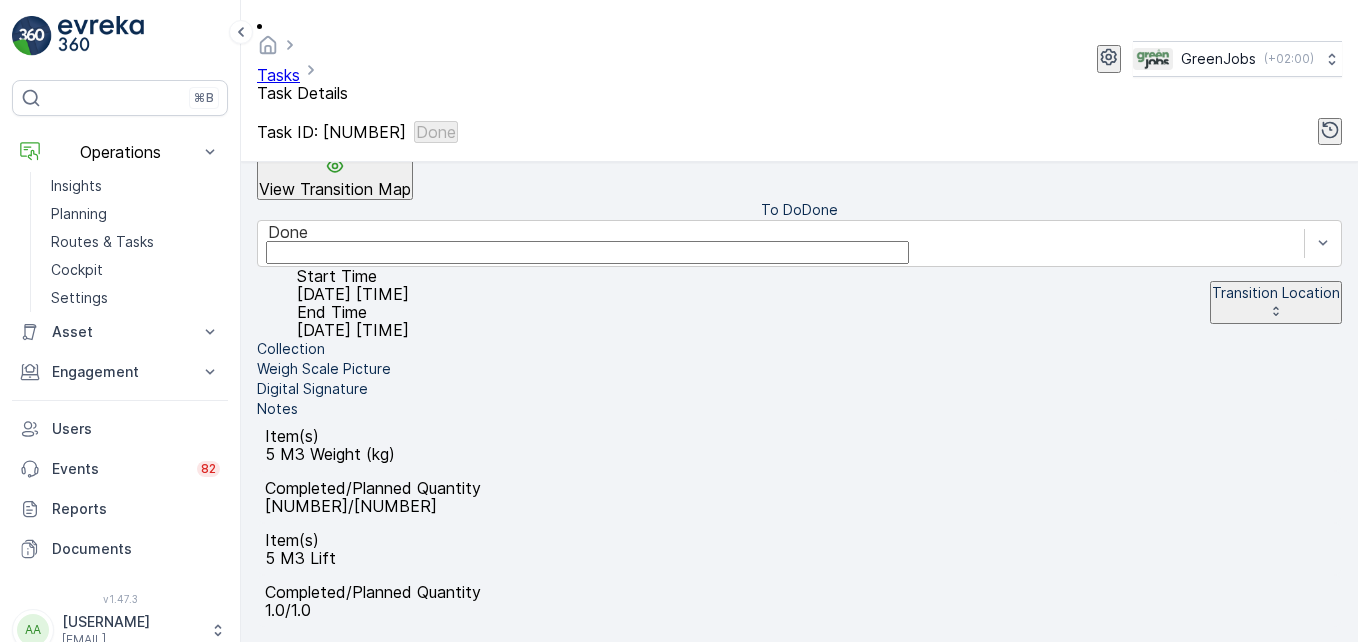 click on "Digital Signature" at bounding box center [312, 389] 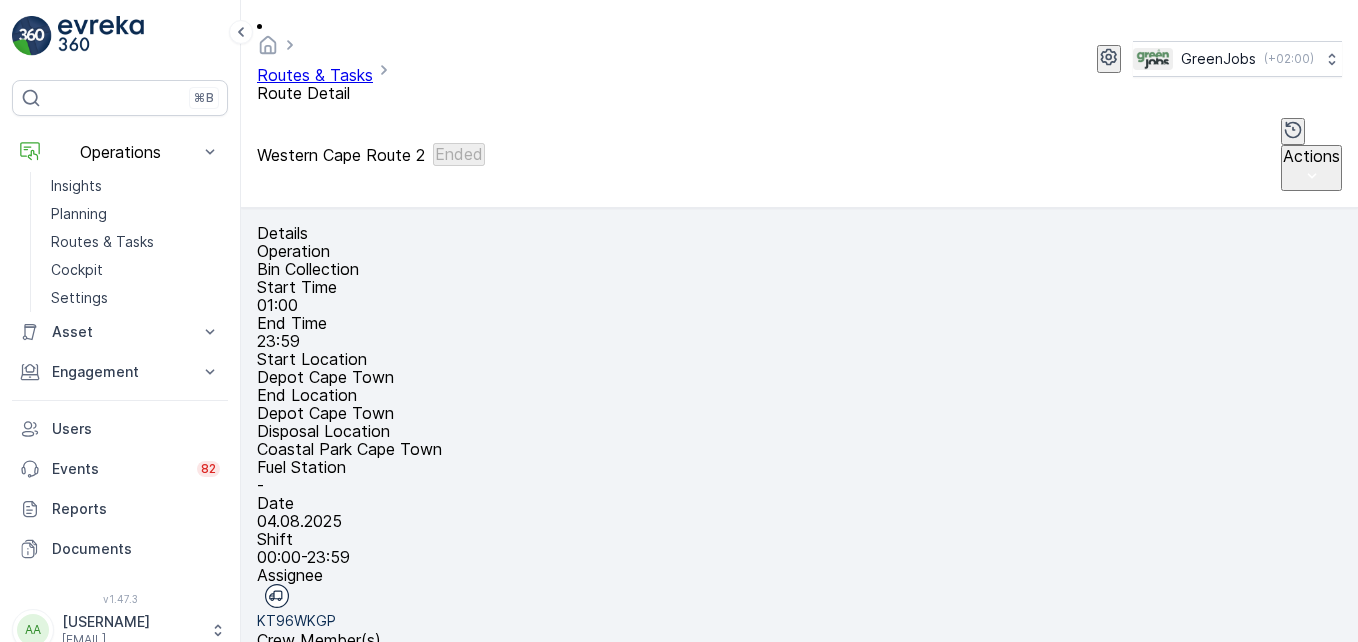 scroll, scrollTop: 607, scrollLeft: 0, axis: vertical 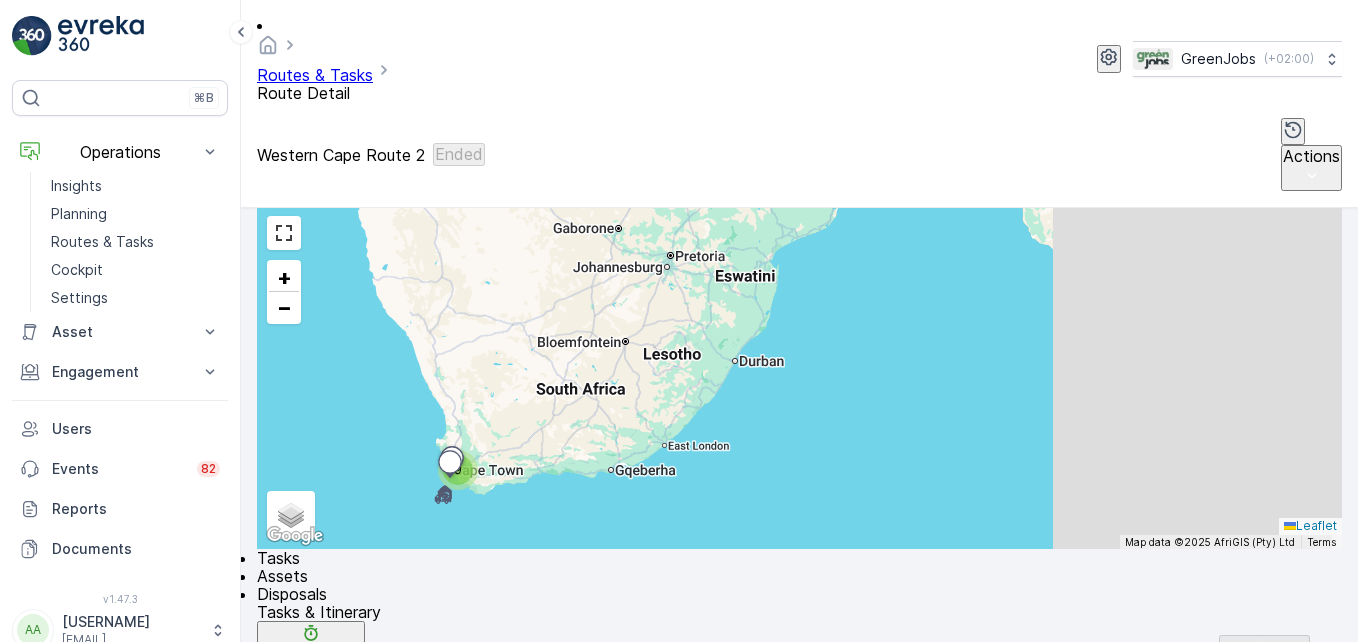 click 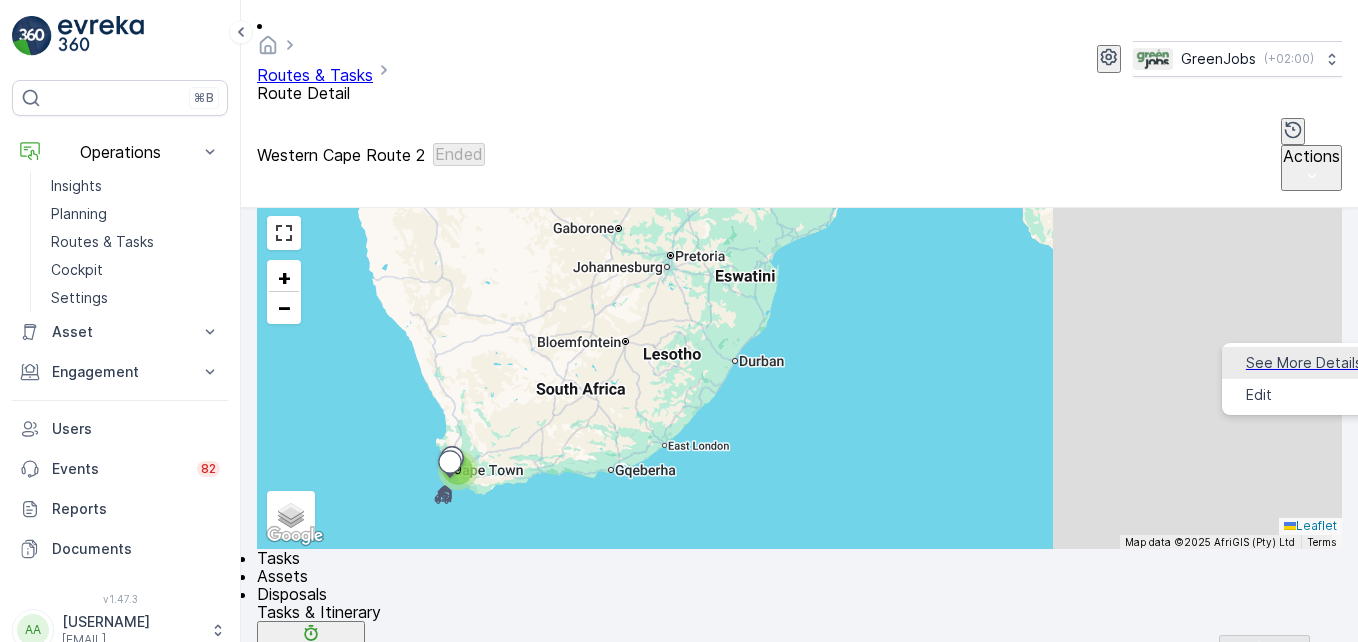 click on "See More Details" at bounding box center (1304, 363) 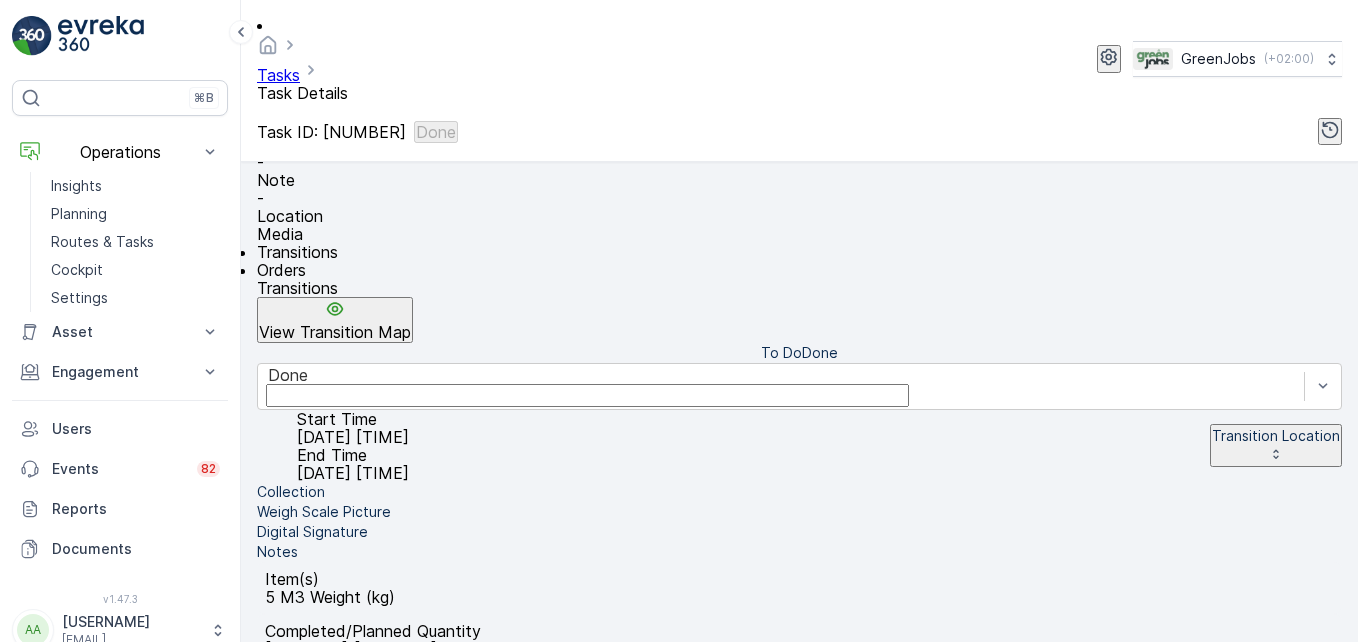 scroll, scrollTop: 400, scrollLeft: 0, axis: vertical 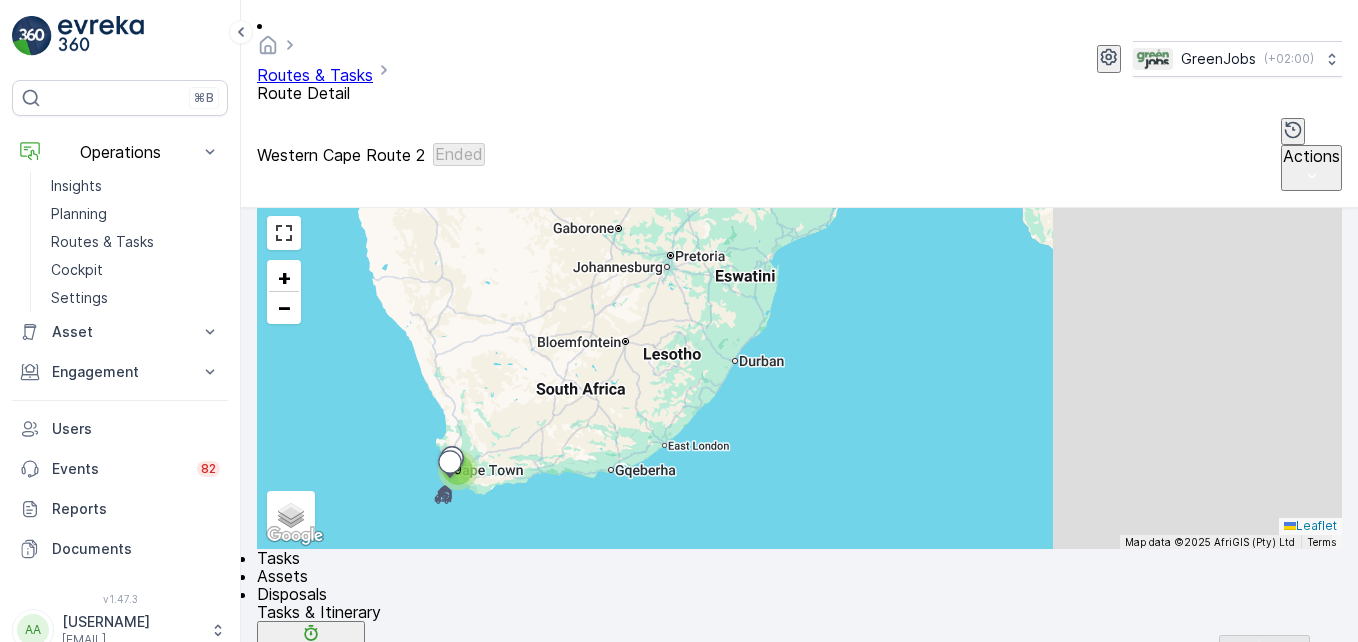 click 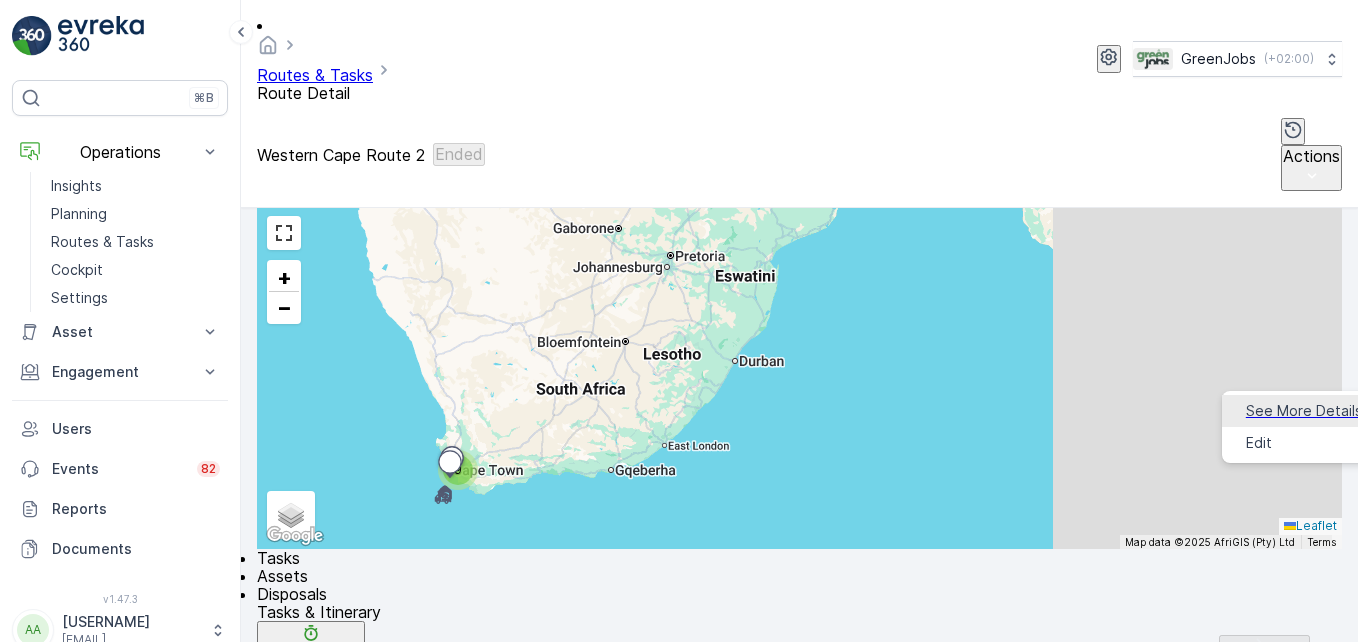 click on "See More Details" at bounding box center [1304, 411] 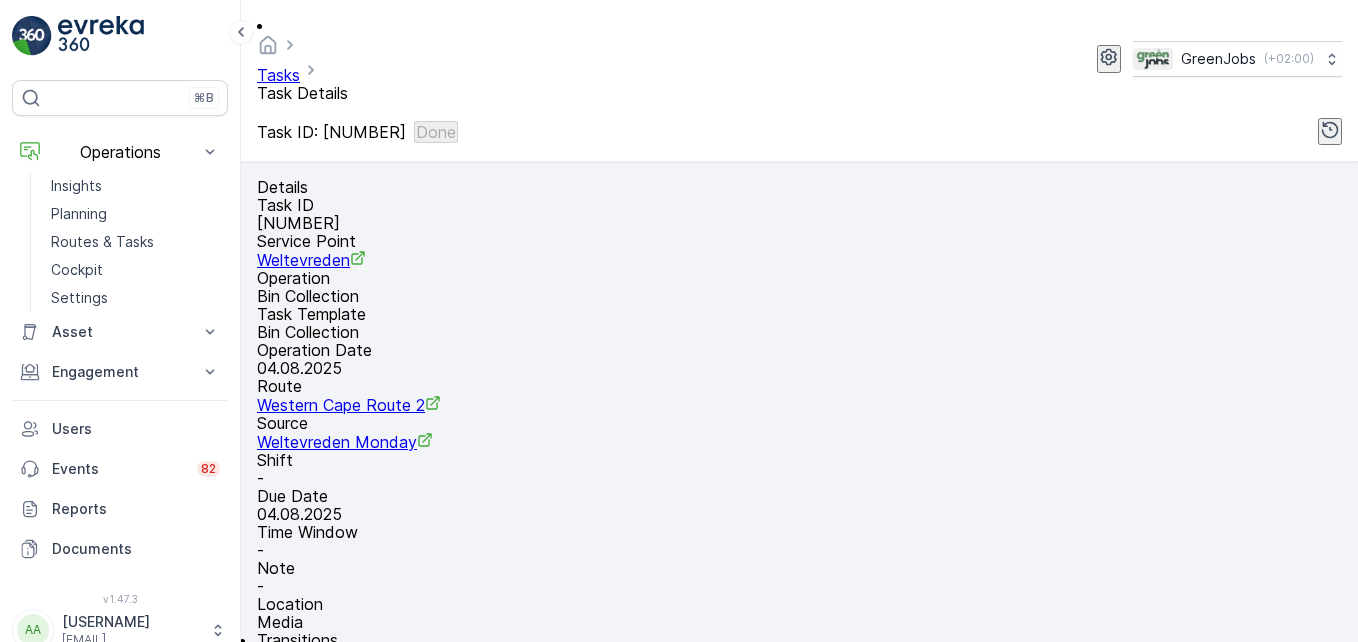 scroll, scrollTop: 400, scrollLeft: 0, axis: vertical 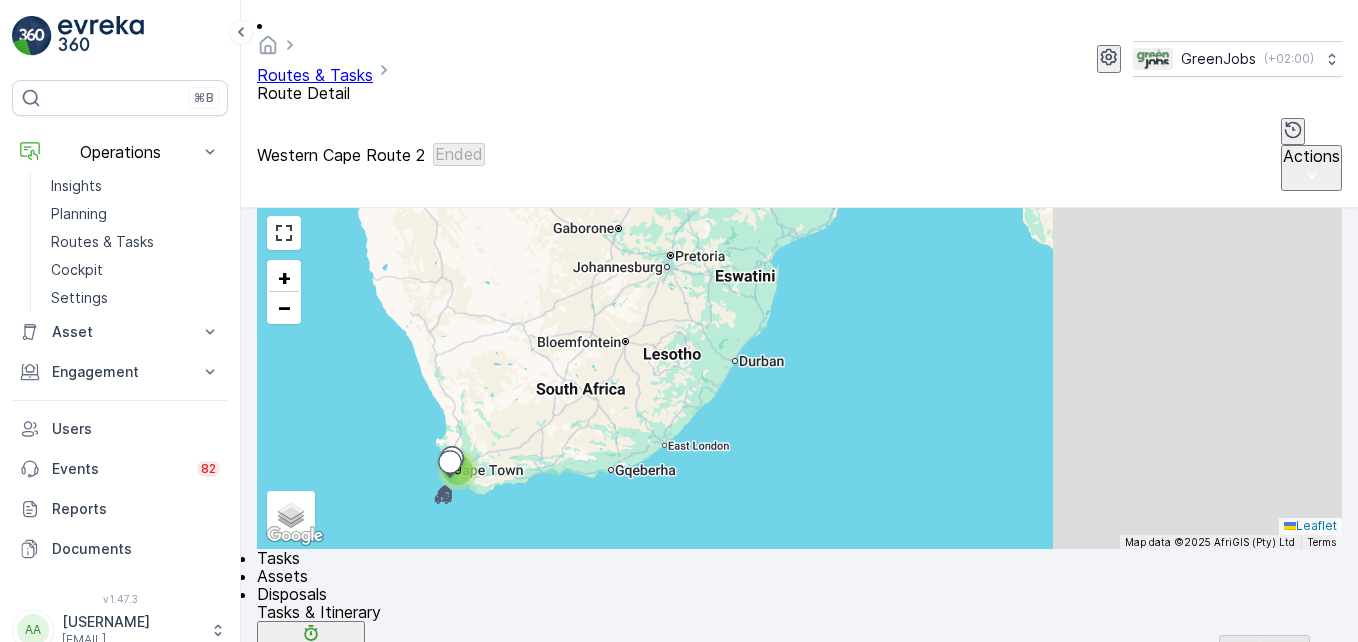 drag, startPoint x: 1311, startPoint y: 289, endPoint x: 1327, endPoint y: 288, distance: 16.03122 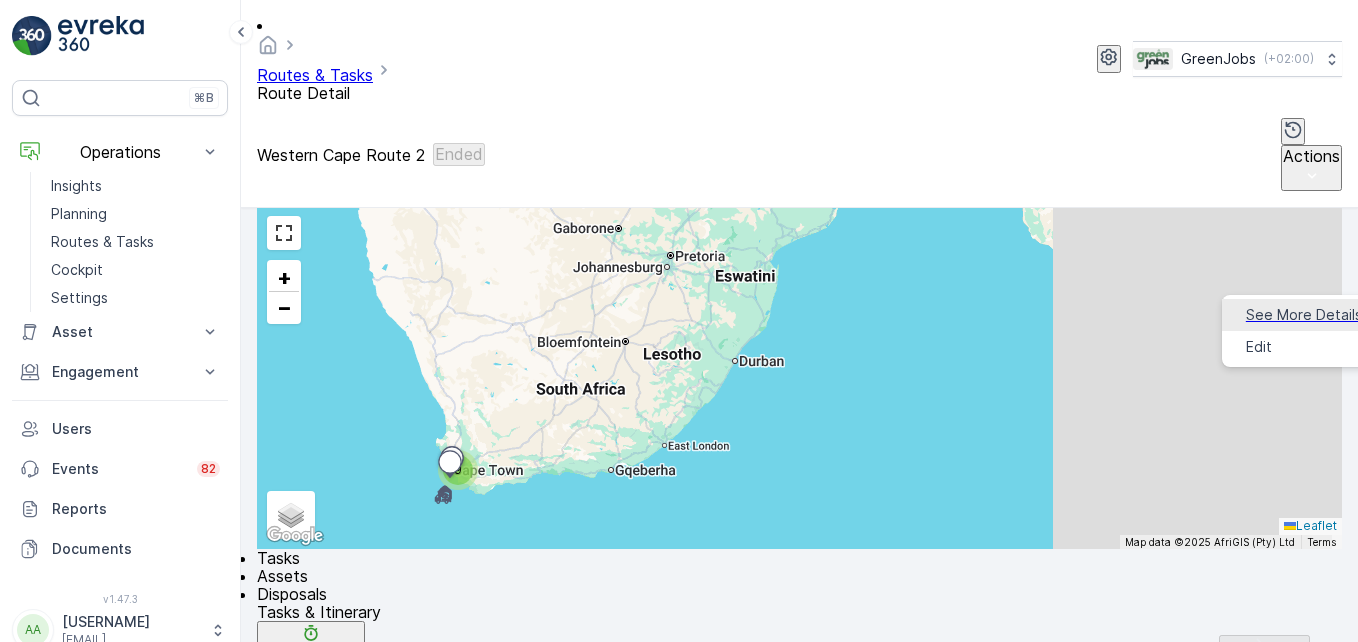 click on "See More Details" at bounding box center [1304, 315] 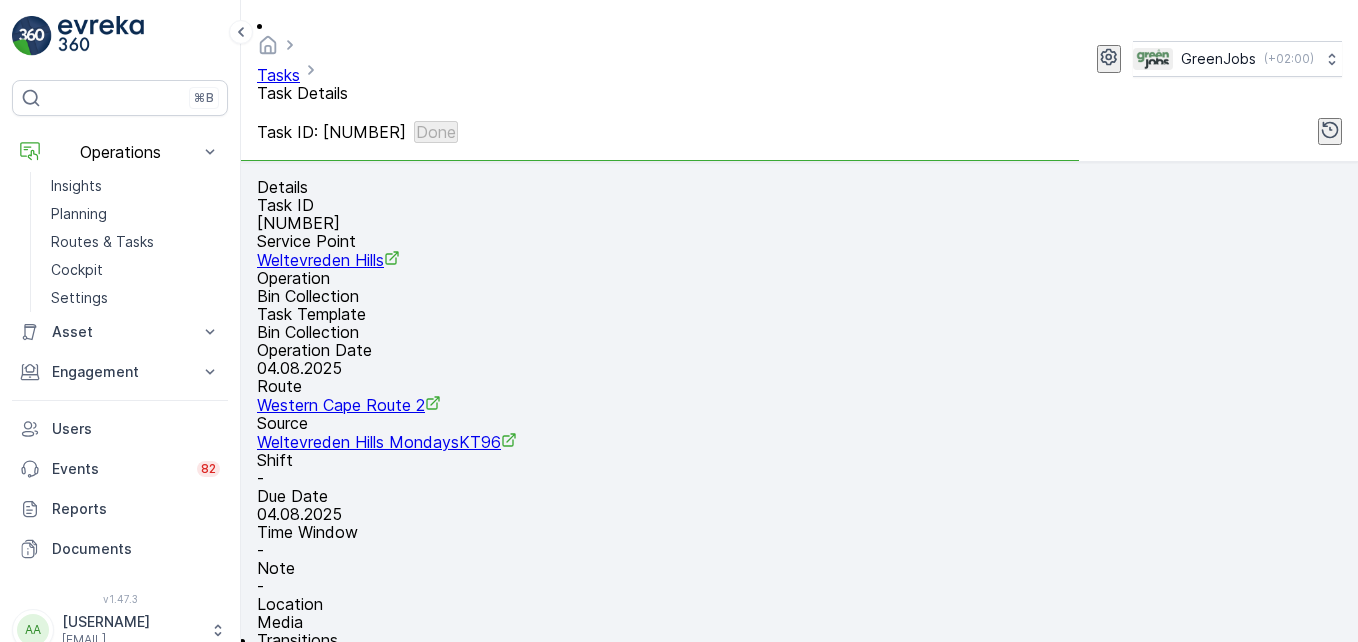 scroll, scrollTop: 619, scrollLeft: 0, axis: vertical 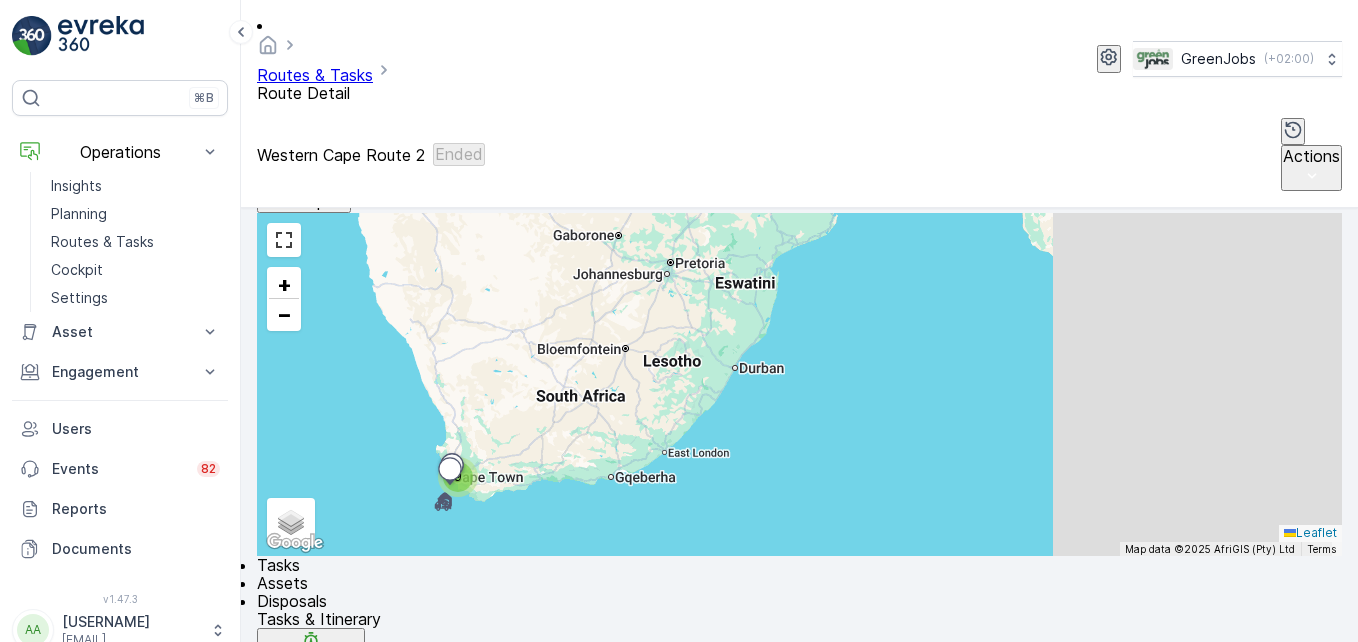 click 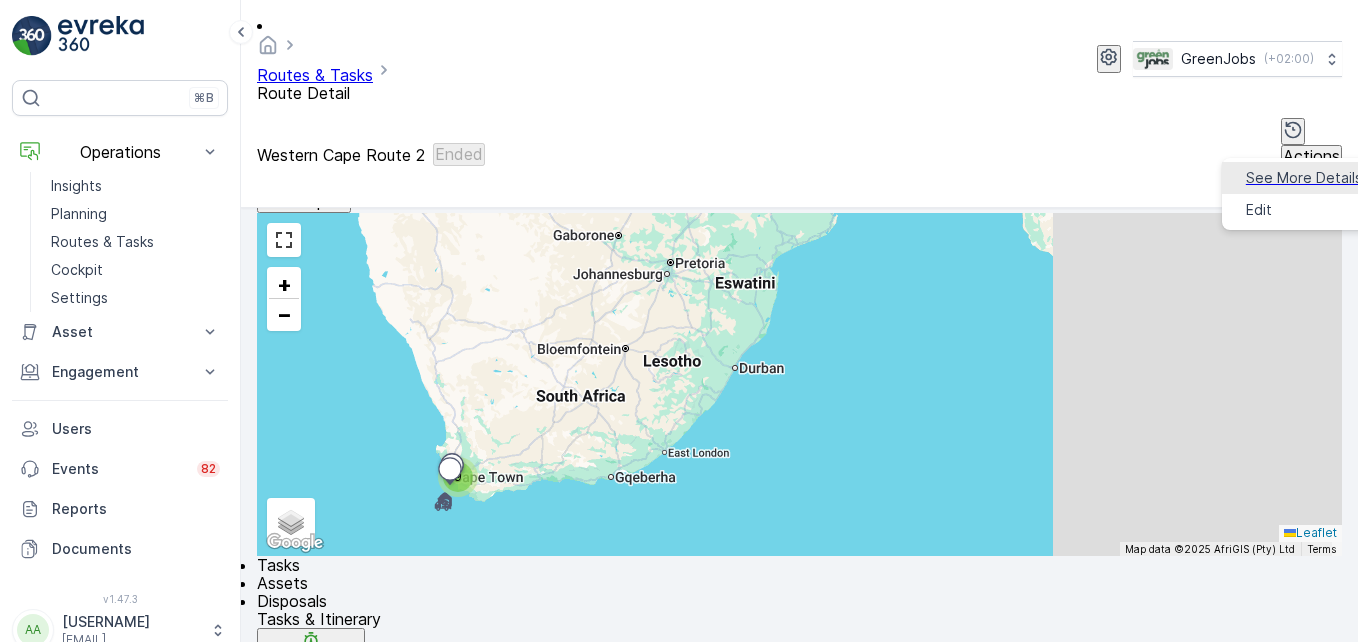 click on "See More Details" at bounding box center [1304, 178] 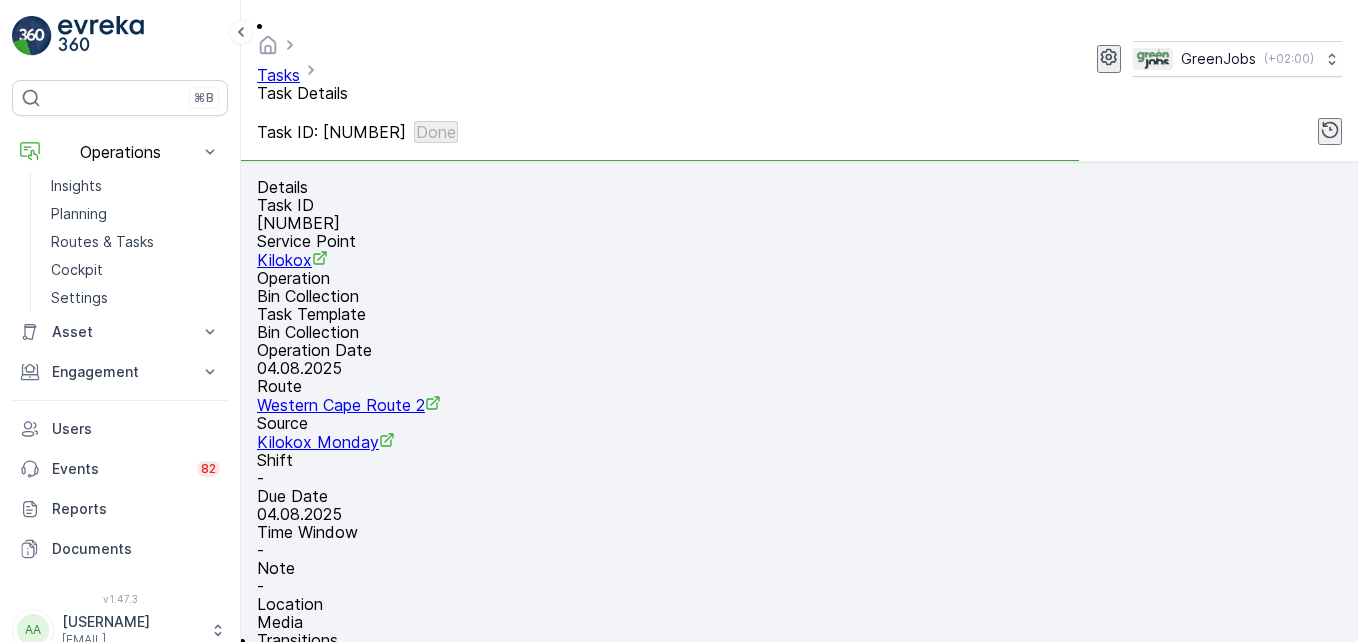 scroll, scrollTop: 0, scrollLeft: 0, axis: both 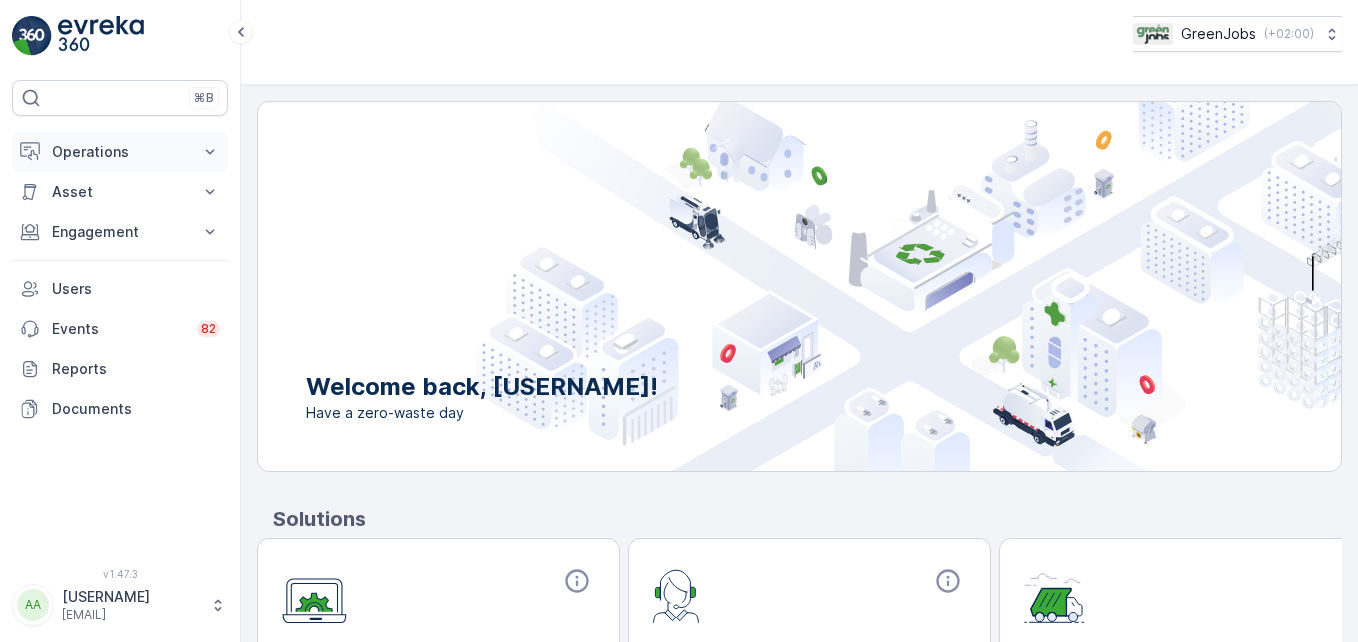 click 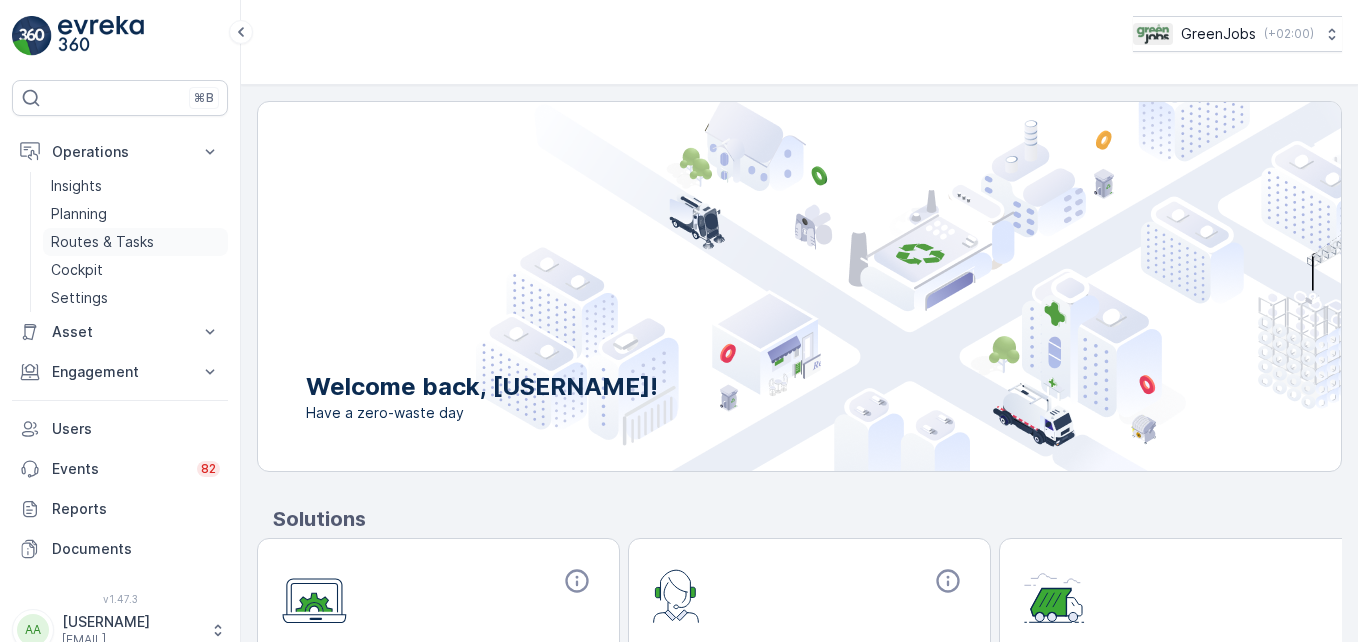 click on "Routes & Tasks" at bounding box center (102, 242) 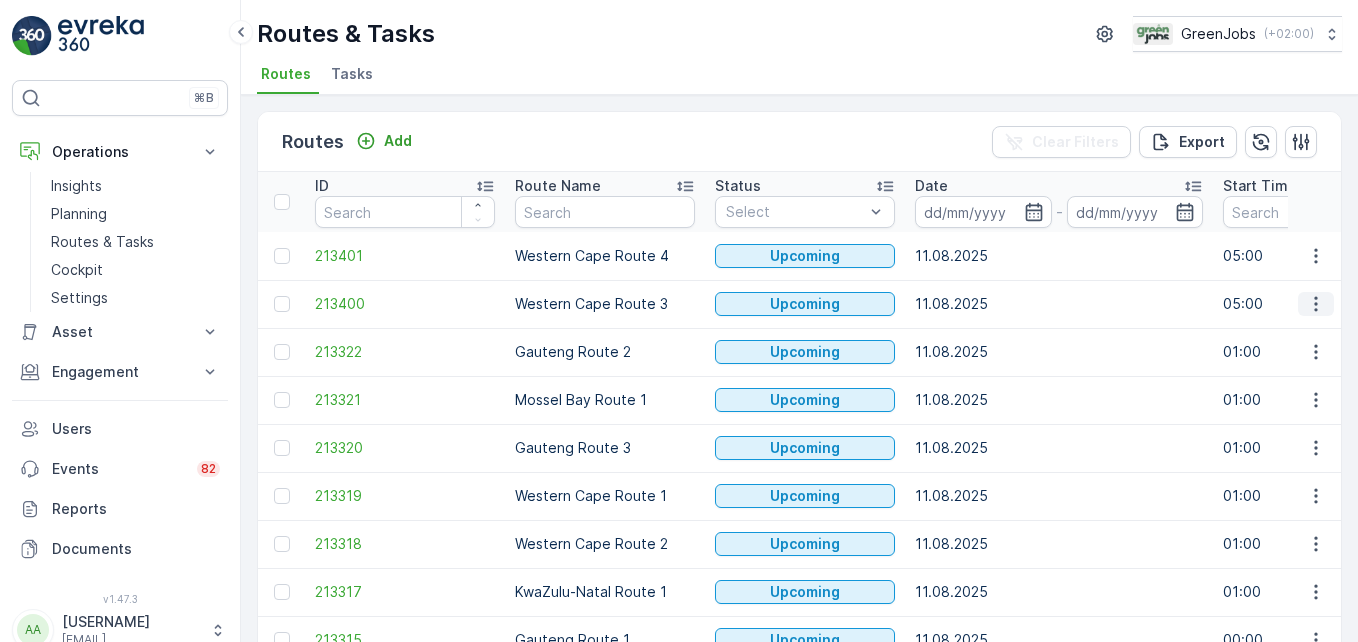 click 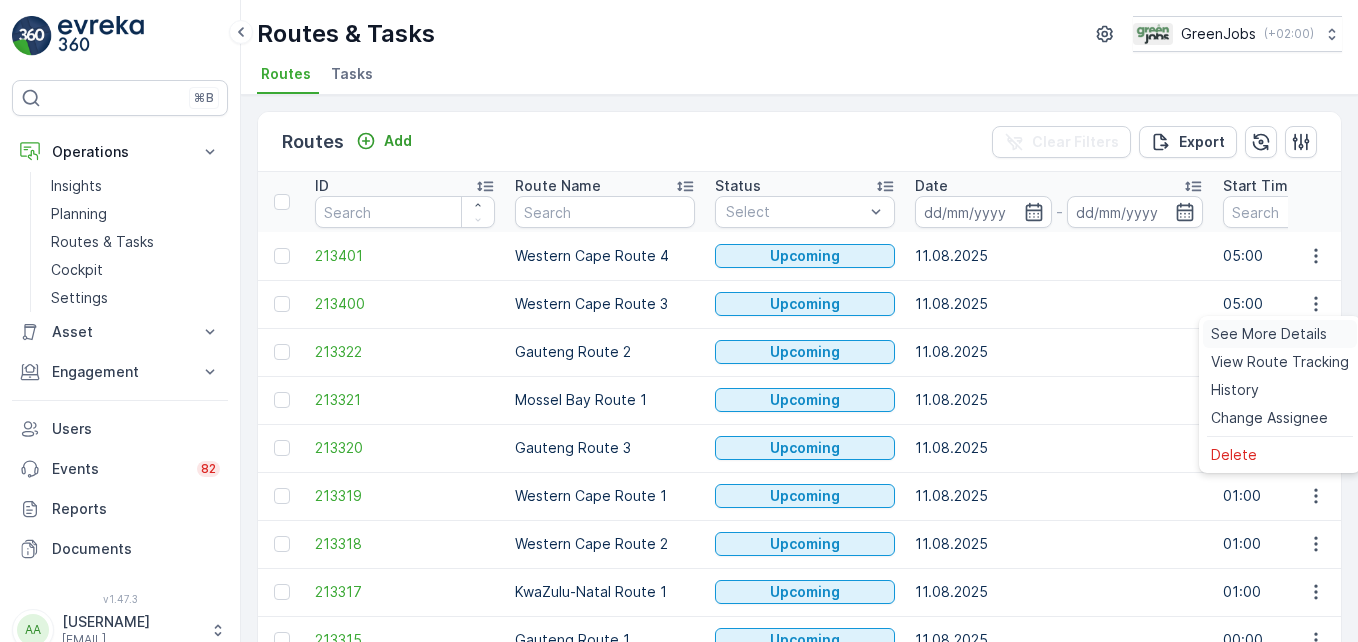 click on "See More Details" at bounding box center [1269, 334] 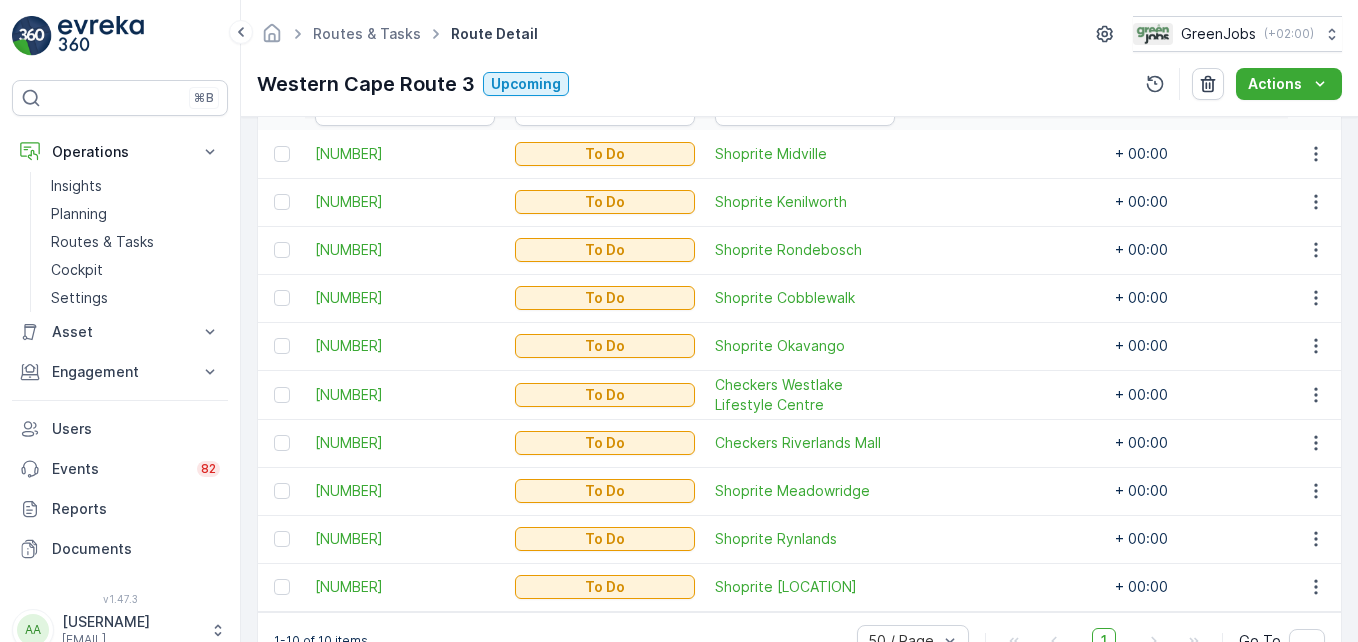 scroll, scrollTop: 556, scrollLeft: 0, axis: vertical 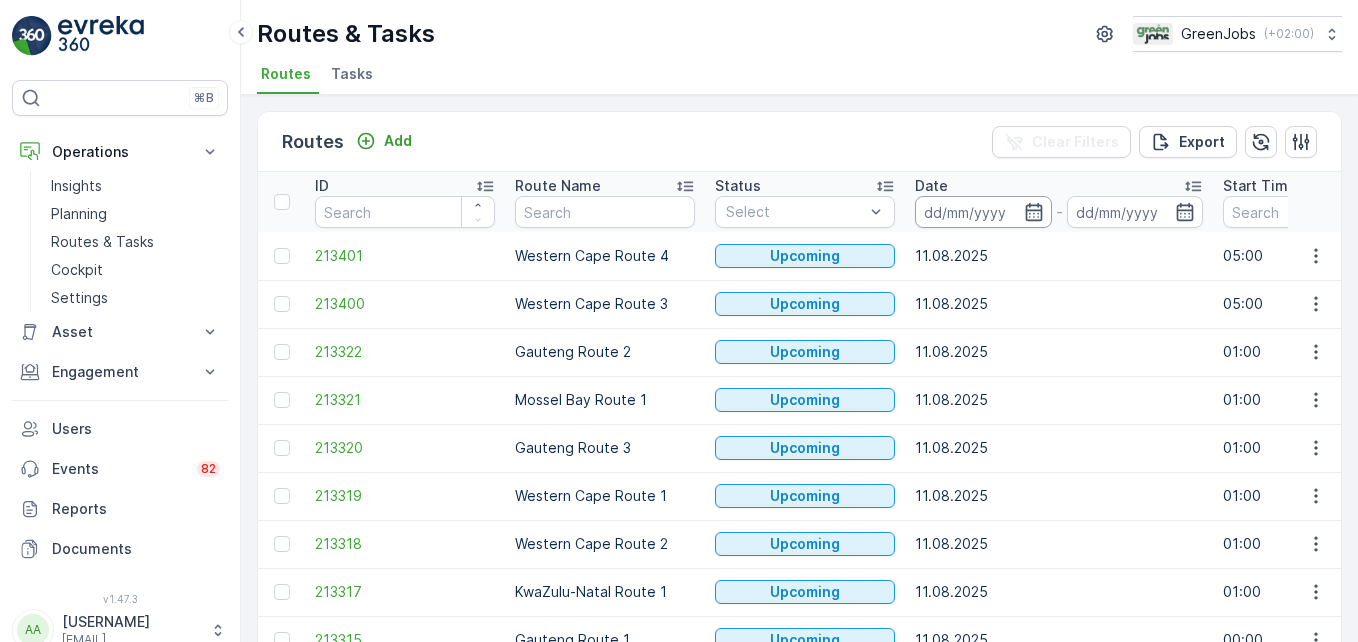 click at bounding box center [983, 212] 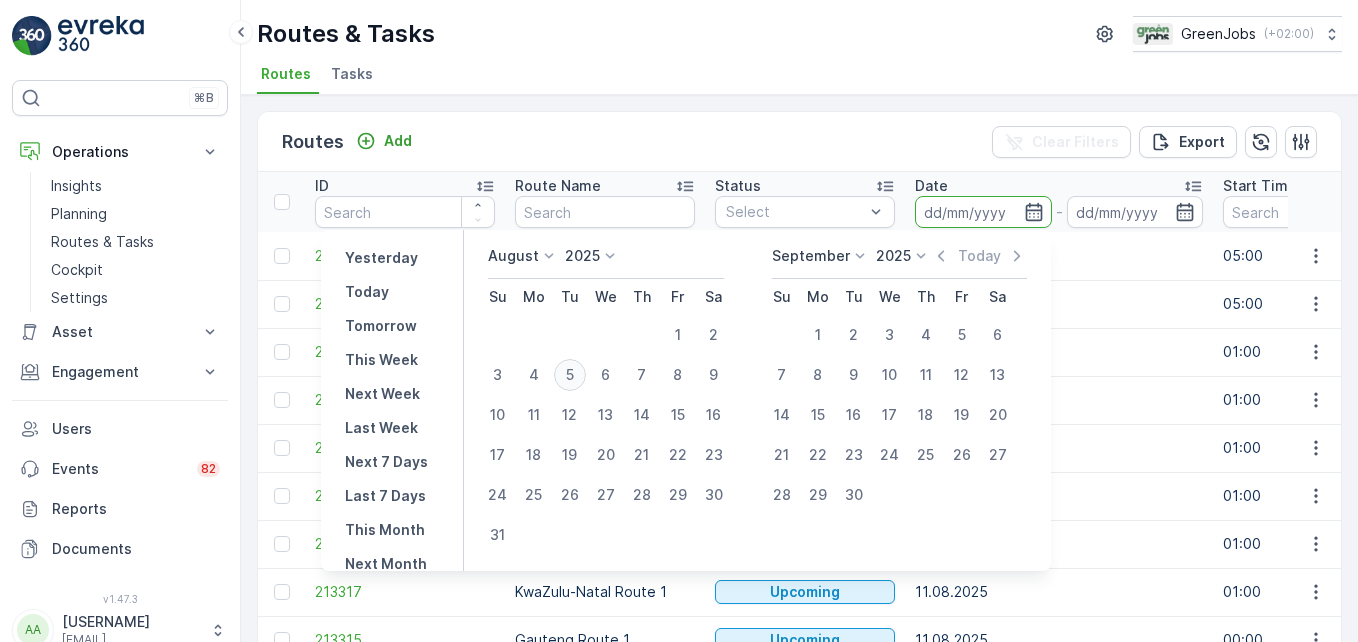 click on "5" at bounding box center (570, 375) 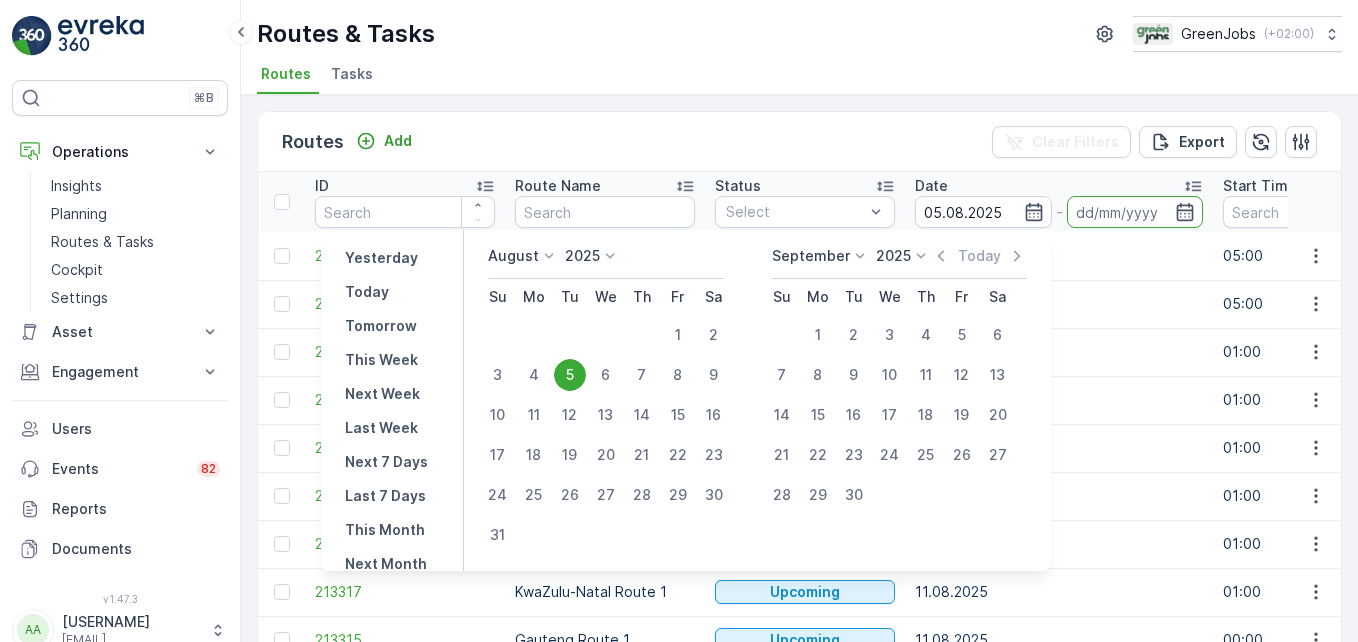click on "5" at bounding box center (570, 375) 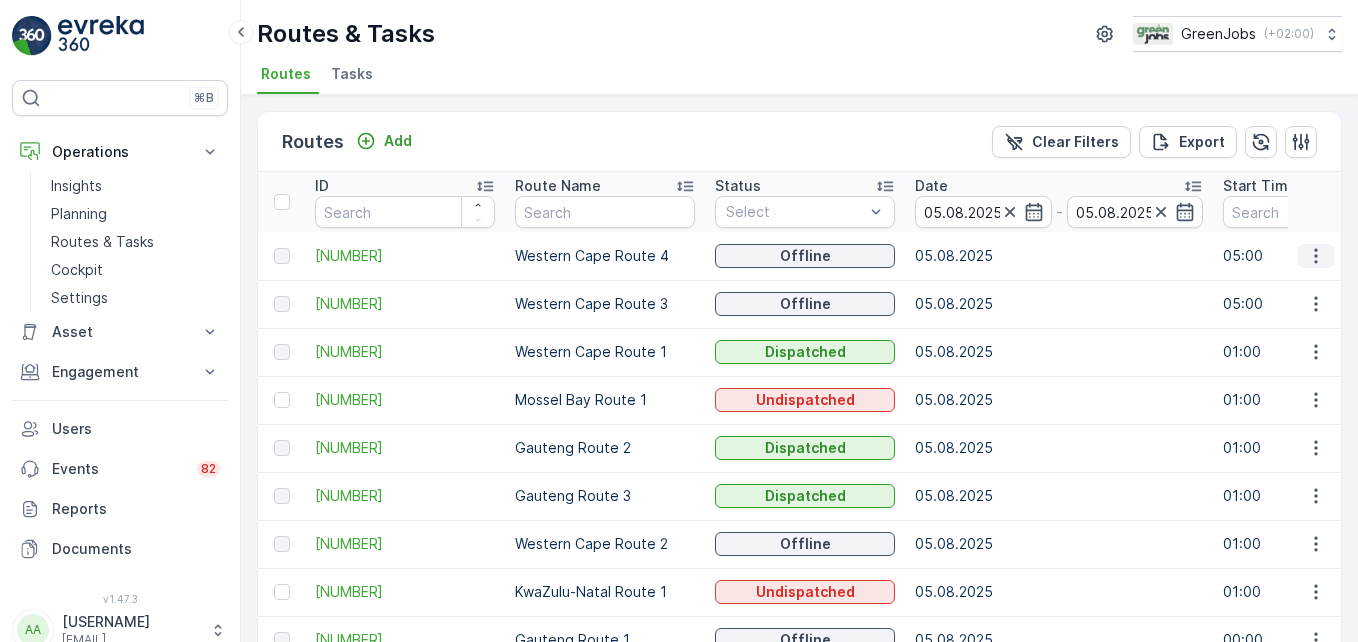 click 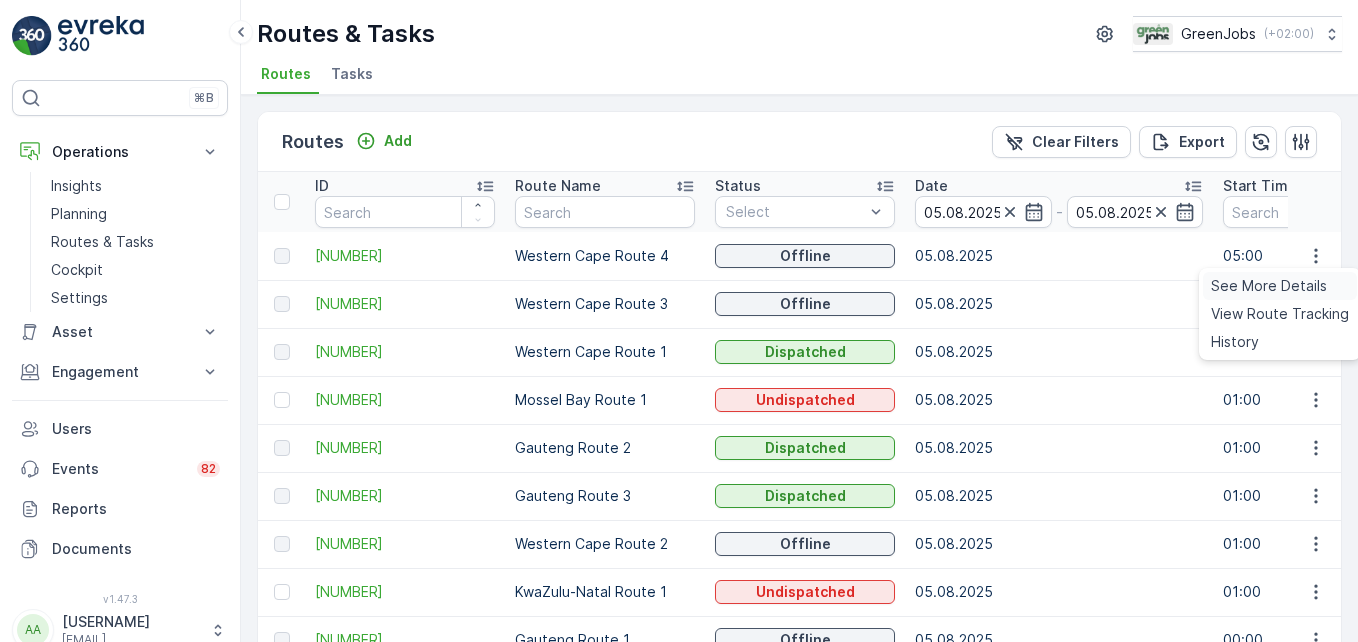 click on "See More Details" at bounding box center [1269, 286] 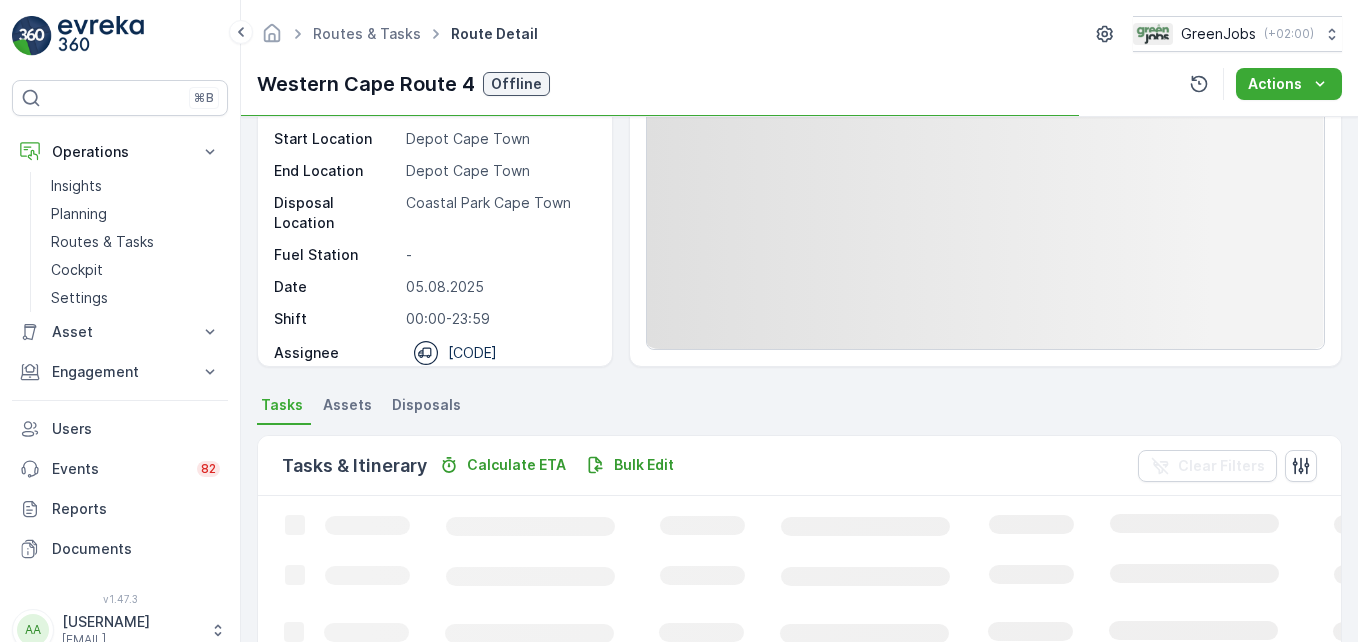 scroll, scrollTop: 395, scrollLeft: 0, axis: vertical 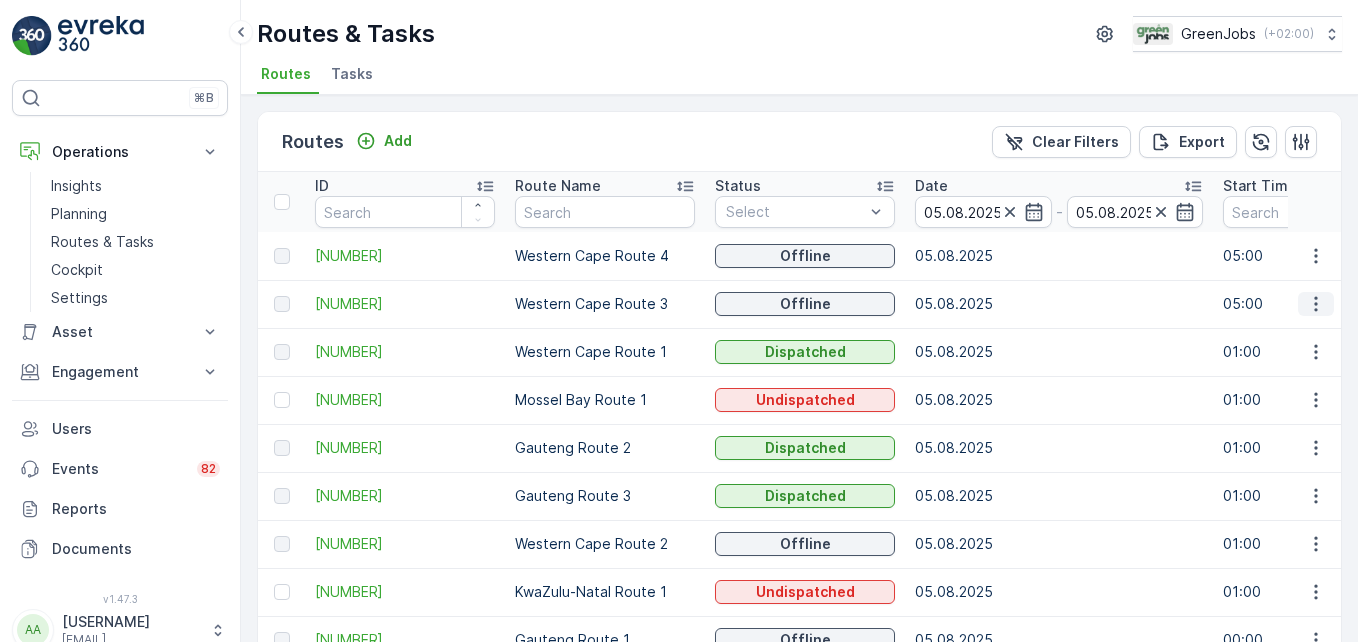 click 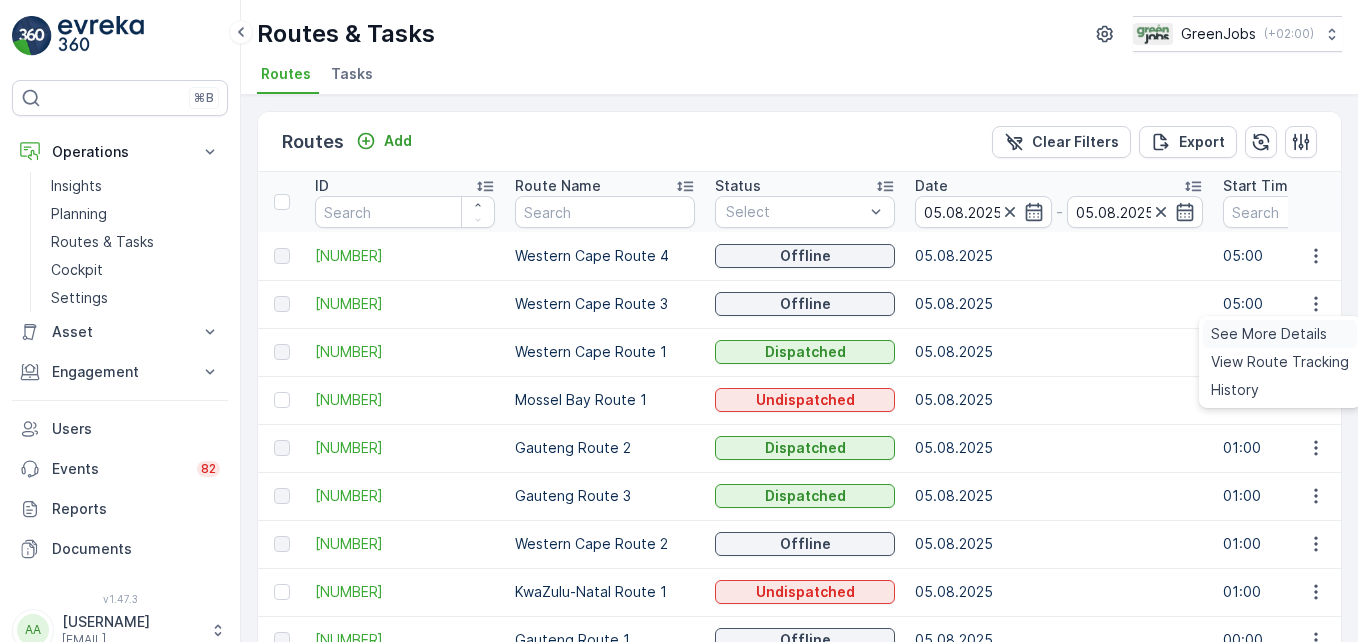 click on "See More Details" at bounding box center [1269, 334] 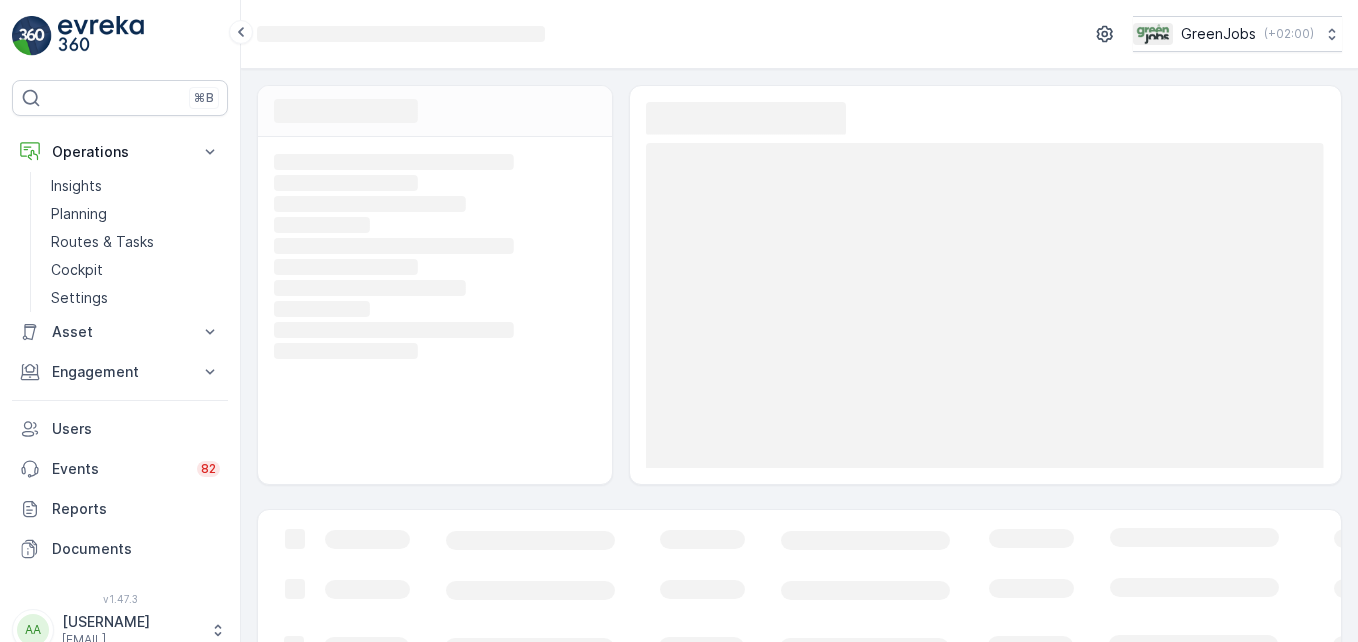 scroll, scrollTop: 283, scrollLeft: 0, axis: vertical 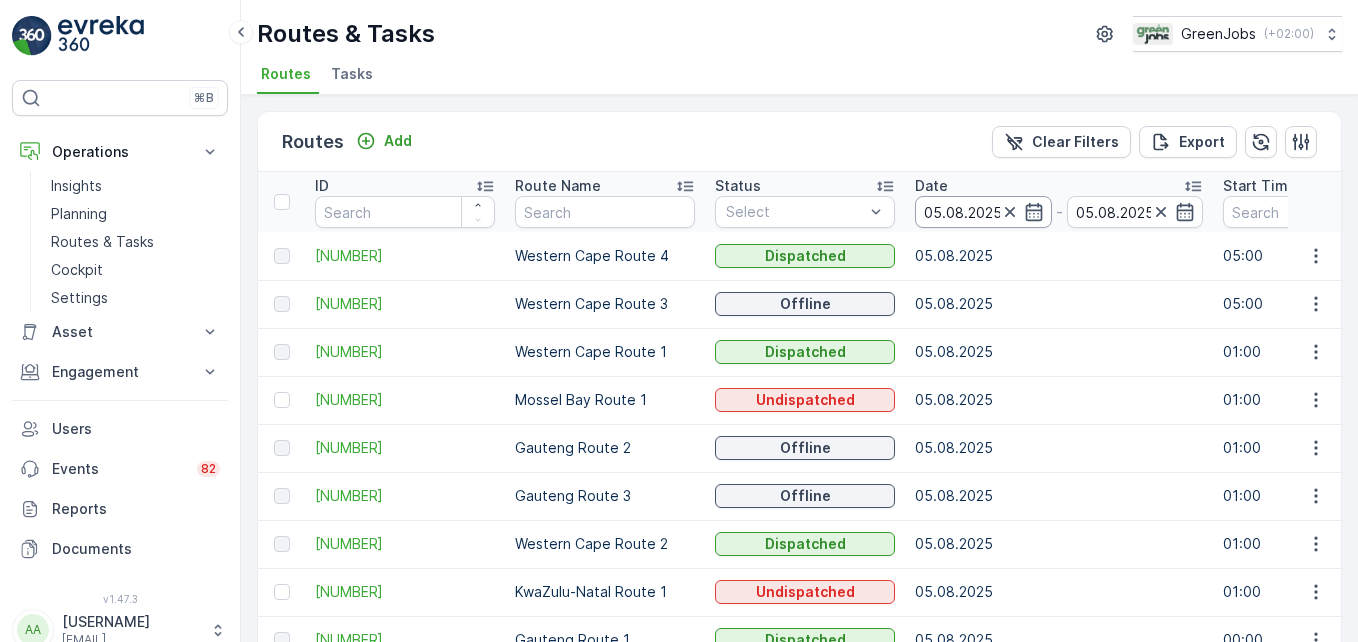 click on "05.08.2025" at bounding box center [983, 212] 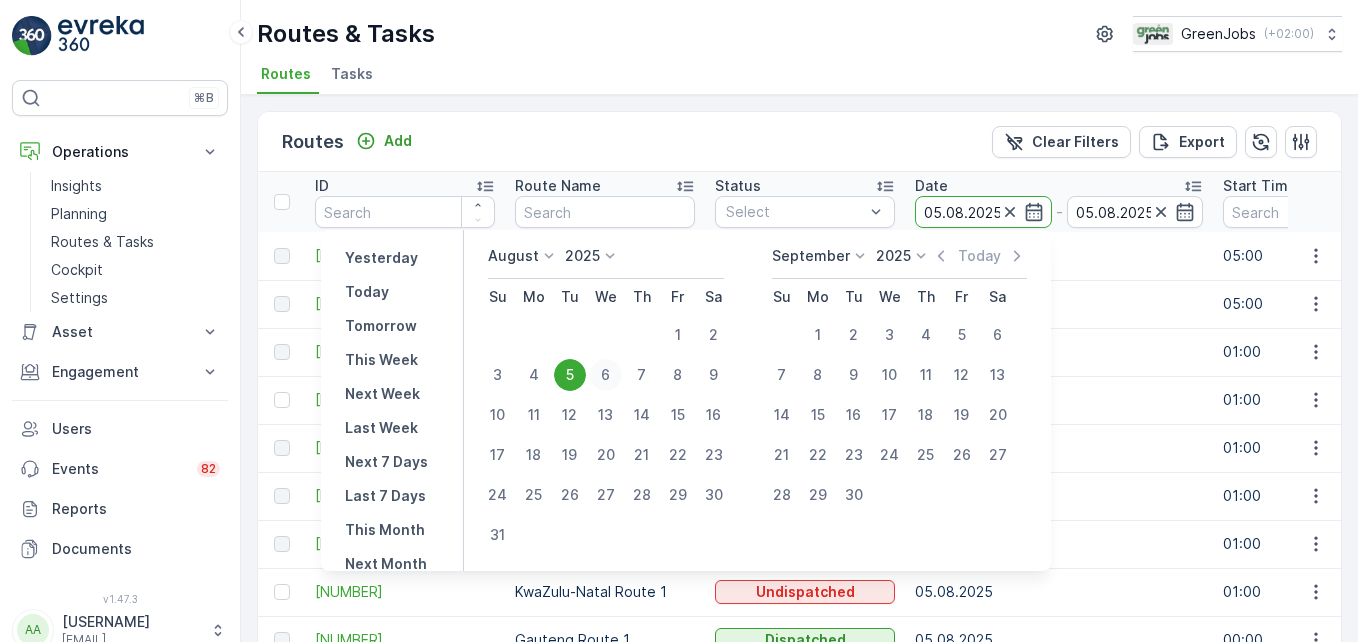 click on "6" at bounding box center (606, 375) 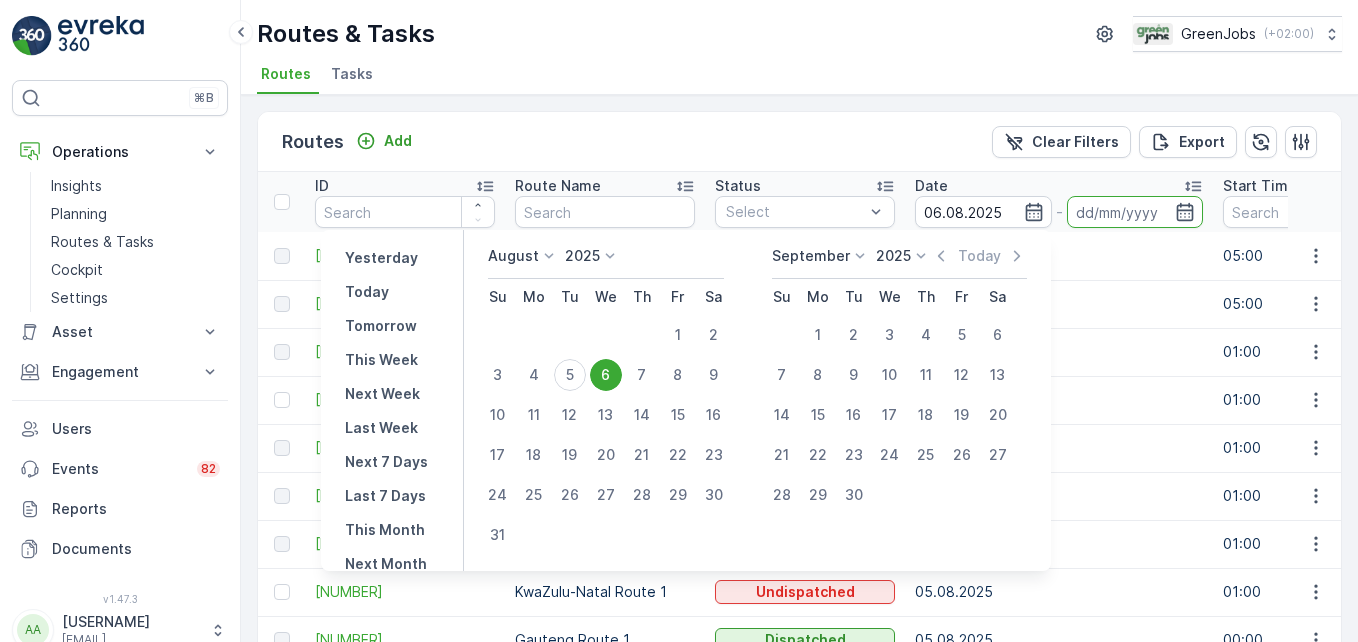 click on "6" at bounding box center (606, 375) 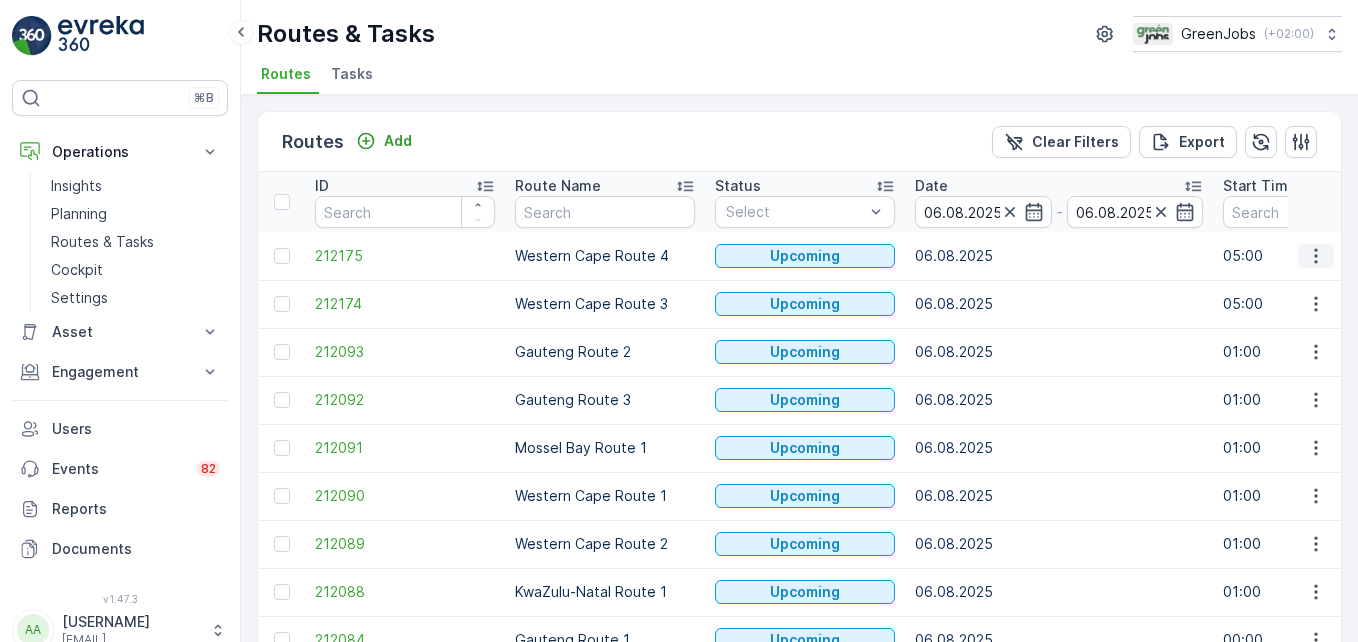 click 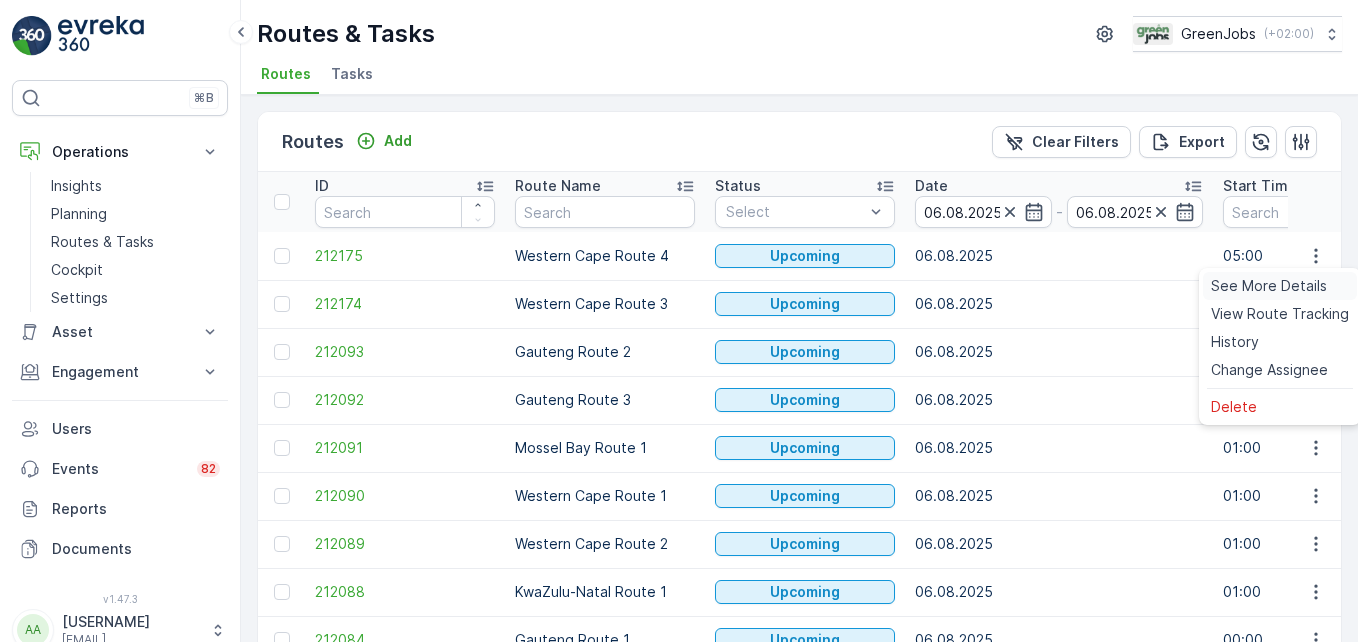 click on "See More Details" at bounding box center (1269, 286) 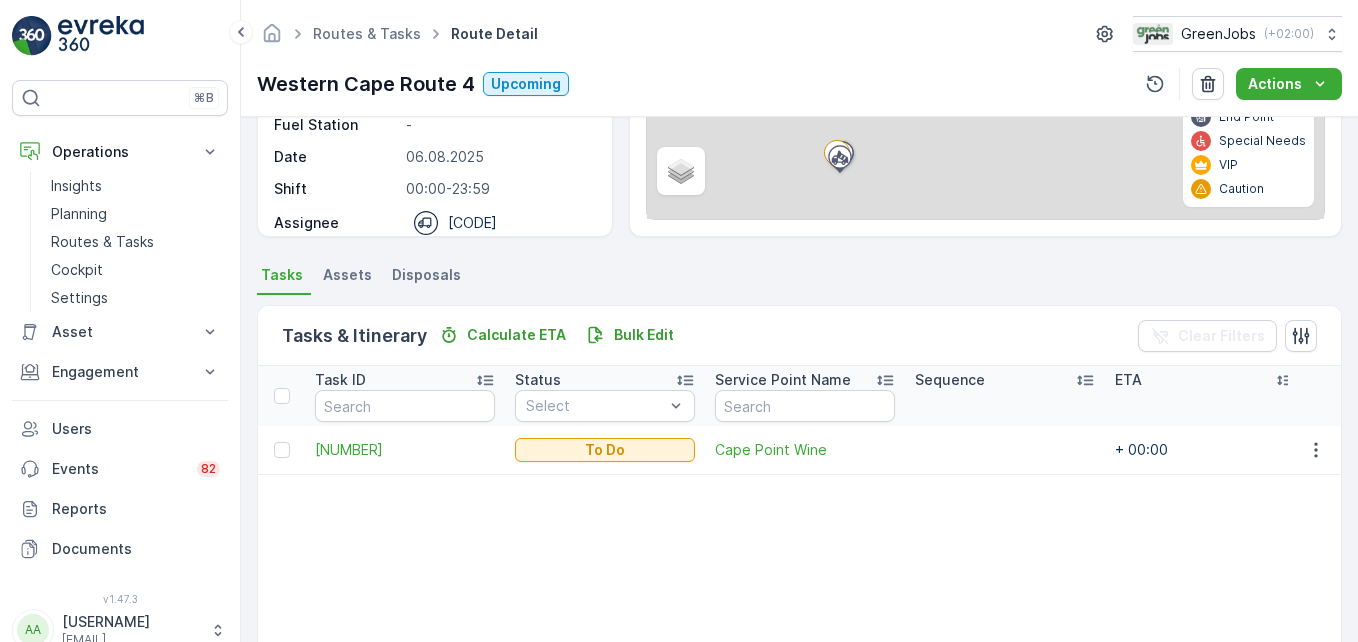 scroll, scrollTop: 300, scrollLeft: 0, axis: vertical 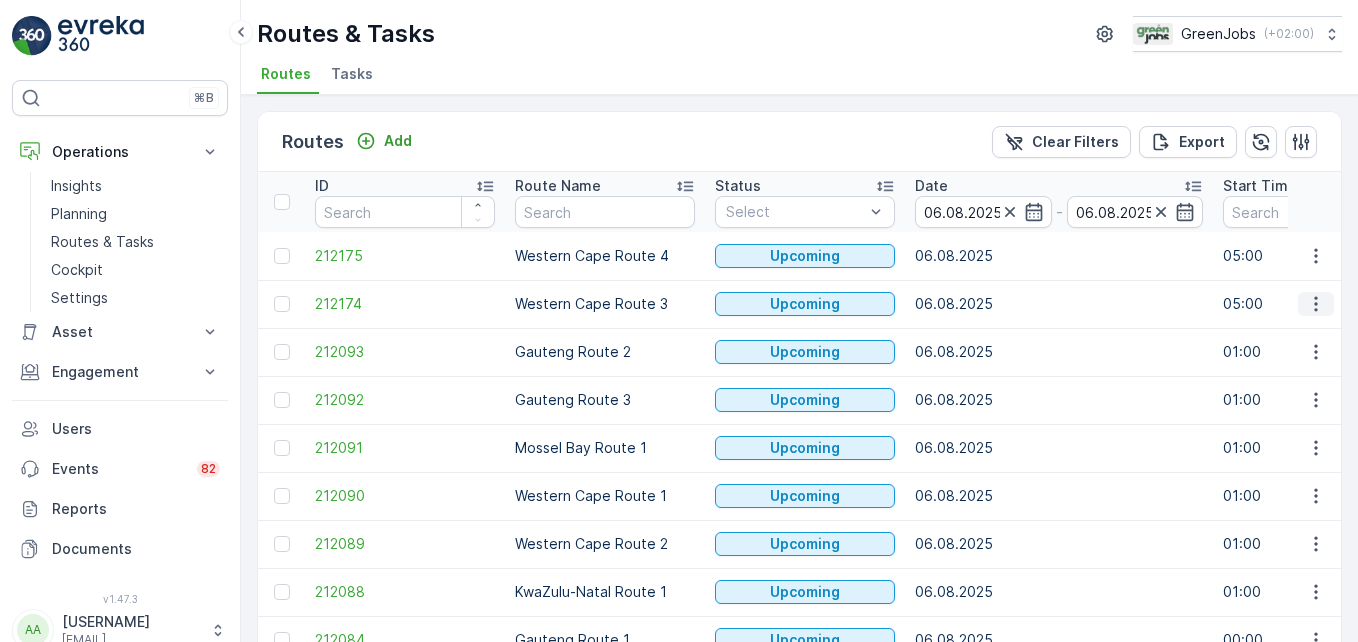 click 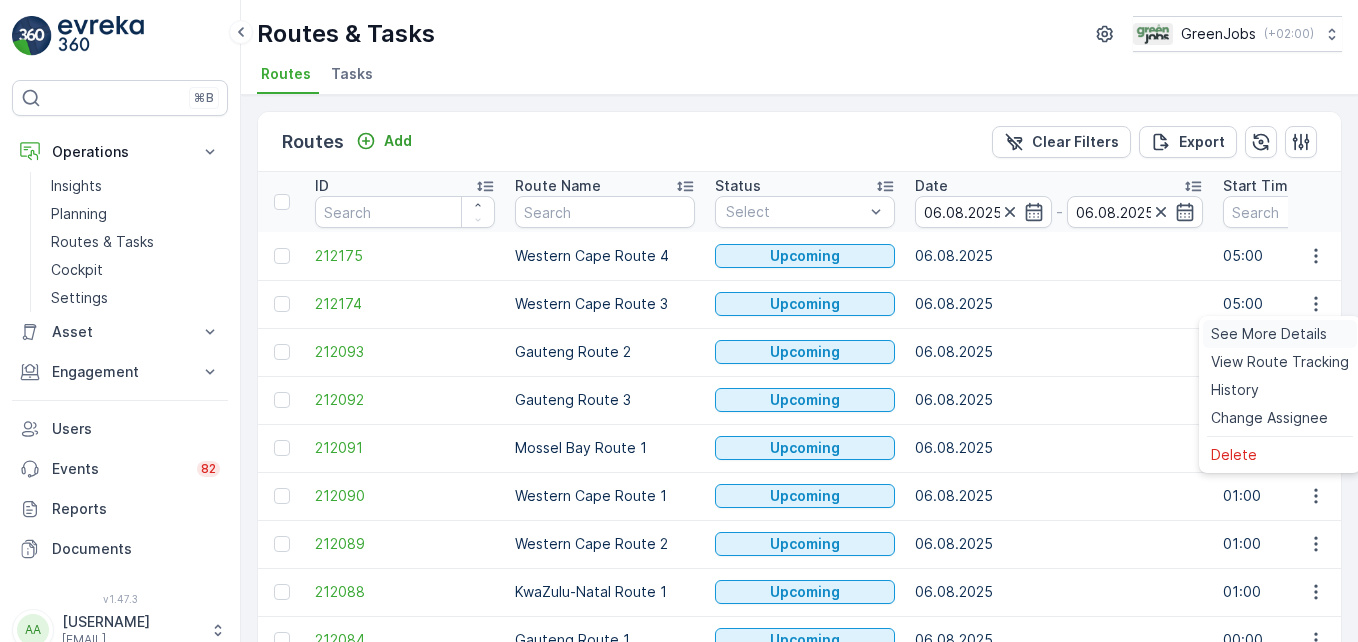 click on "See More Details" at bounding box center (1269, 334) 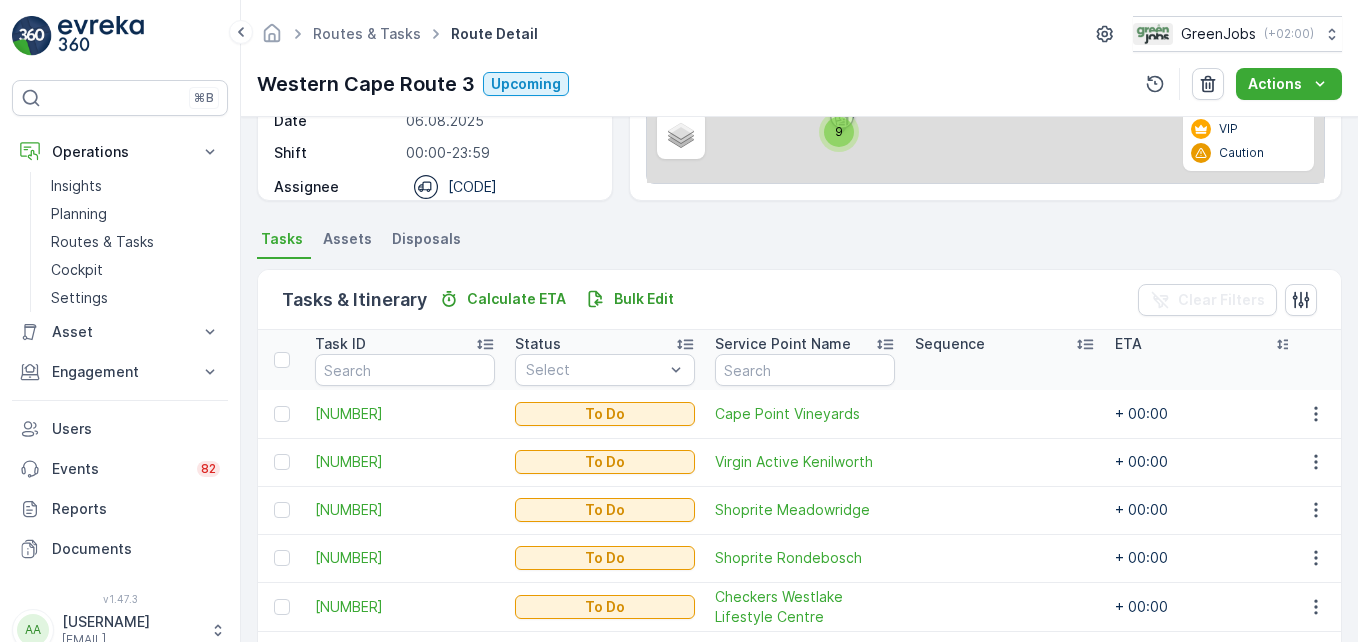 scroll, scrollTop: 308, scrollLeft: 0, axis: vertical 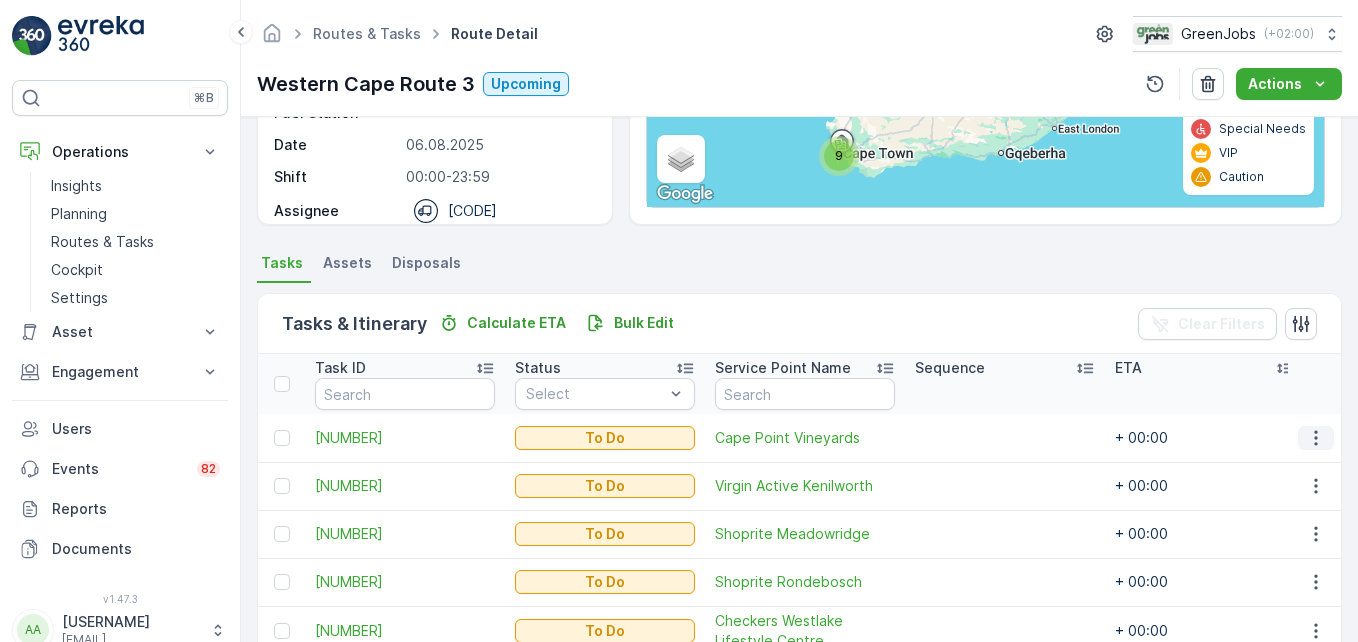 click 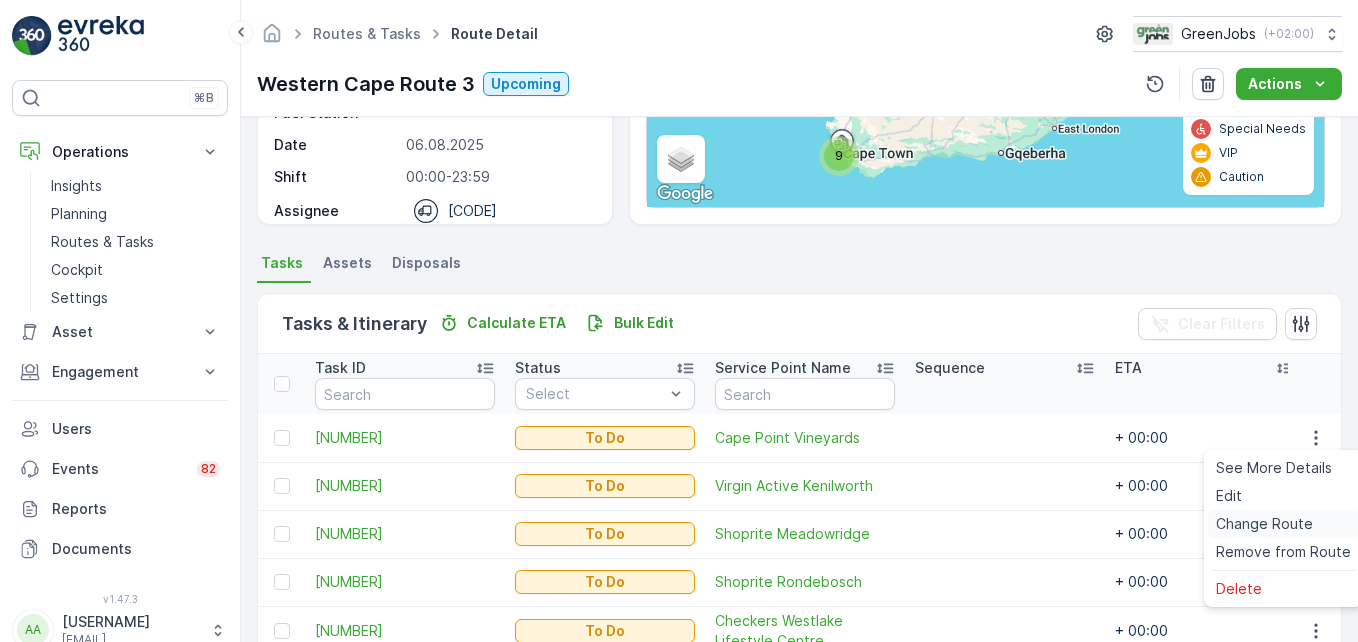 click on "Change Route" at bounding box center (1264, 524) 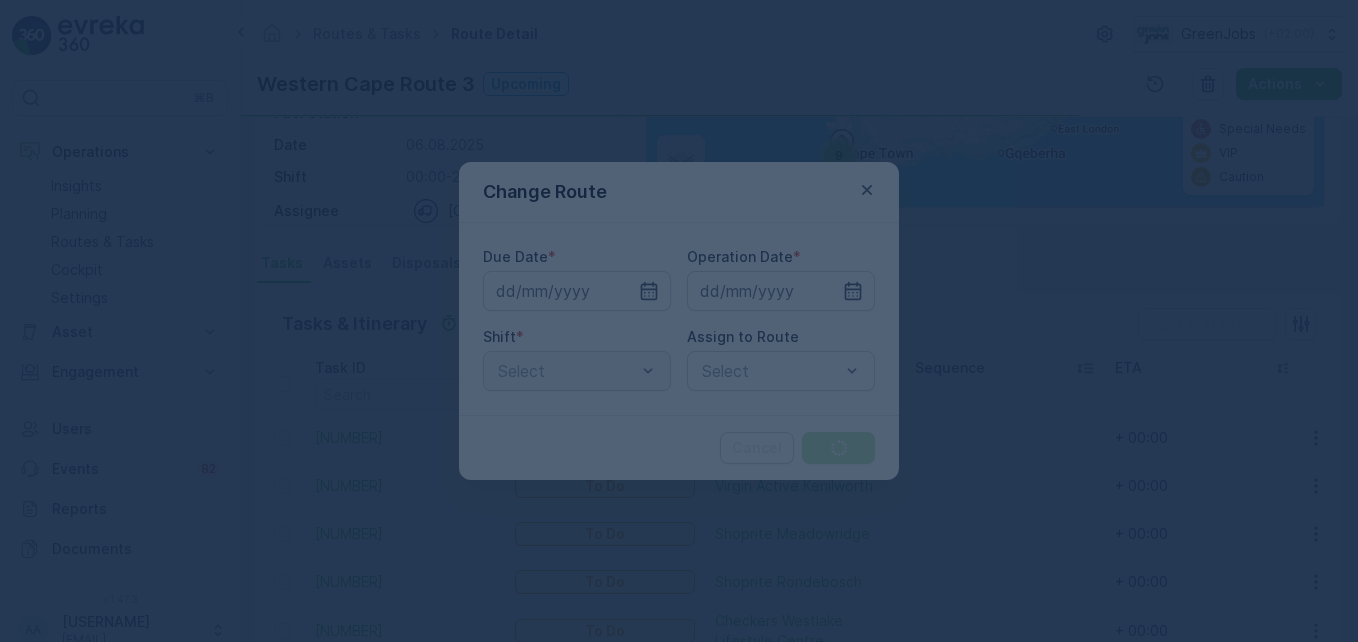type on "06.08.2025" 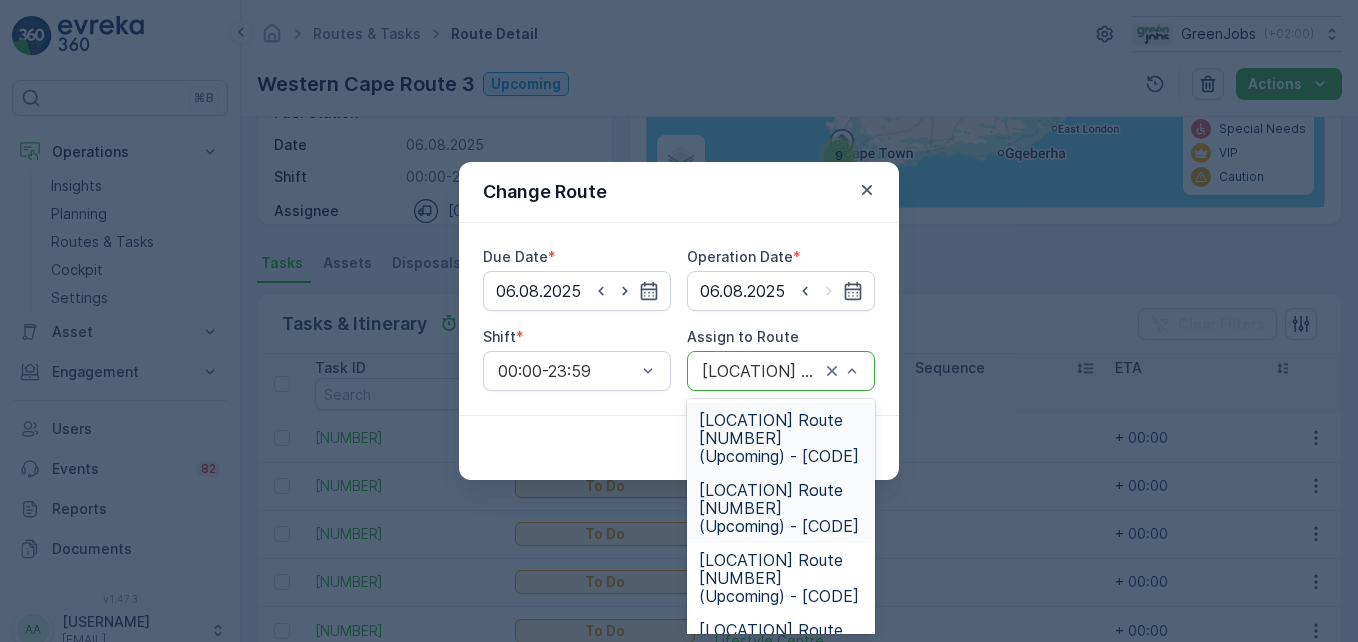 click on "[LOCATION] Route [NUMBER] (Upcoming) - [CODE]" at bounding box center [781, 438] 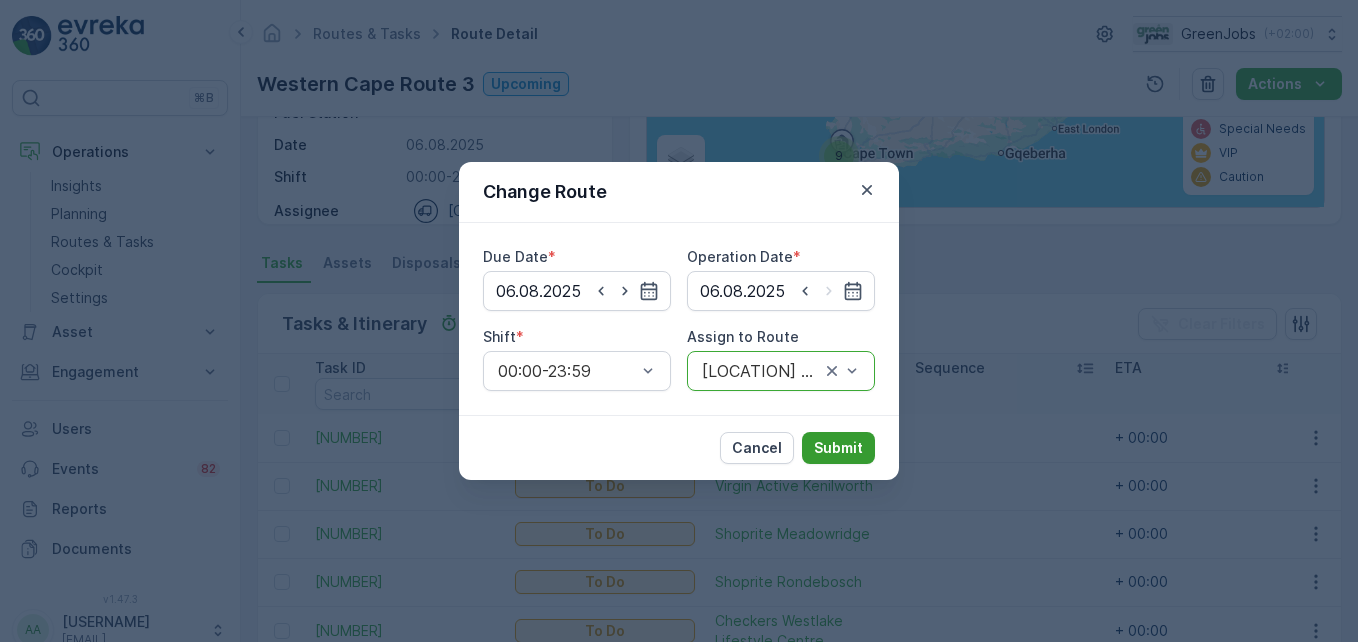 click on "Submit" at bounding box center (838, 448) 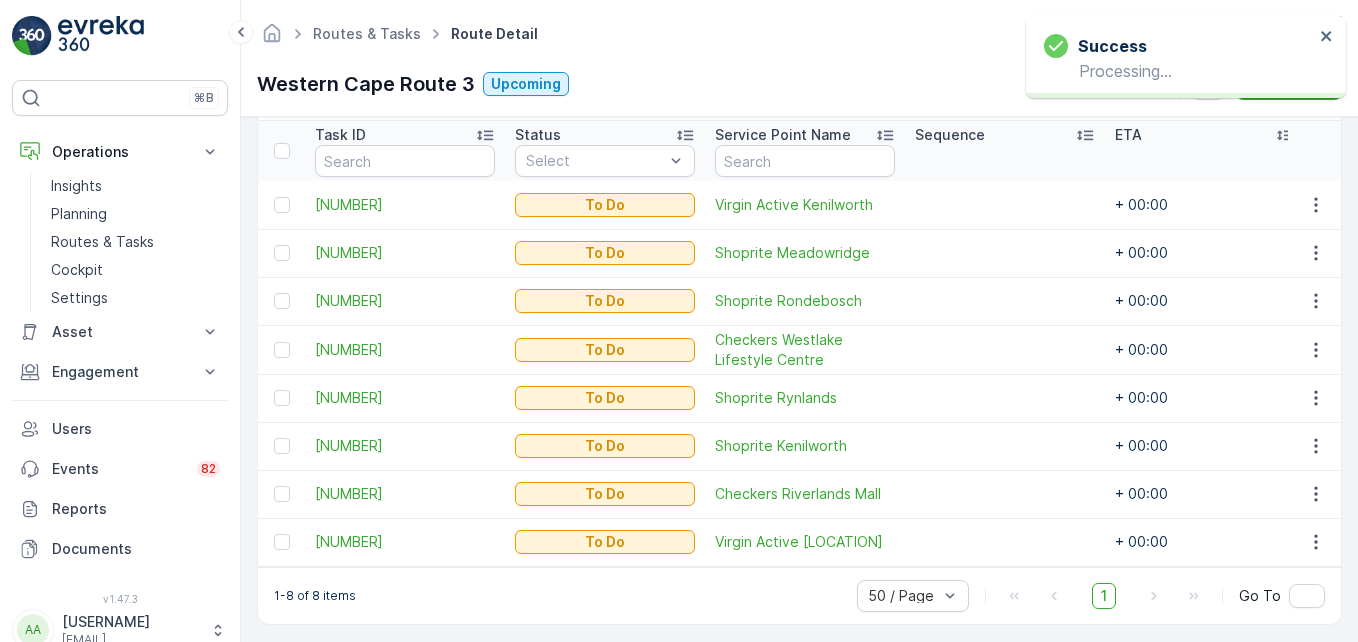 scroll, scrollTop: 560, scrollLeft: 0, axis: vertical 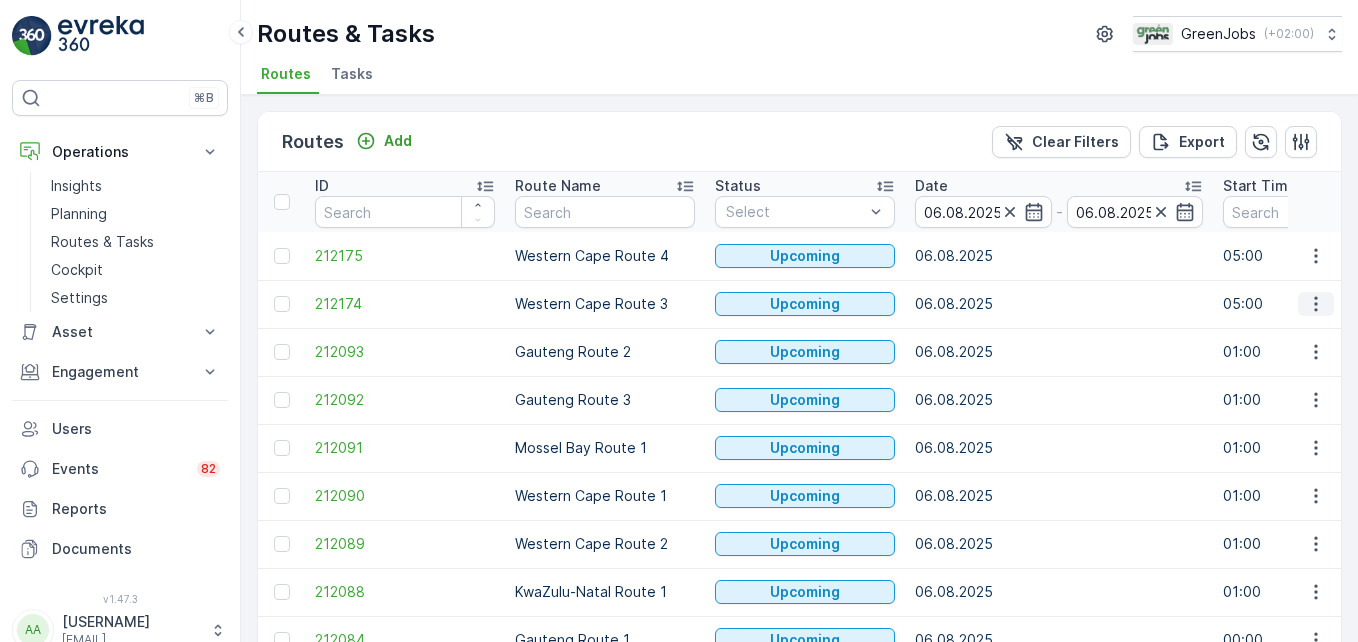 click 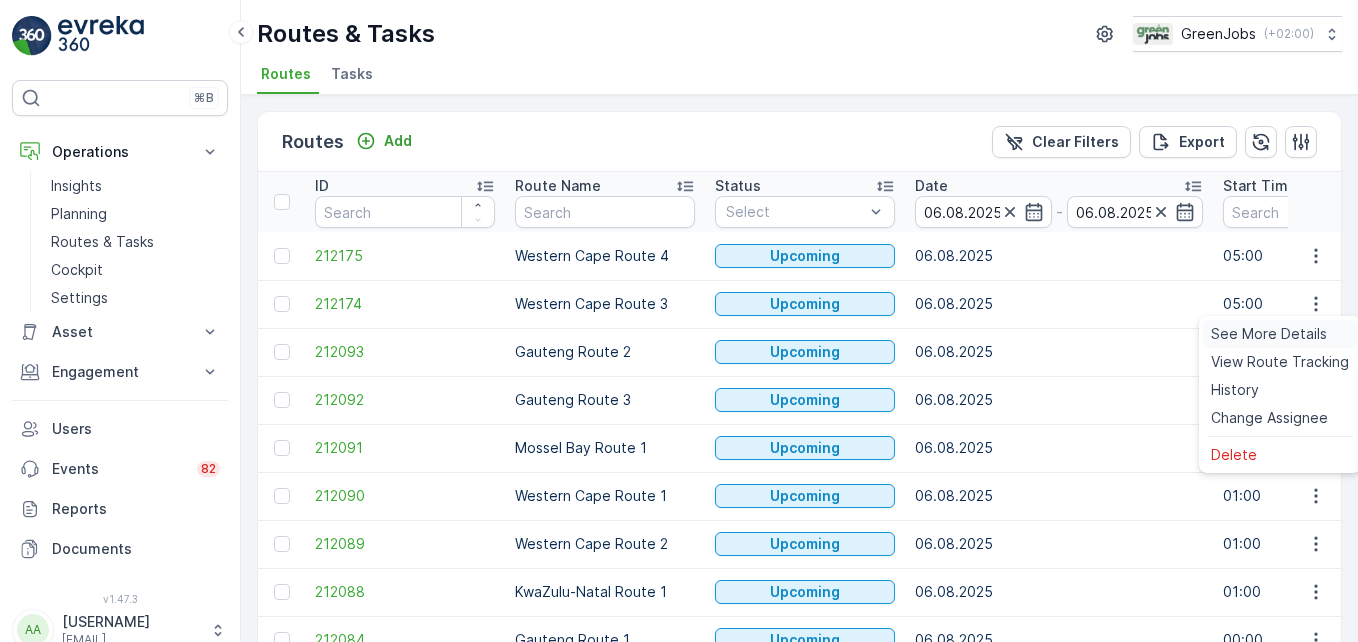 click on "See More Details" at bounding box center [1269, 334] 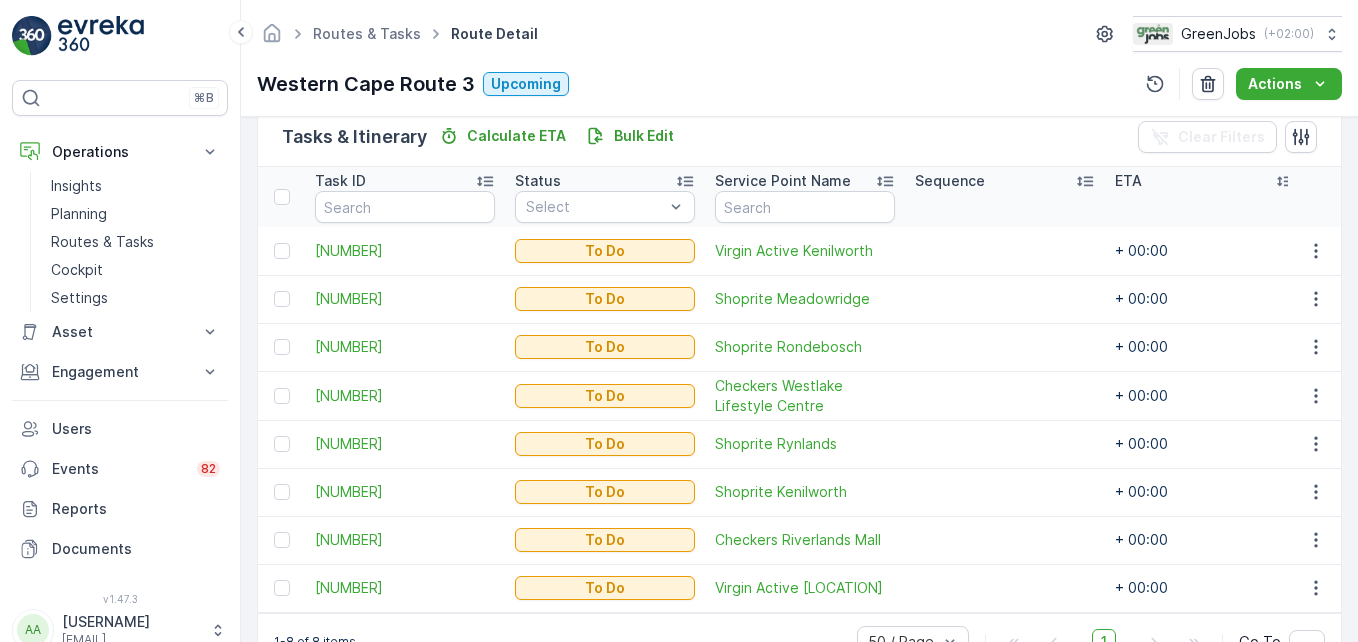 scroll, scrollTop: 560, scrollLeft: 0, axis: vertical 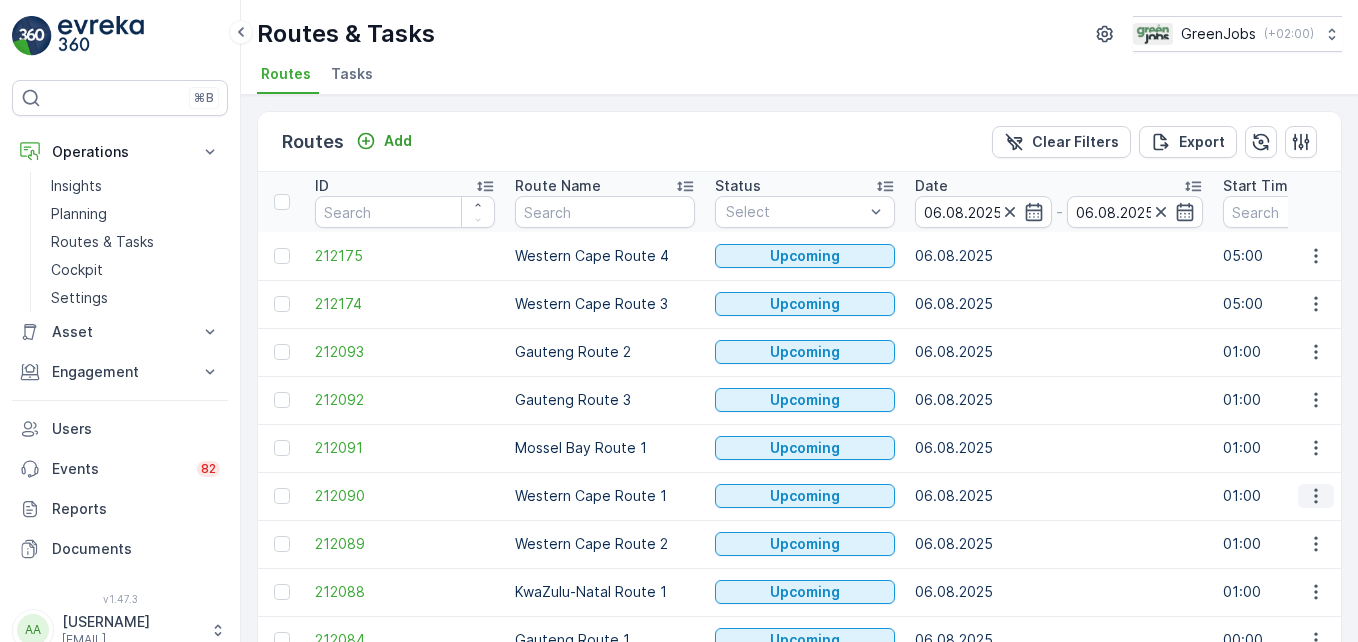 click 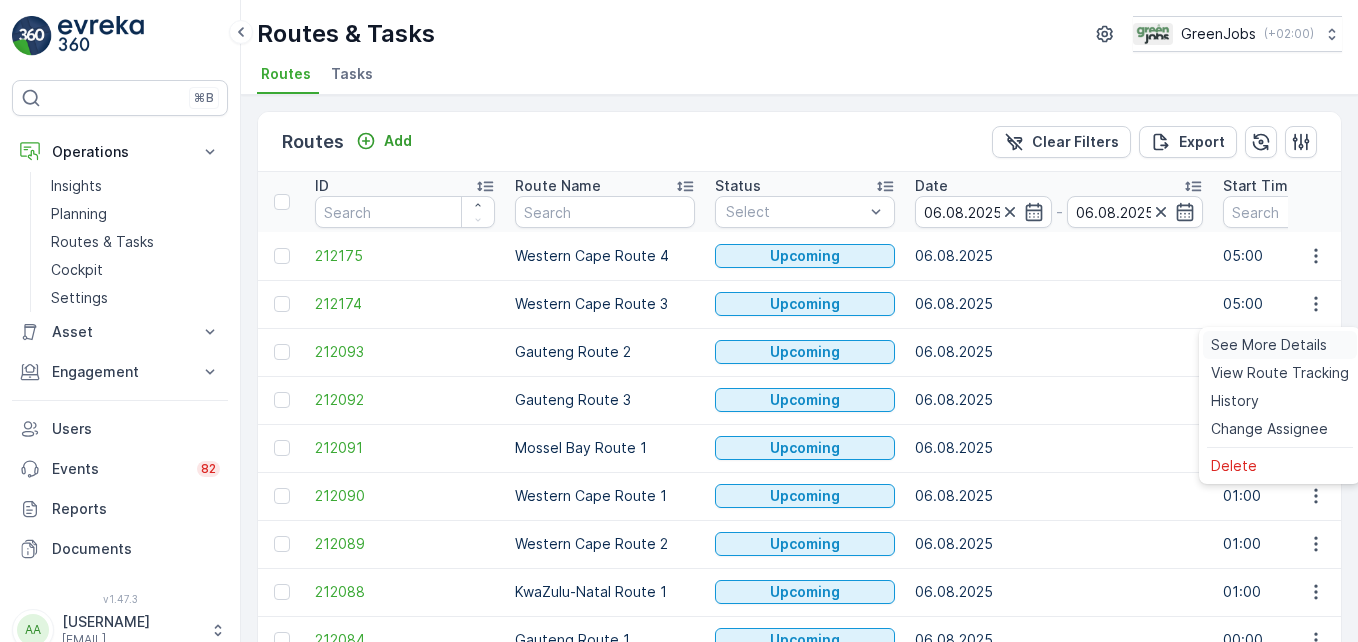 click on "See More Details" at bounding box center (1269, 345) 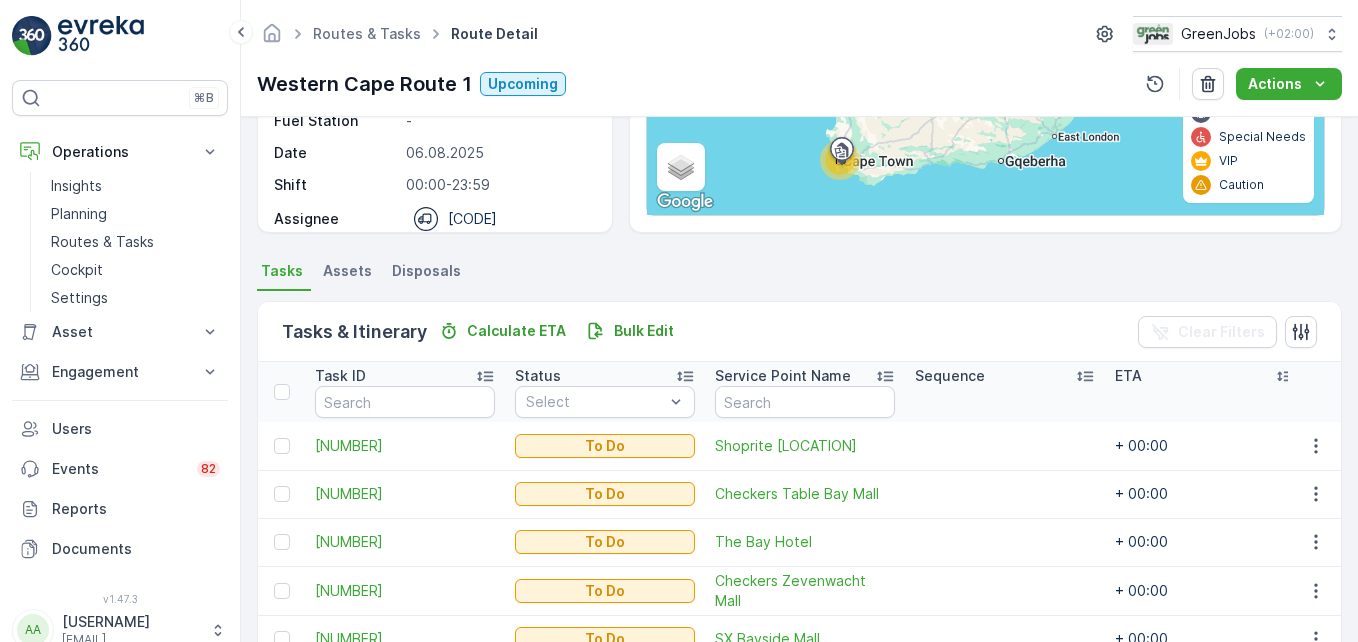 scroll, scrollTop: 655, scrollLeft: 0, axis: vertical 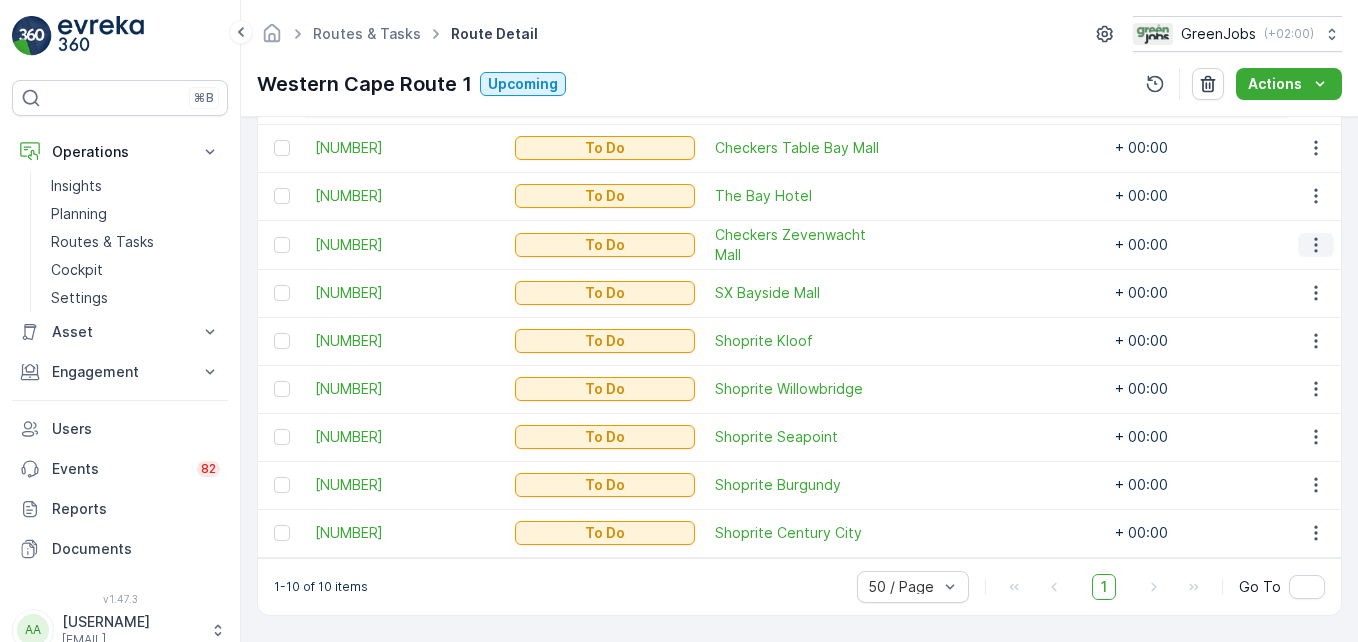 click 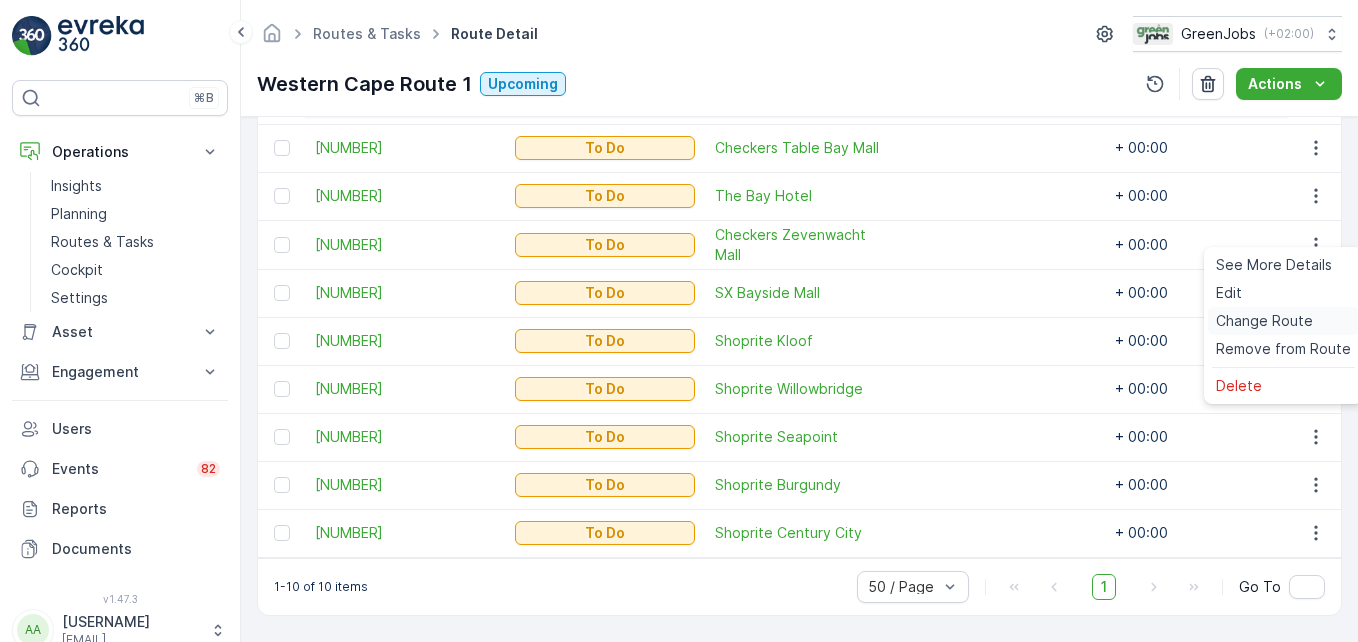 click on "Change Route" at bounding box center [1264, 321] 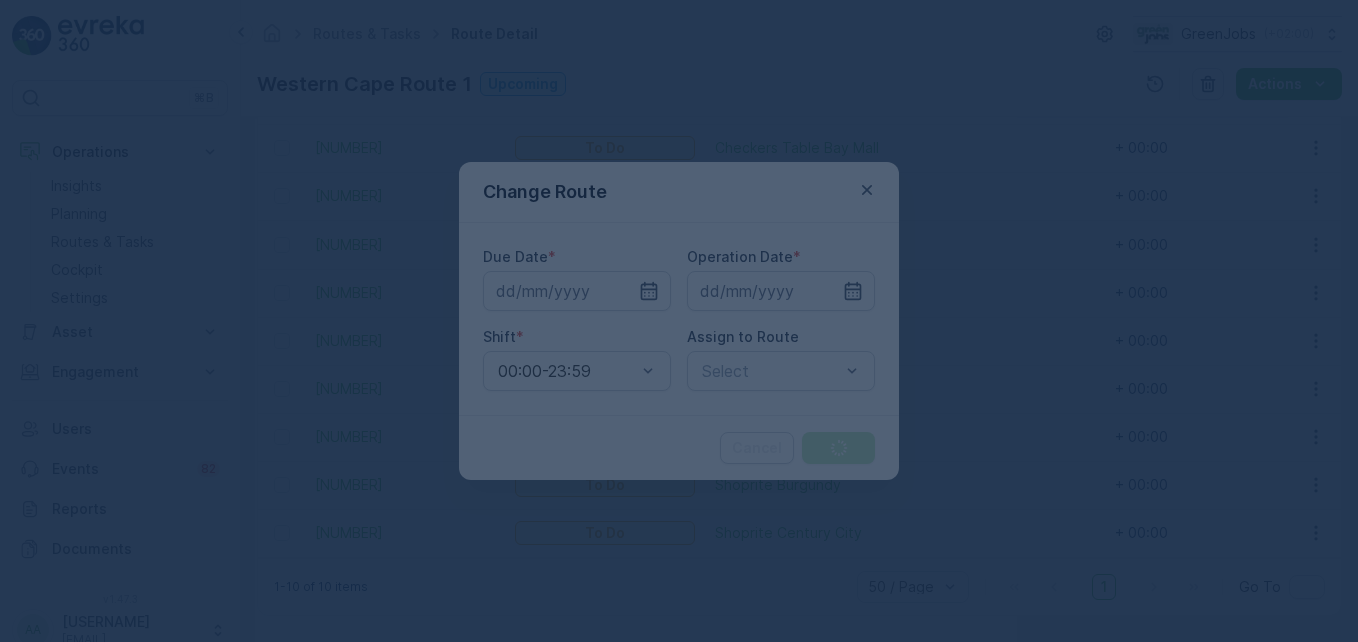 type on "06.08.2025" 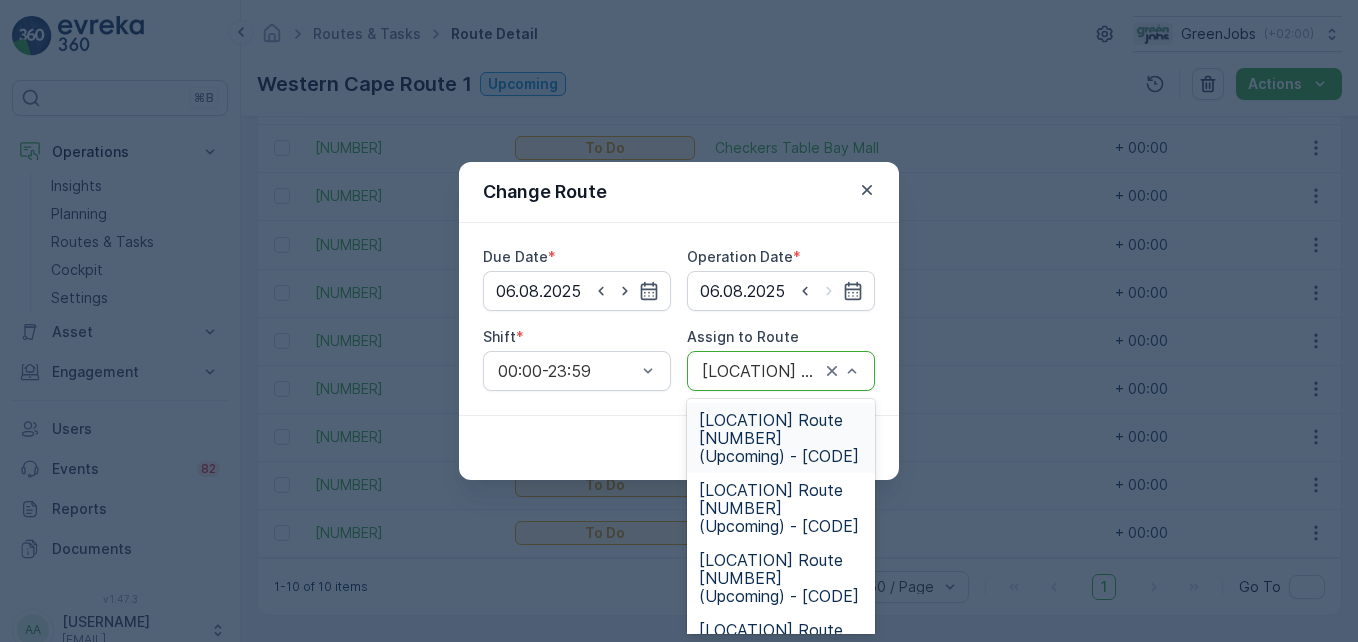 click on "[LOCATION] Route [NUMBER] (Upcoming) - [CODE]" at bounding box center (781, 438) 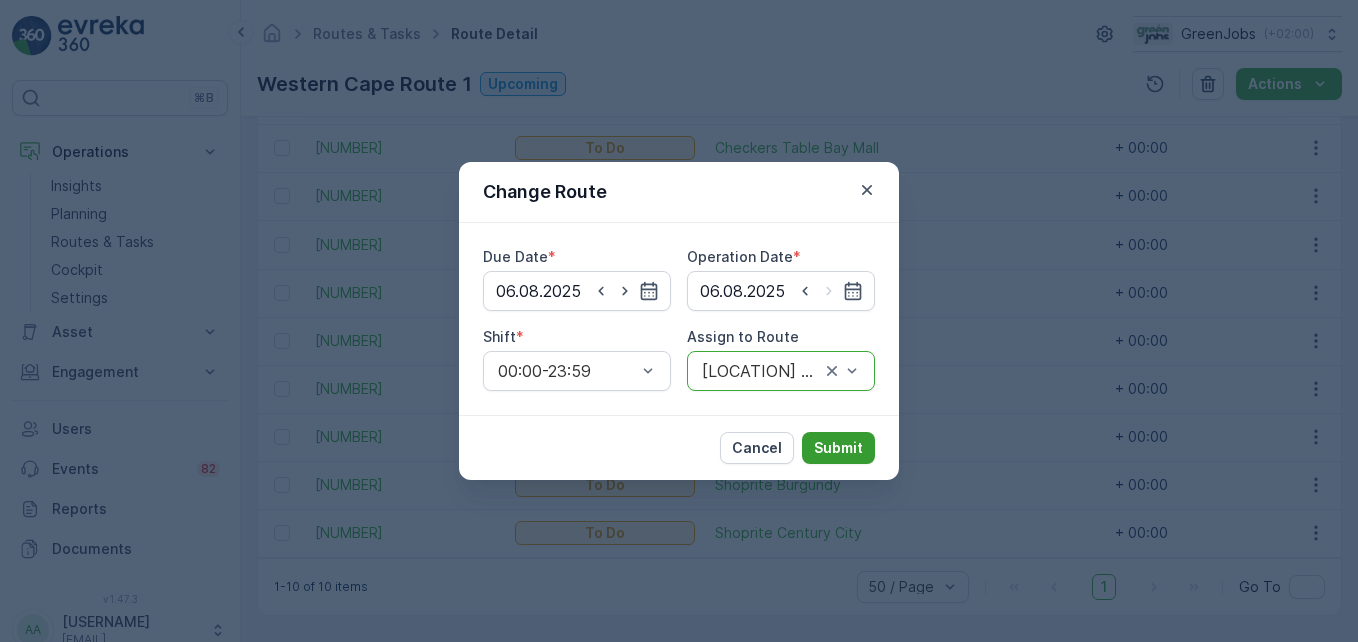 click on "Submit" at bounding box center (838, 448) 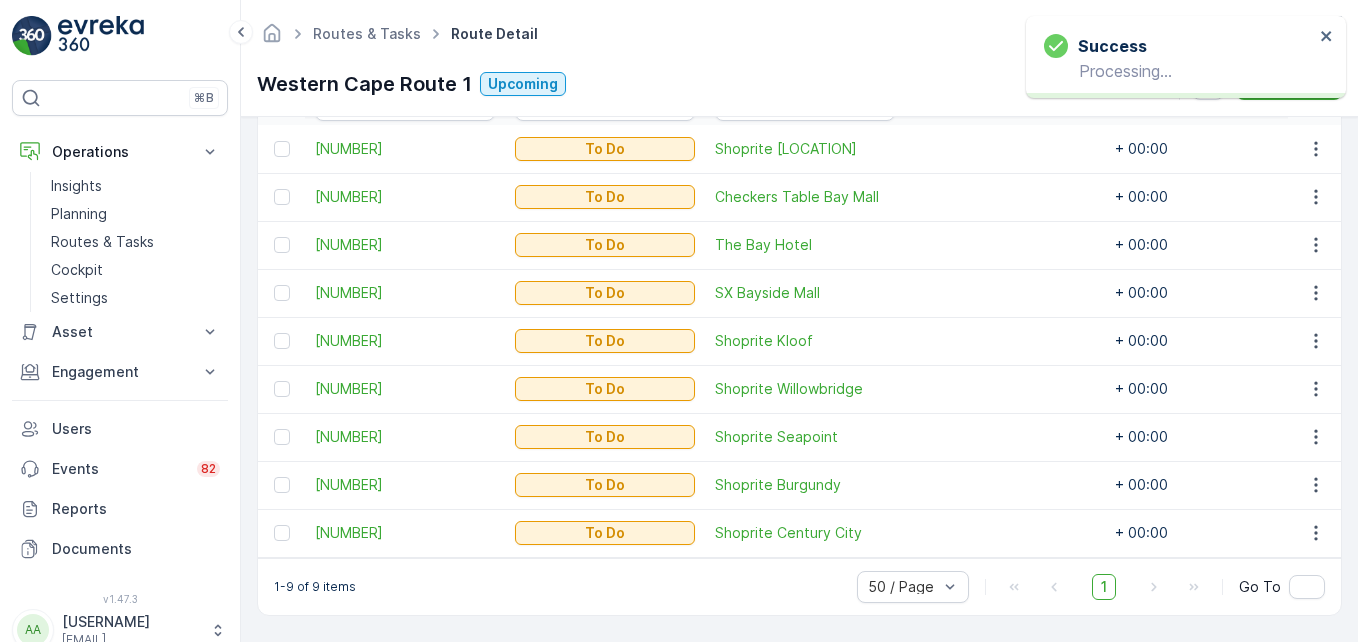 scroll, scrollTop: 607, scrollLeft: 0, axis: vertical 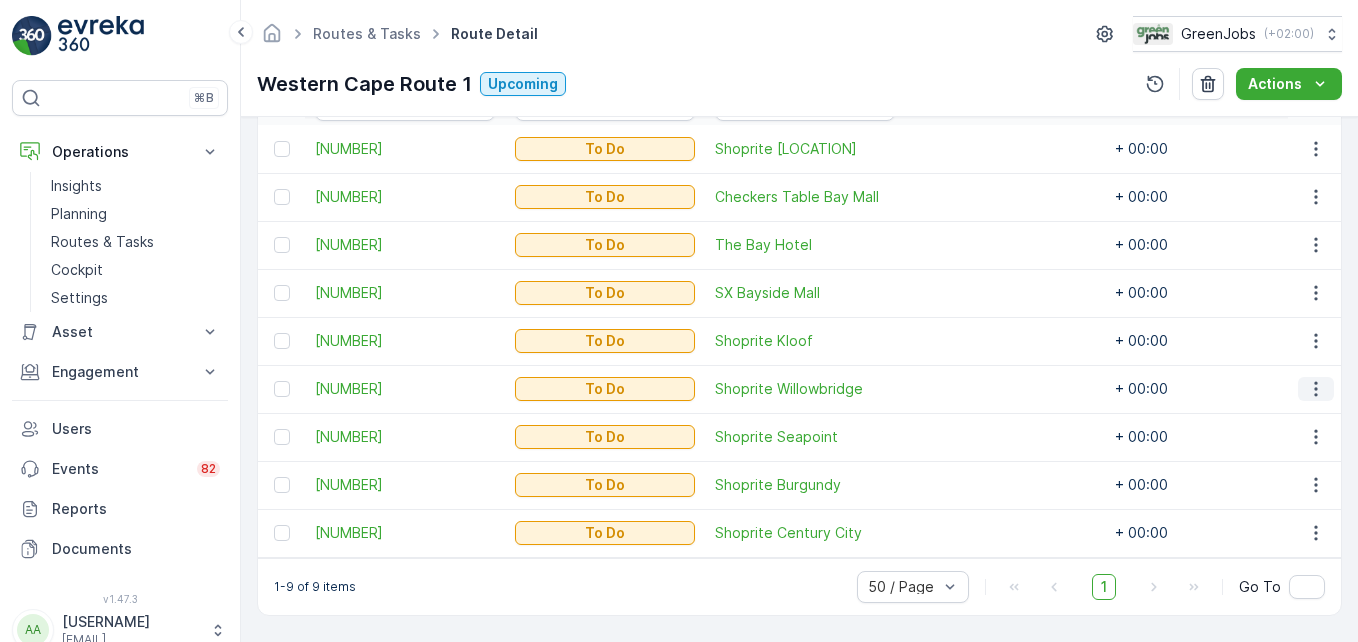 click 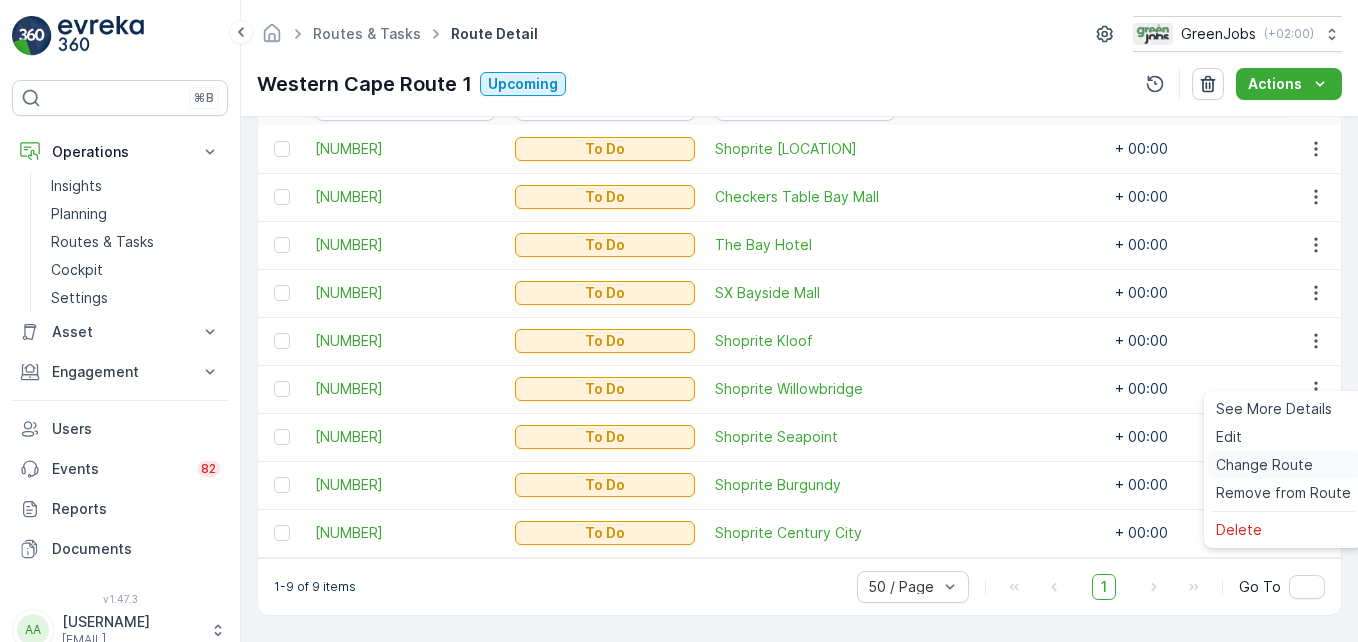click on "Change Route" at bounding box center [1264, 465] 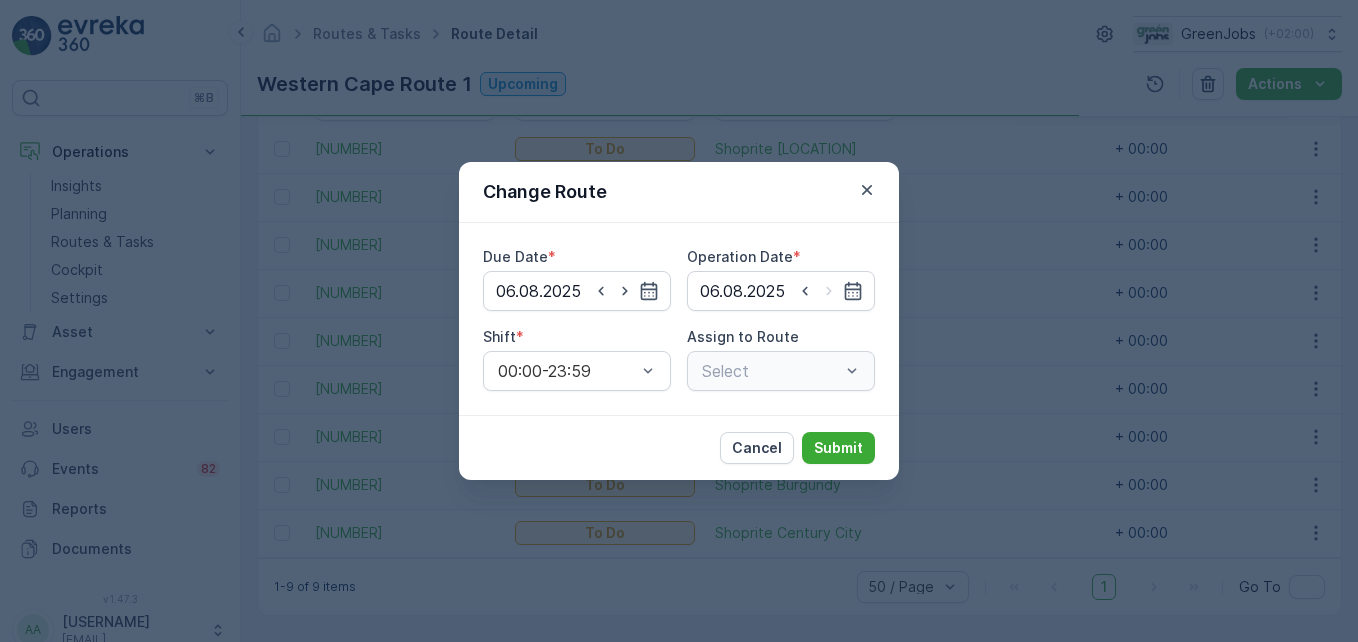 type on "06.08.2025" 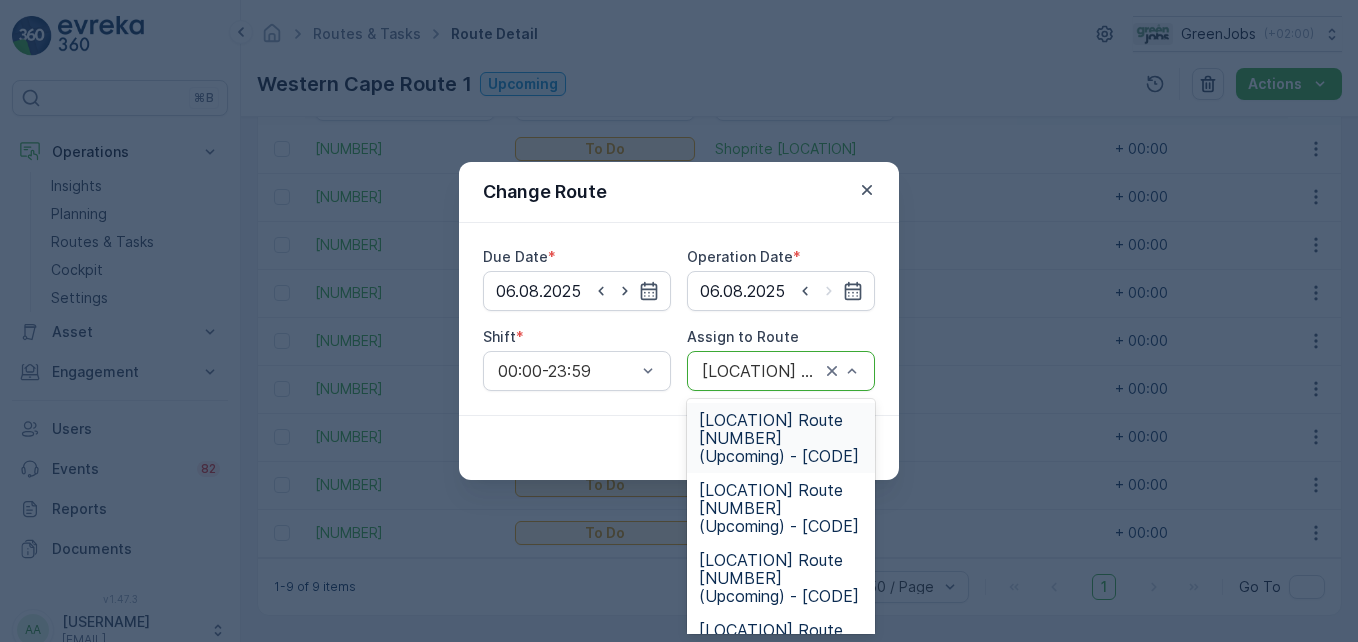 click on "[LOCATION] Route [NUMBER] (Upcoming) - [CODE]" at bounding box center [781, 438] 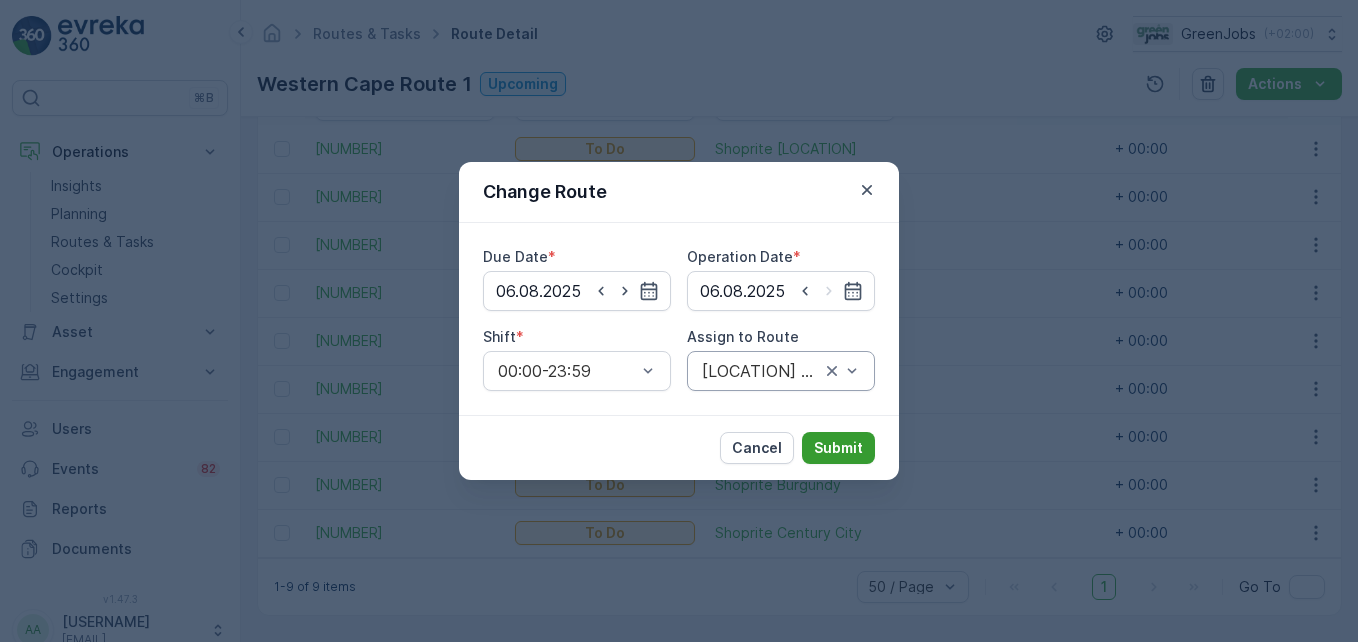 click on "Submit" at bounding box center (838, 448) 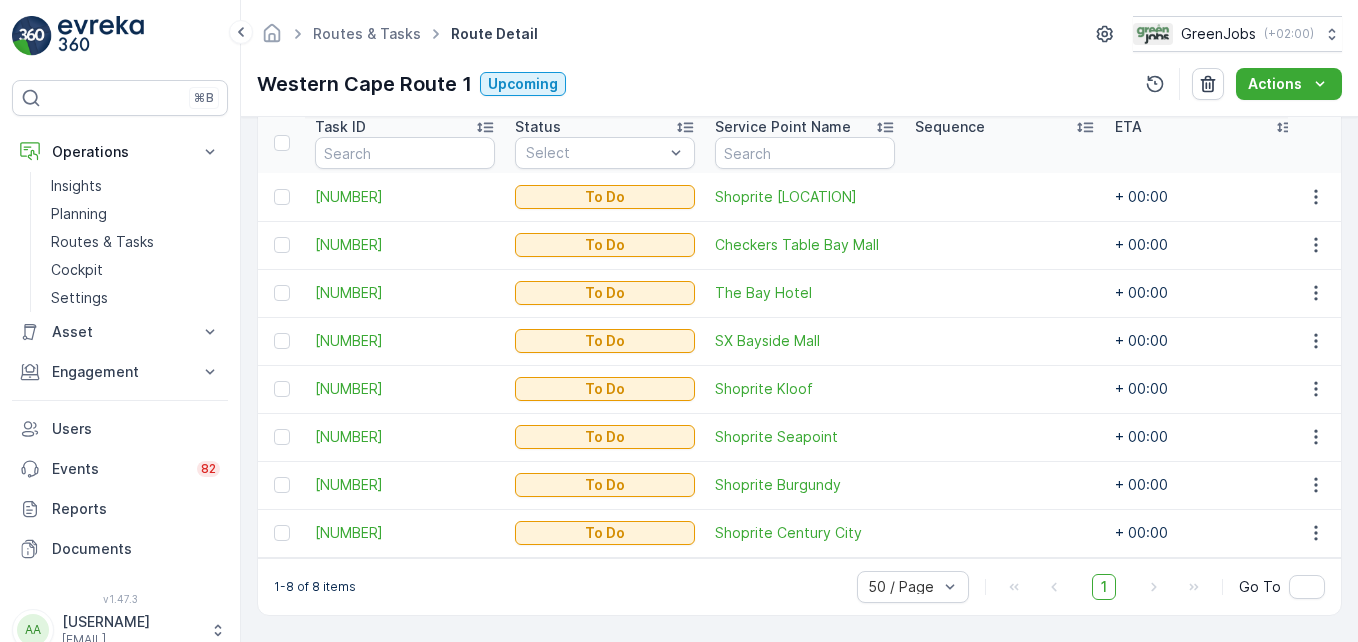 scroll, scrollTop: 559, scrollLeft: 0, axis: vertical 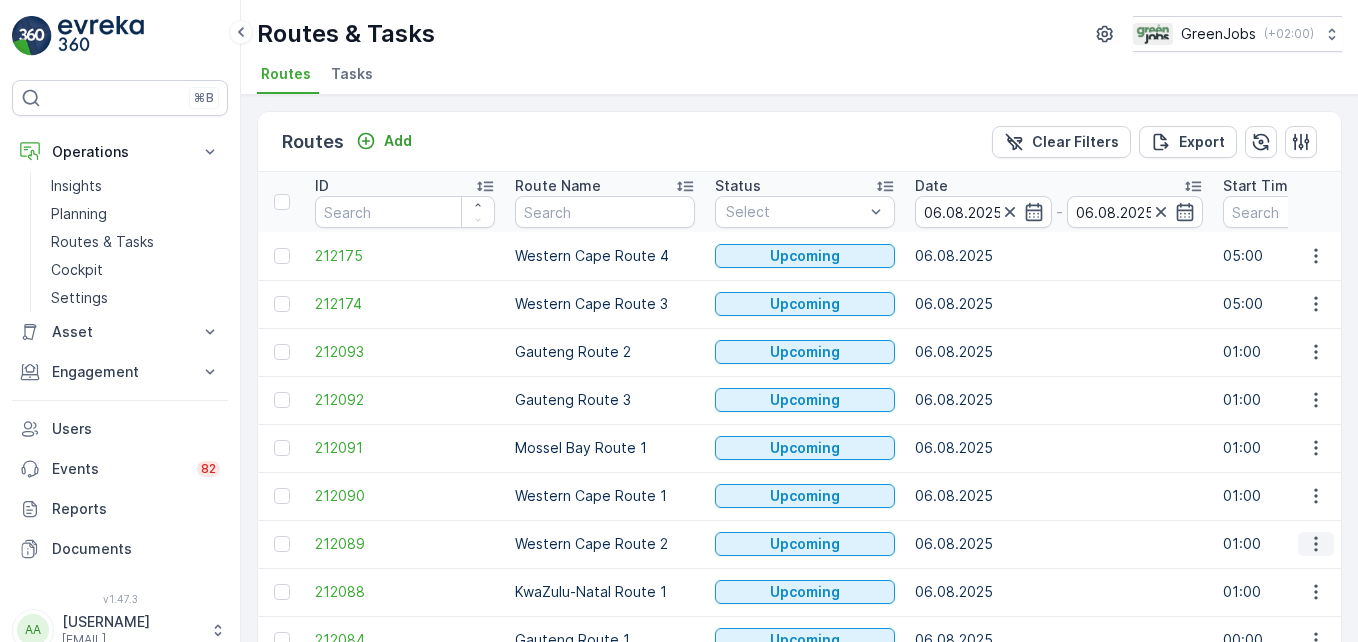 click 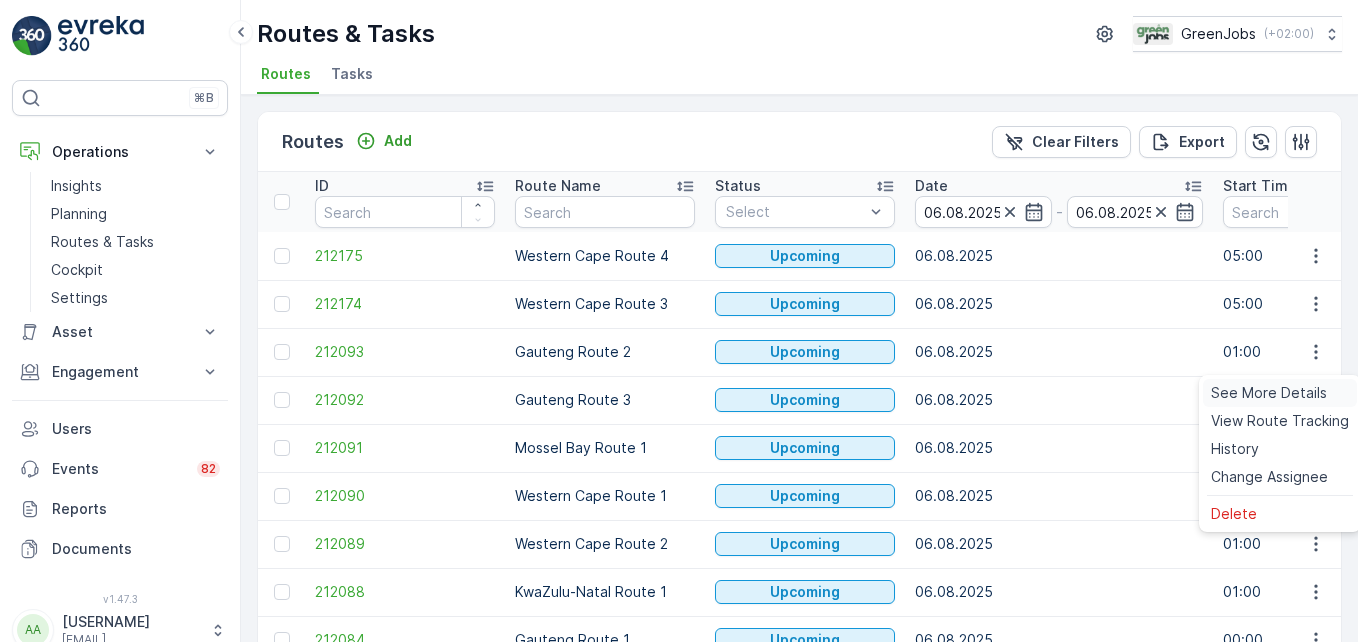 click on "See More Details" at bounding box center [1269, 393] 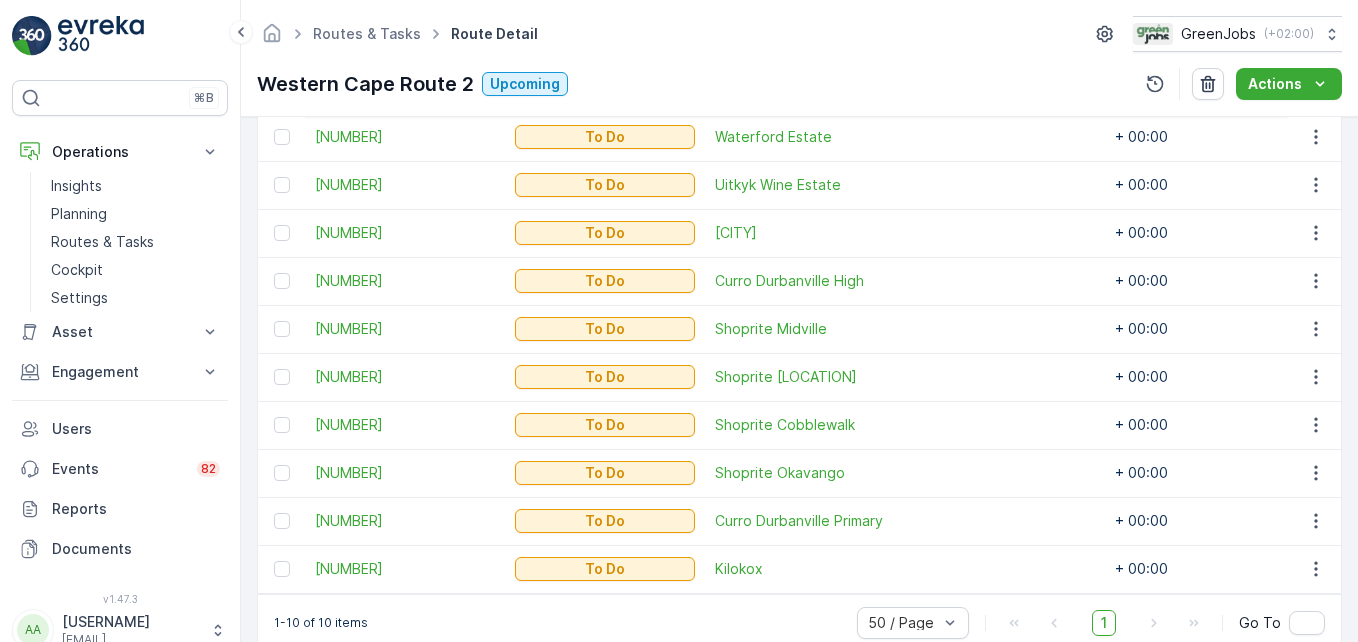 scroll, scrollTop: 655, scrollLeft: 0, axis: vertical 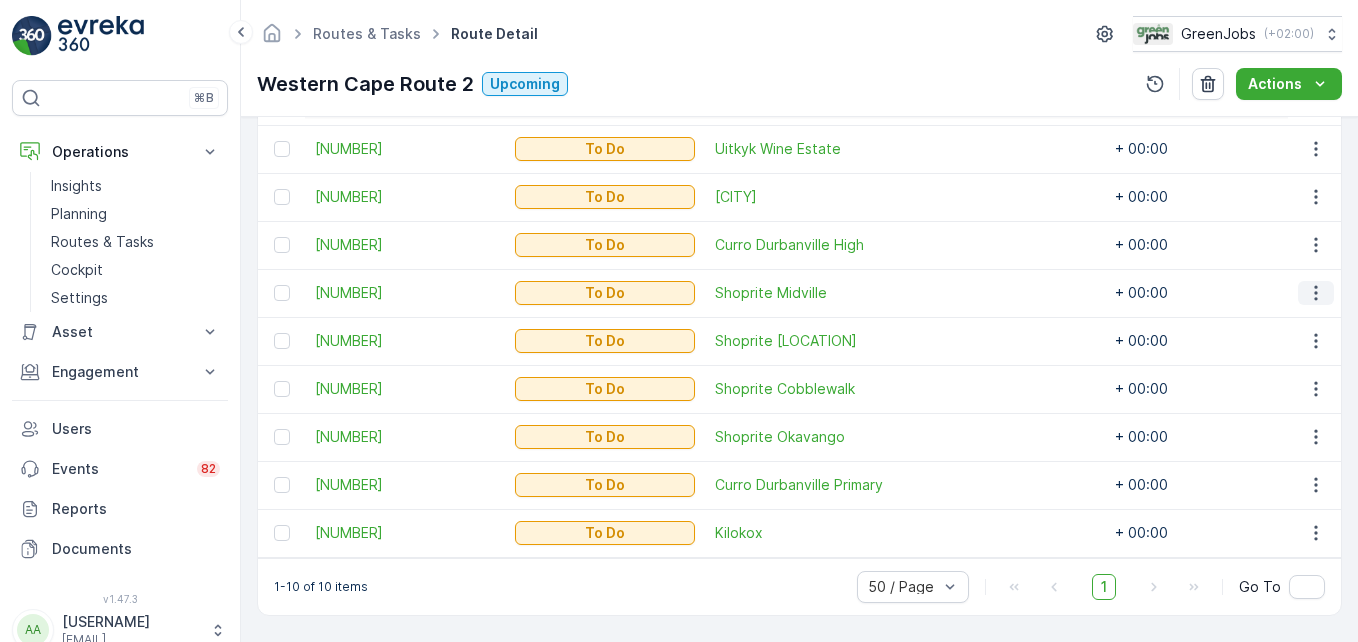 click 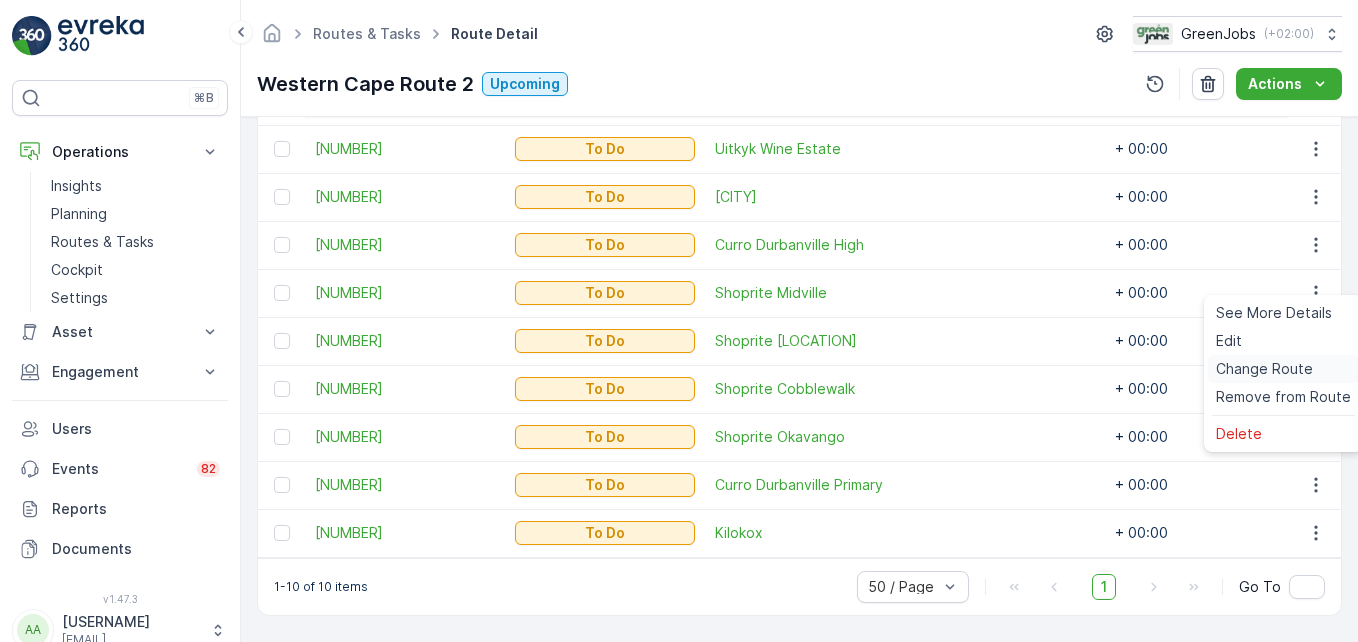 click on "Change Route" at bounding box center (1264, 369) 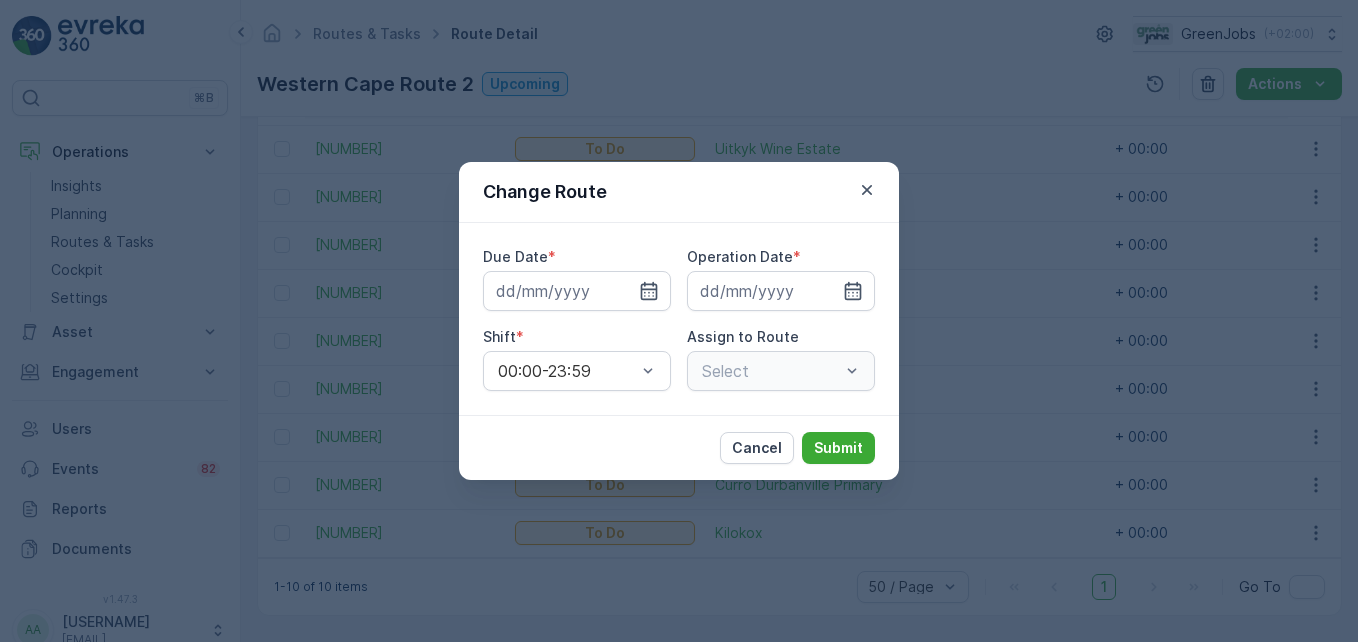 type on "06.08.2025" 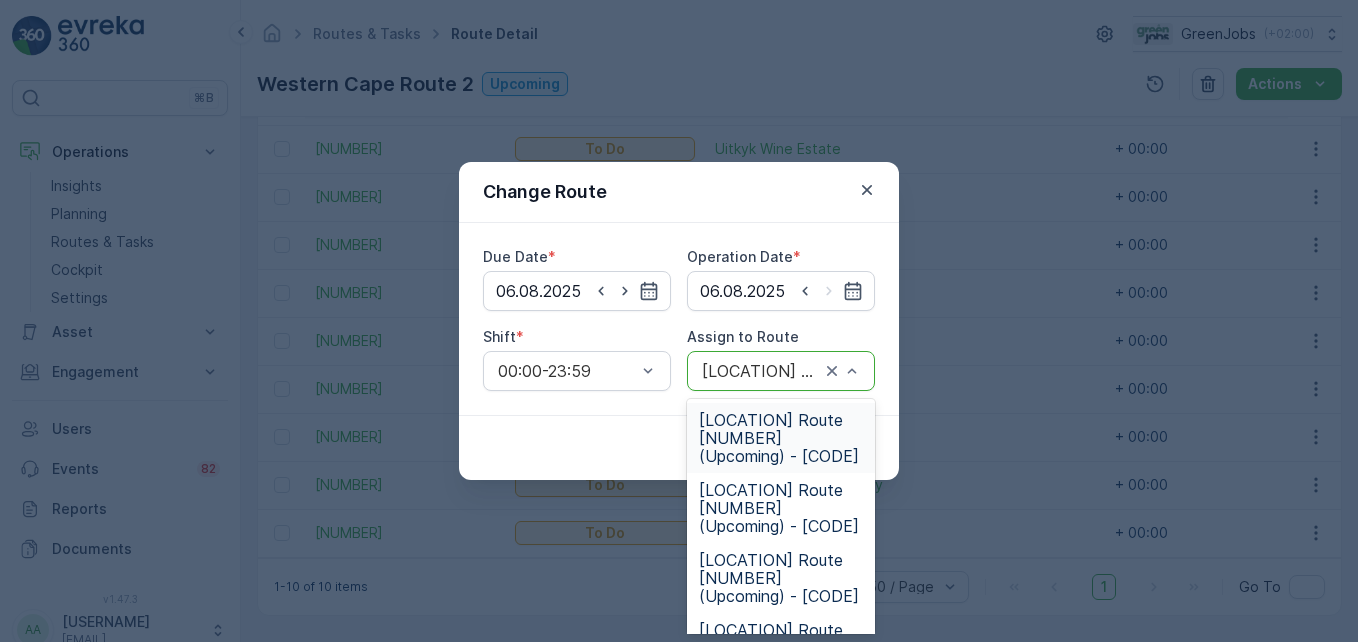 click on "[LOCATION] Route [NUMBER] (Upcoming) - [CODE]" at bounding box center (781, 438) 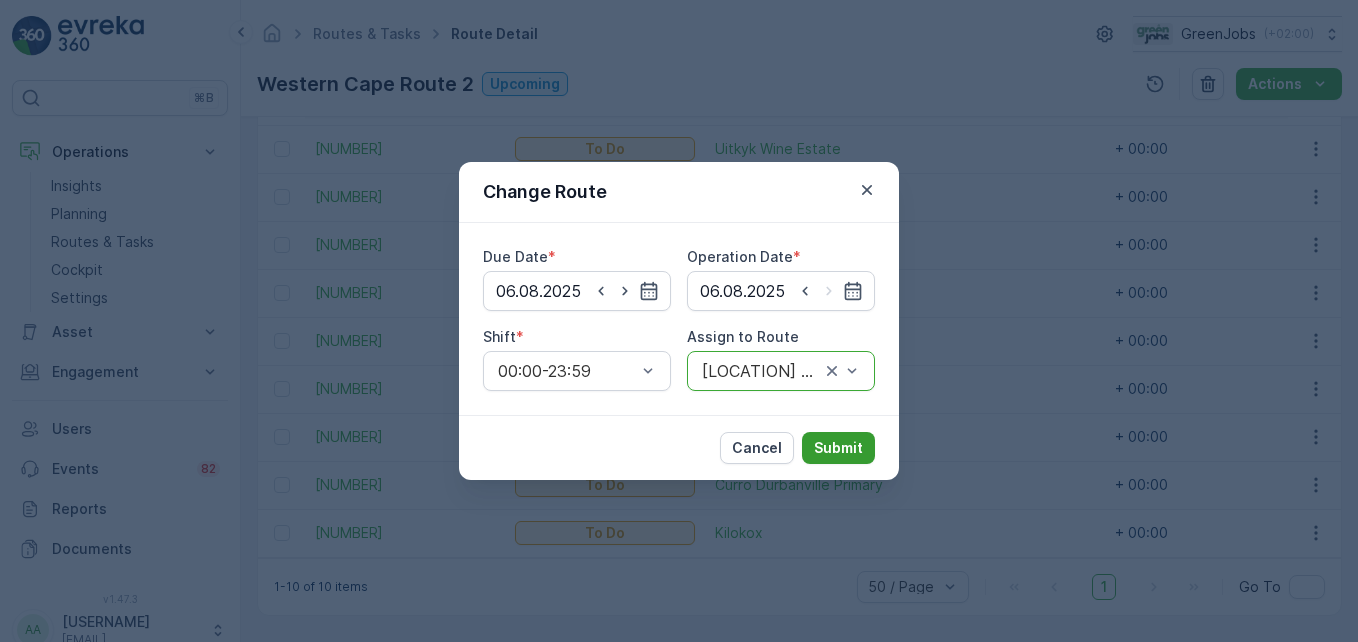 click on "Submit" at bounding box center (838, 448) 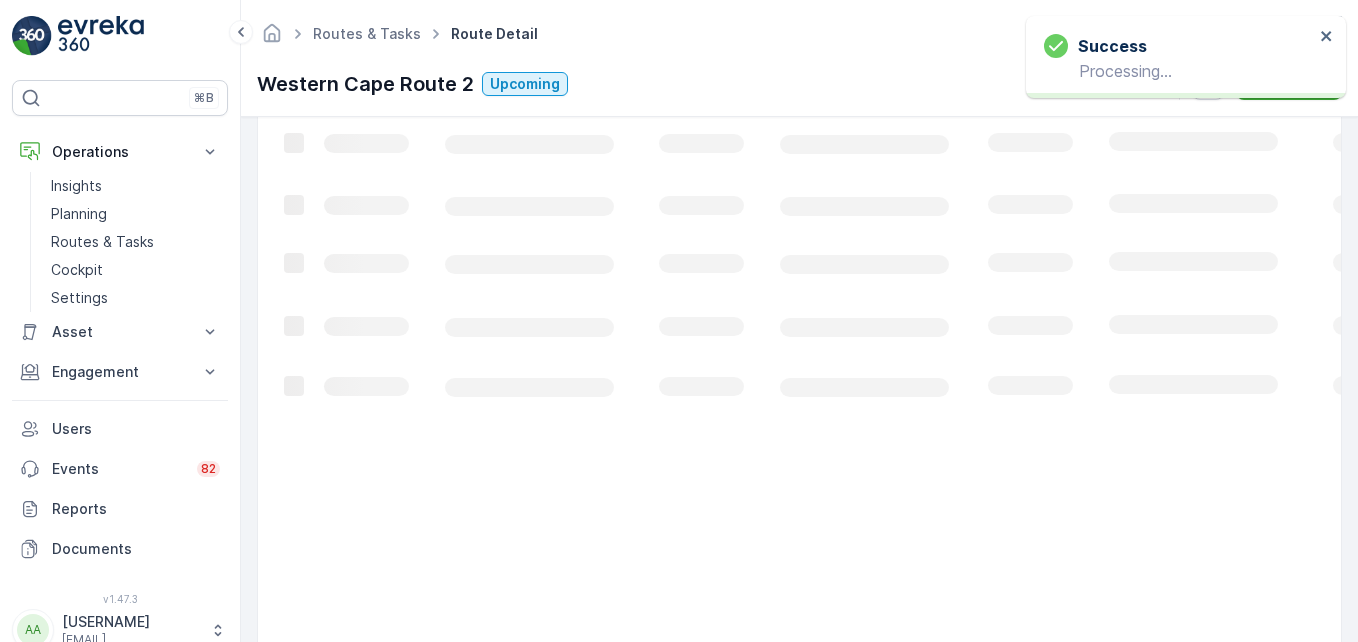 scroll, scrollTop: 607, scrollLeft: 0, axis: vertical 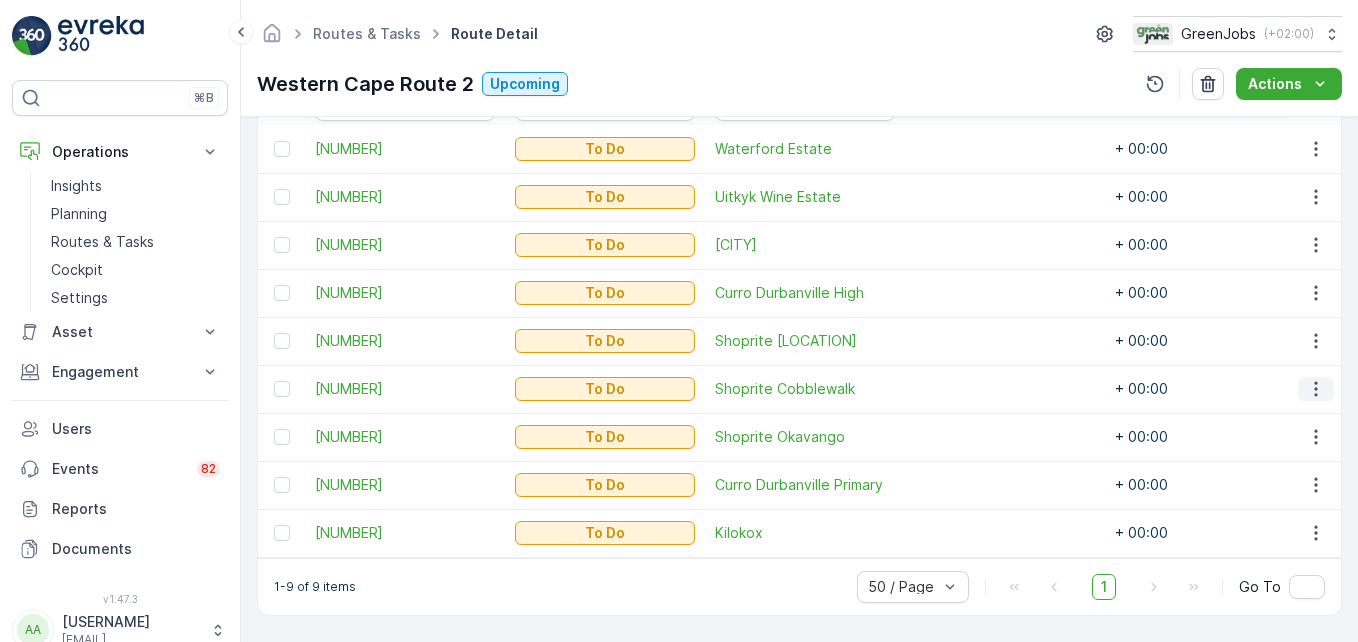 click 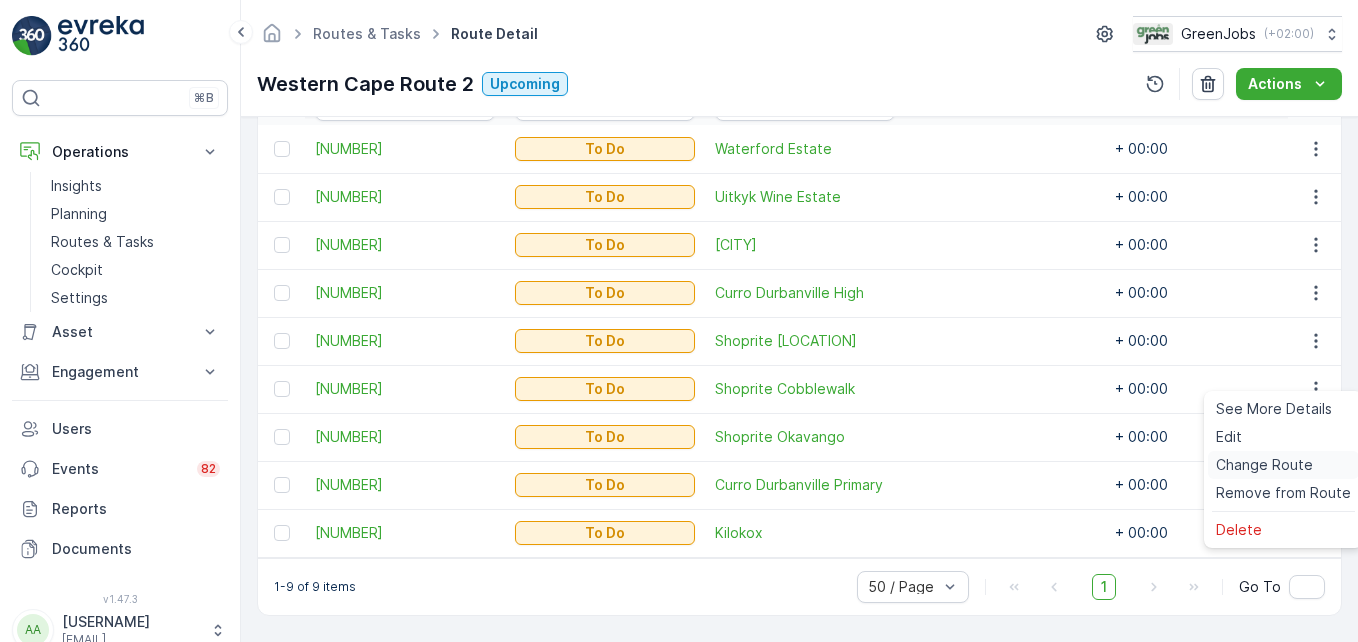 click on "Change Route" at bounding box center [1264, 465] 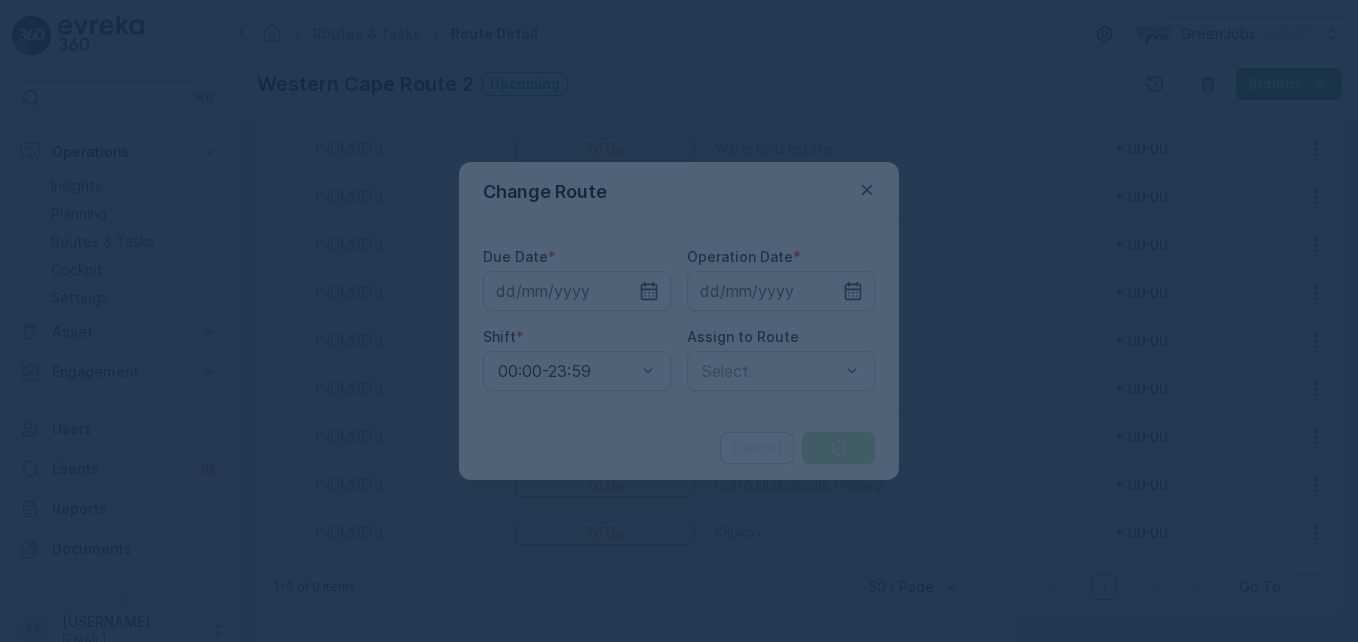 type on "06.08.2025" 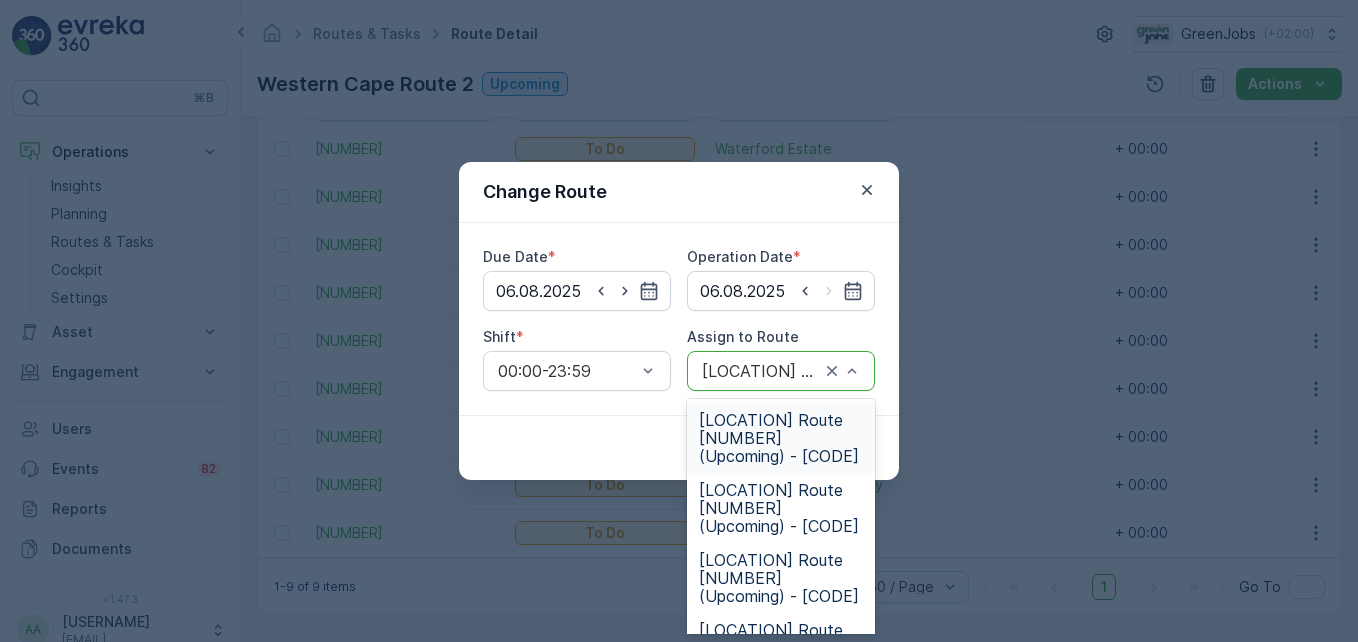 click on "[LOCATION] Route [NUMBER] (Upcoming) - [CODE]" at bounding box center (781, 438) 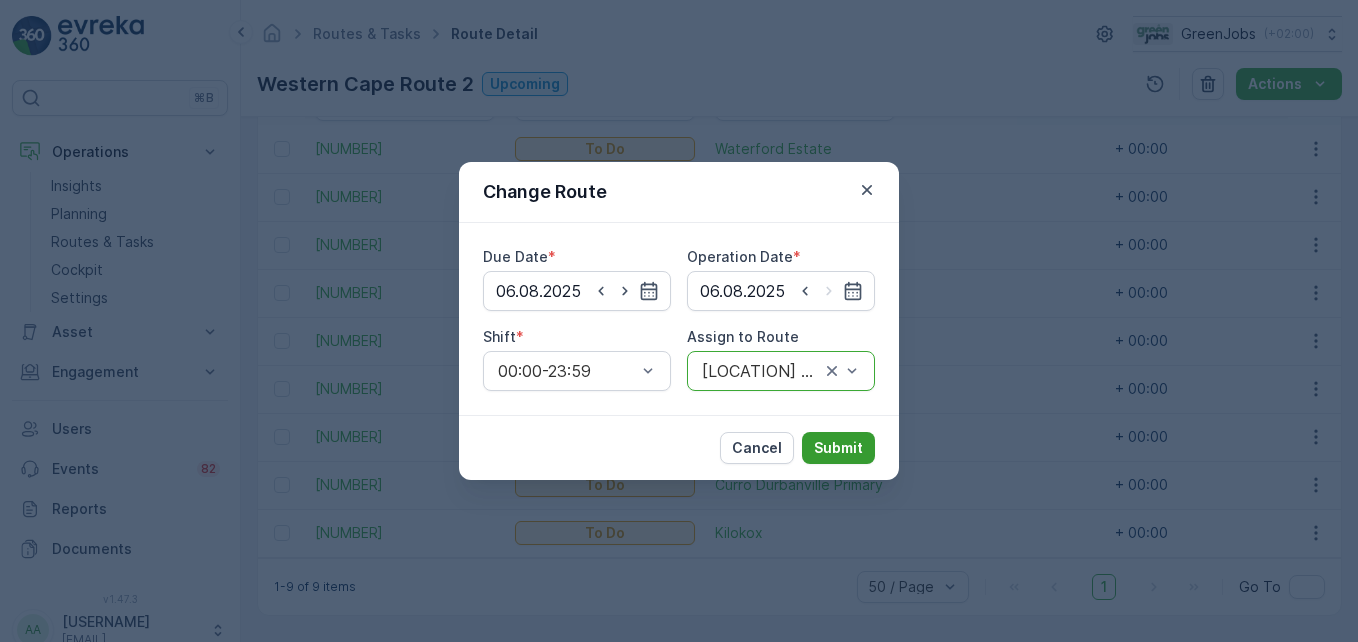 click on "Submit" at bounding box center [838, 448] 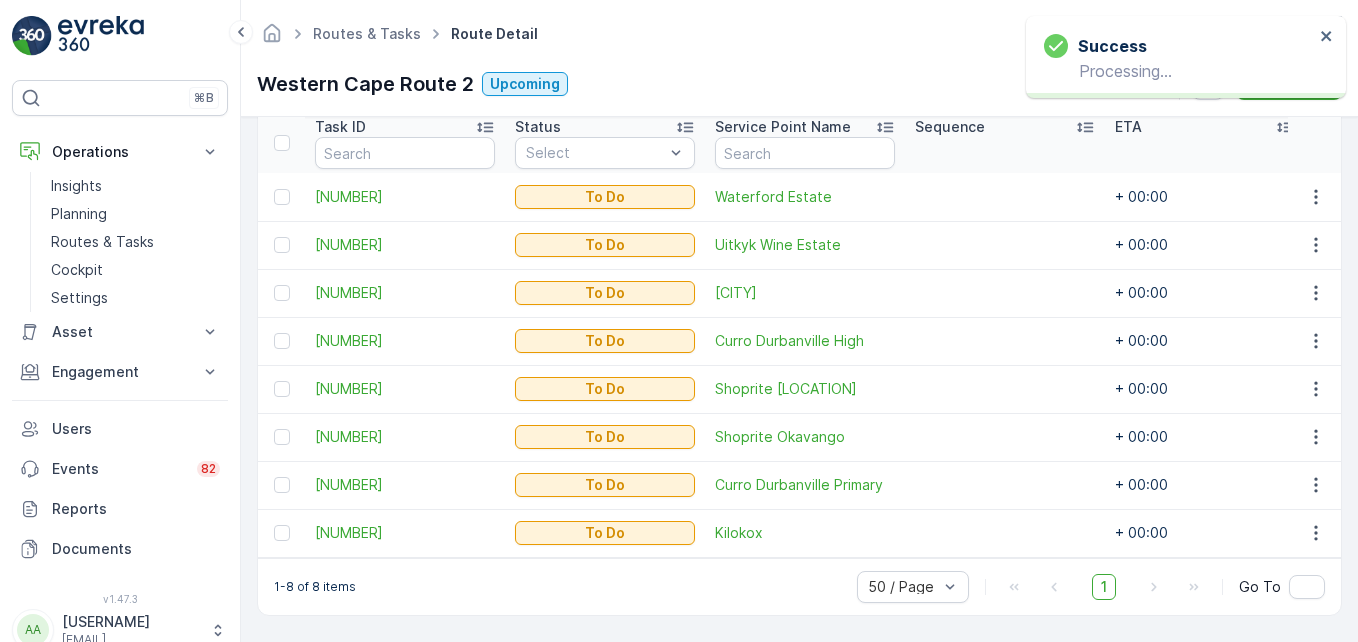scroll, scrollTop: 559, scrollLeft: 0, axis: vertical 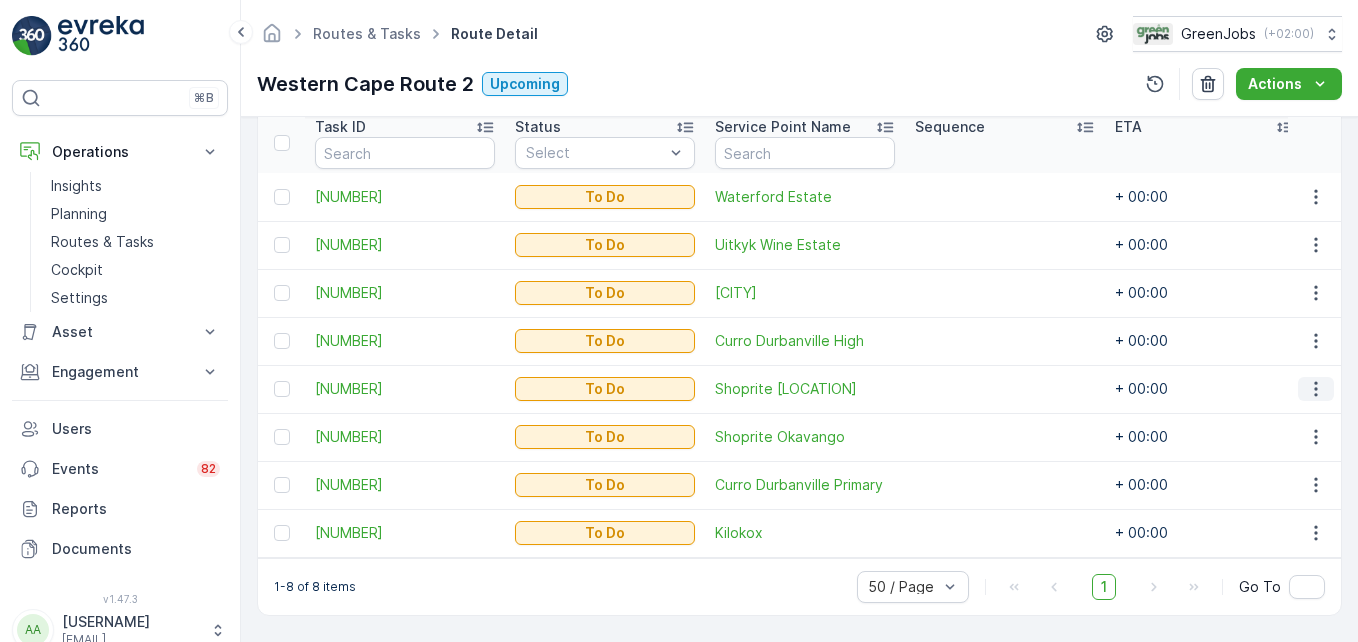 click 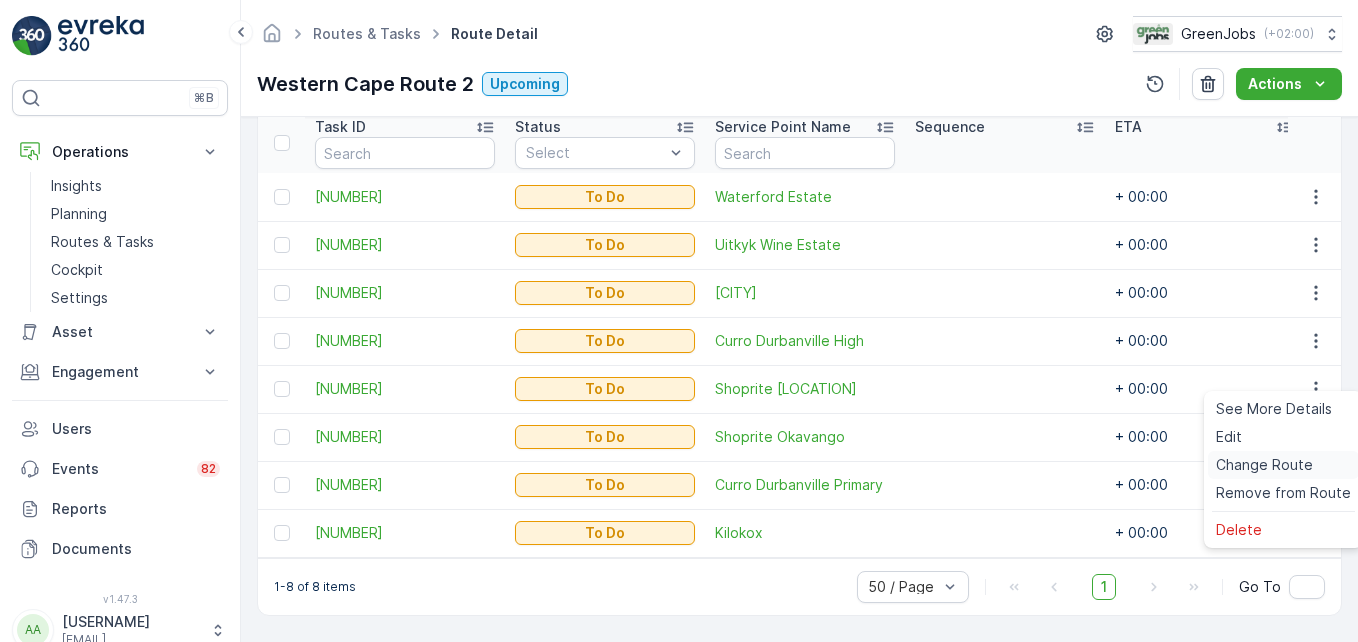 click on "Change Route" at bounding box center [1264, 465] 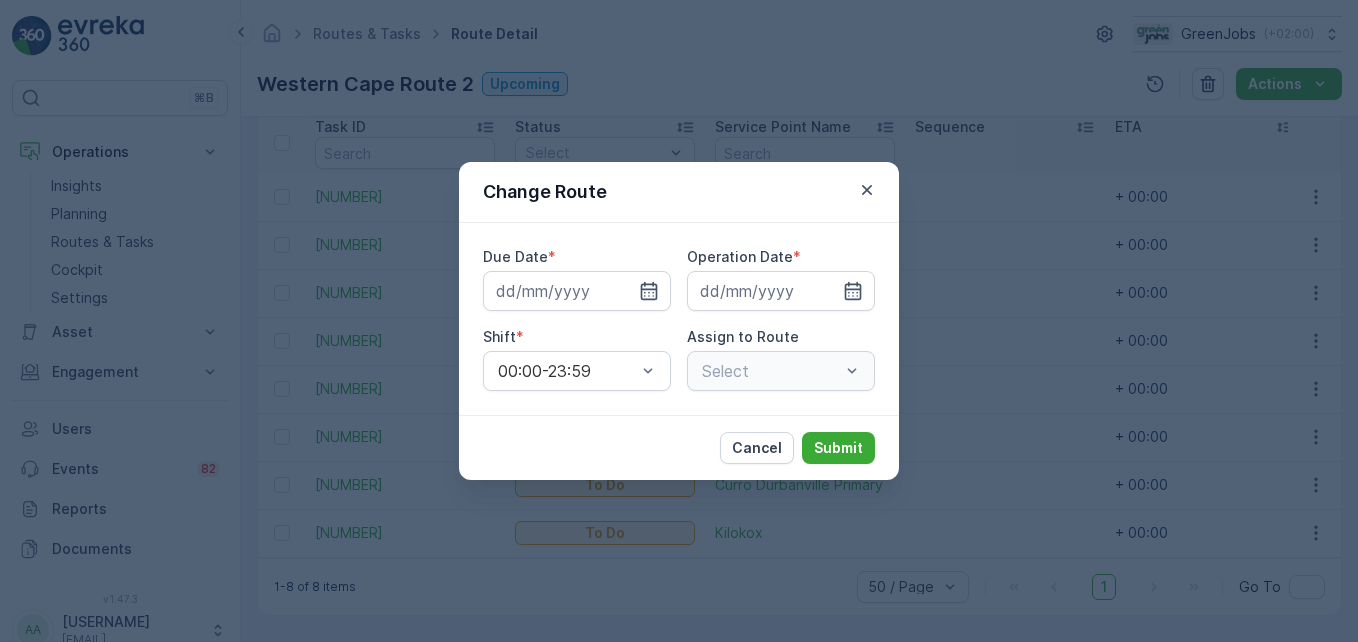 type on "06.08.2025" 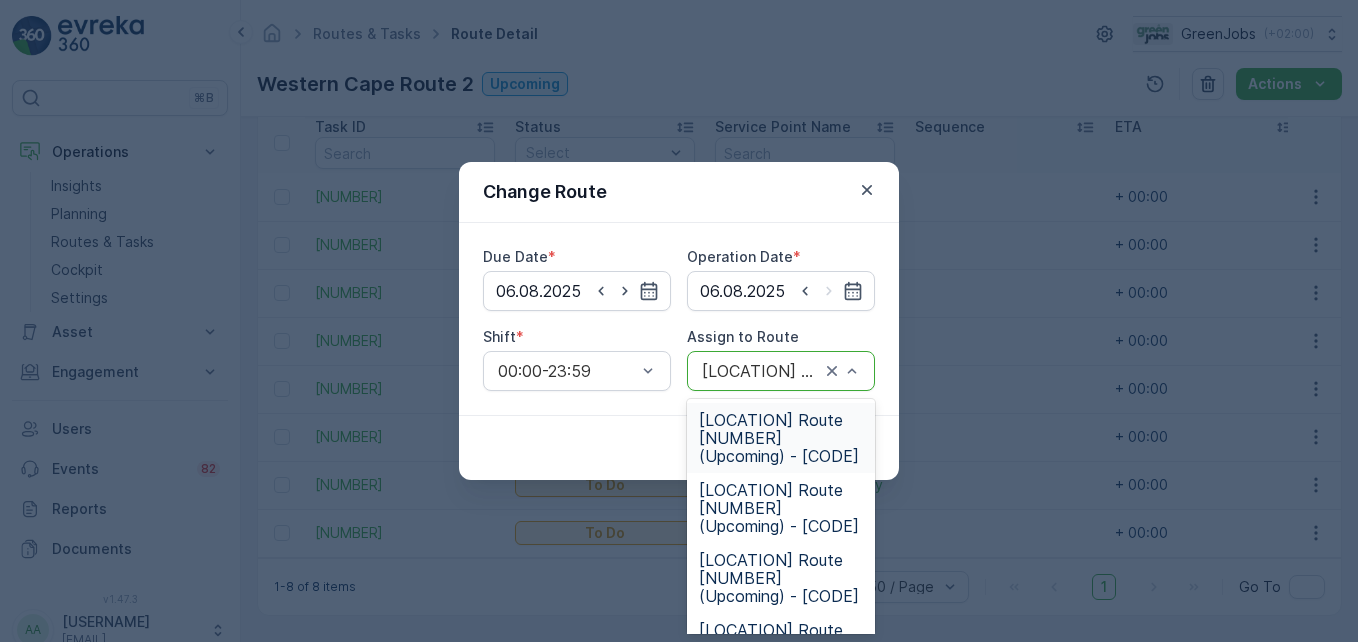 click on "[LOCATION] Route [NUMBER] (Upcoming) - [CODE]" at bounding box center (781, 438) 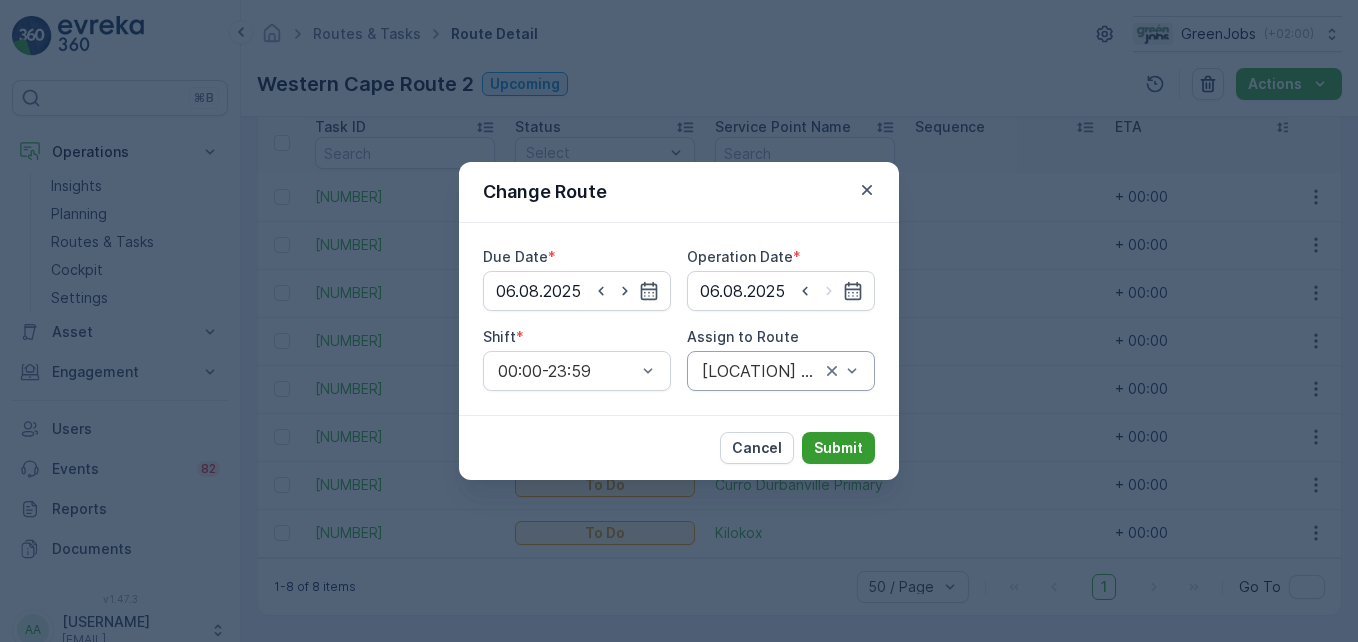 click on "Submit" at bounding box center [838, 448] 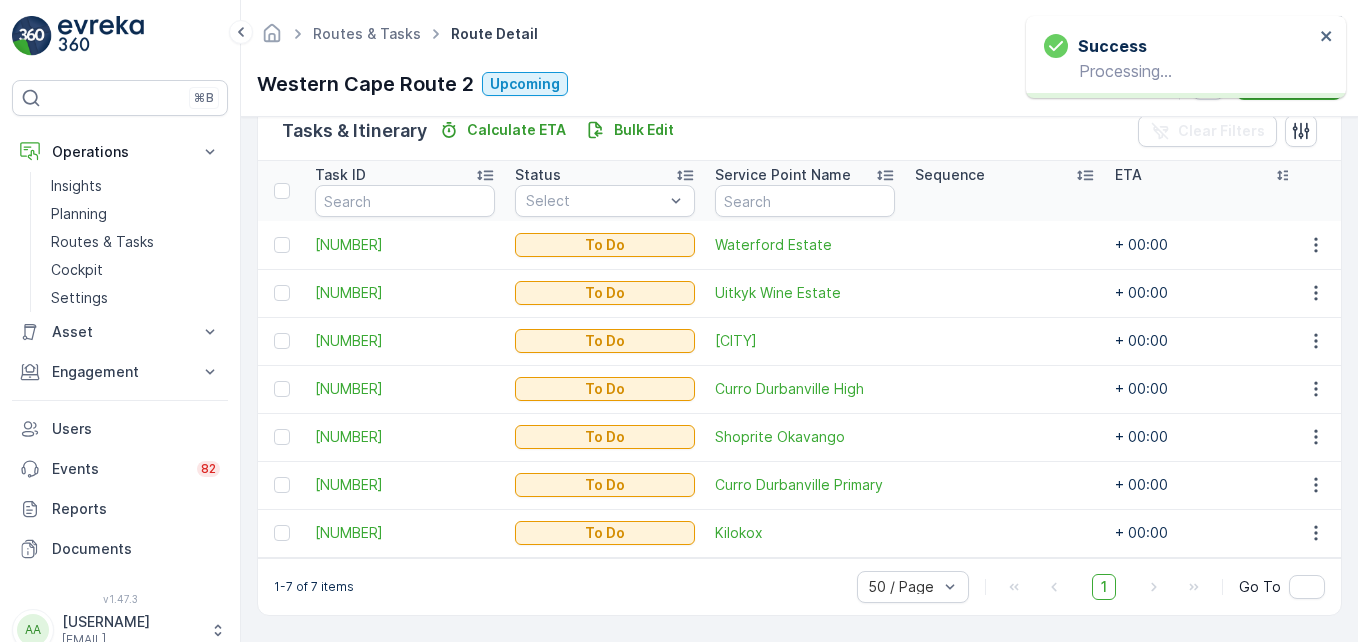 scroll, scrollTop: 511, scrollLeft: 0, axis: vertical 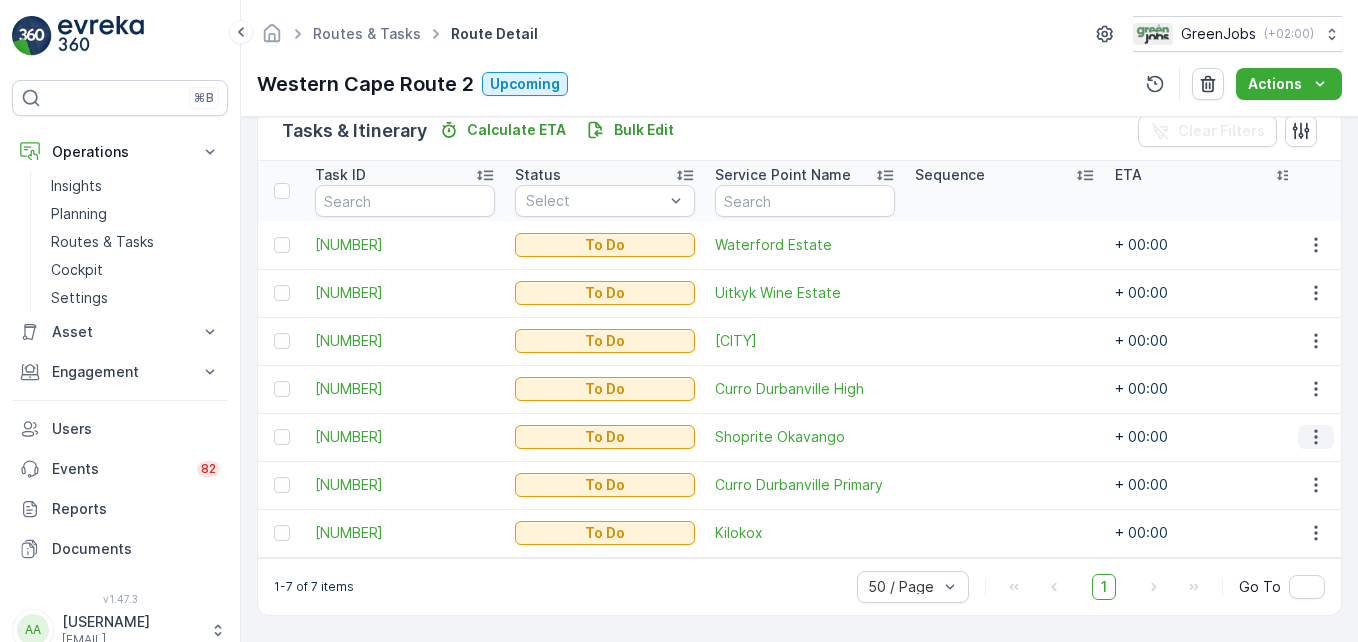 click 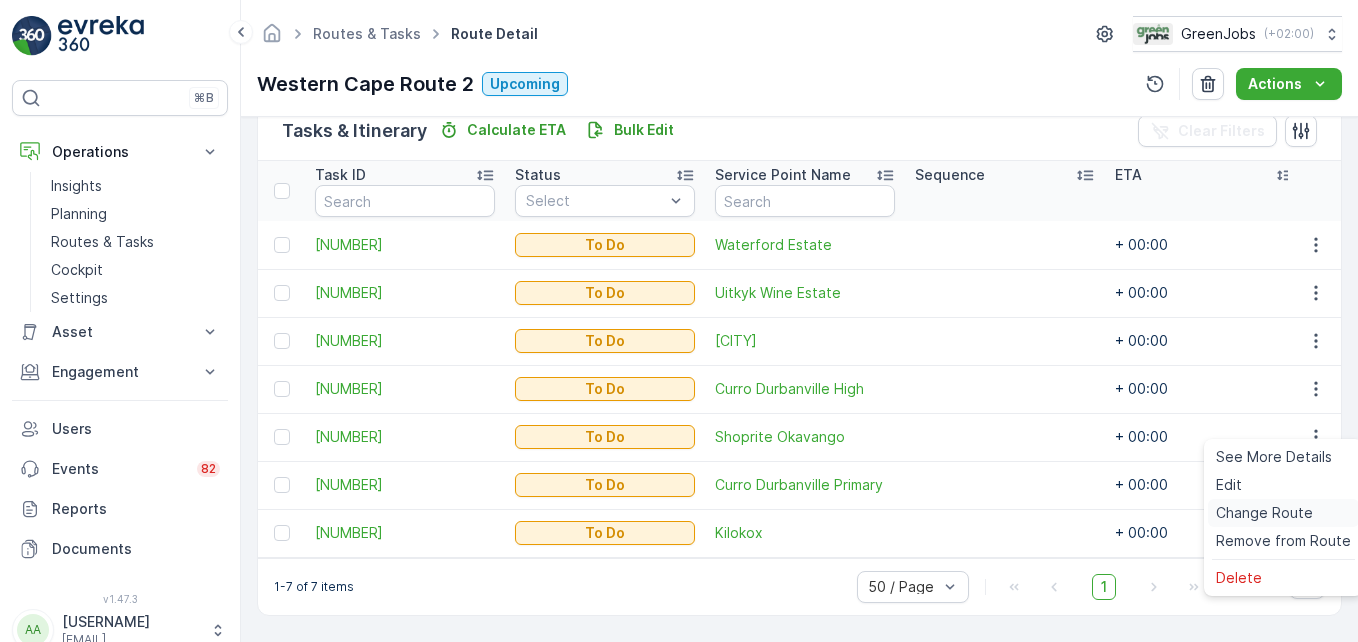 click on "Change Route" at bounding box center [1264, 513] 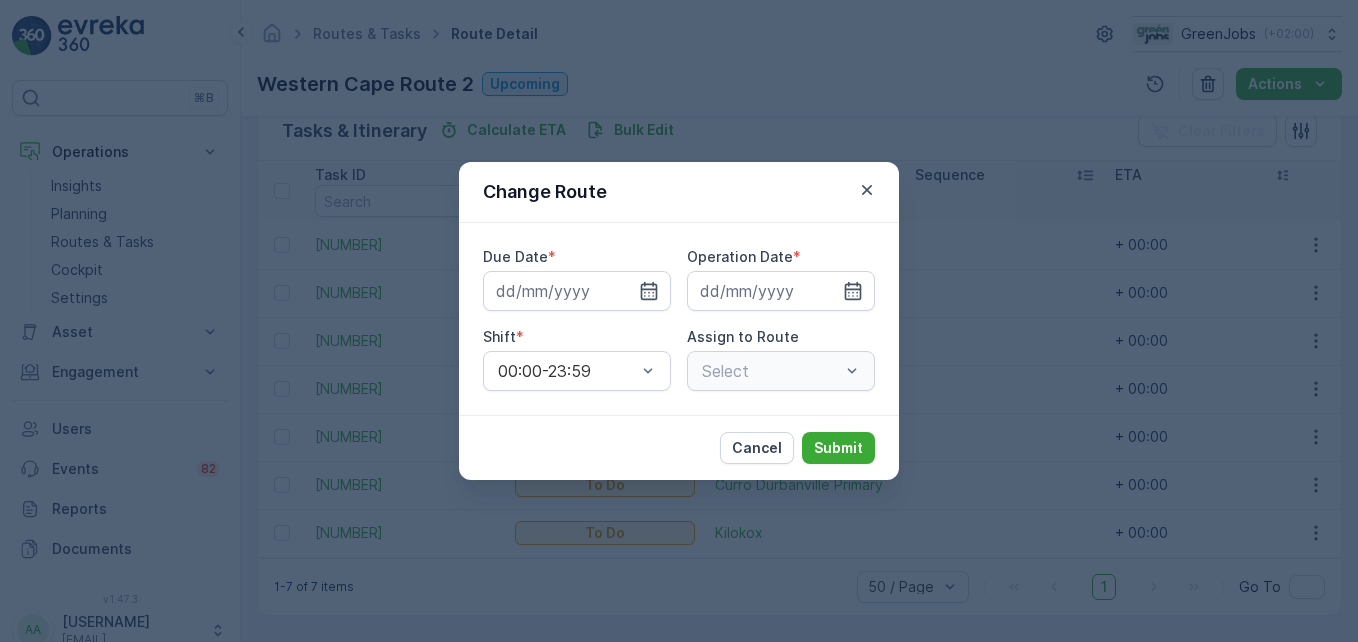 type on "06.08.2025" 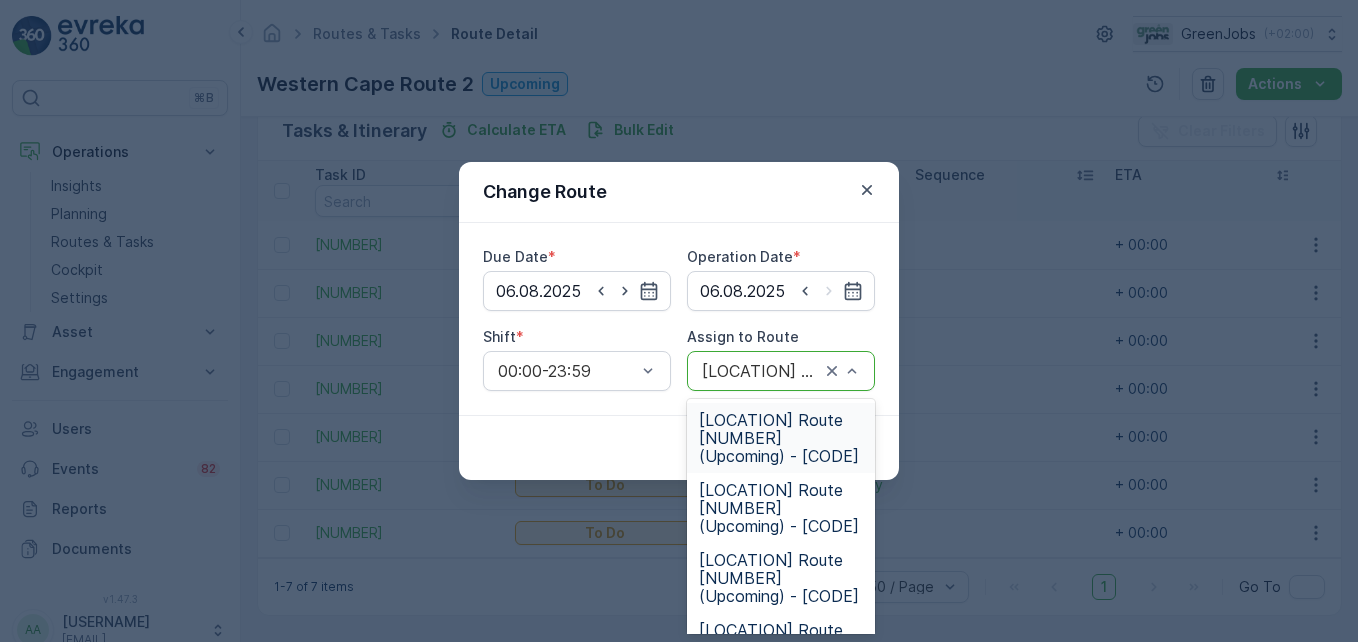 drag, startPoint x: 726, startPoint y: 454, endPoint x: 870, endPoint y: 466, distance: 144.49913 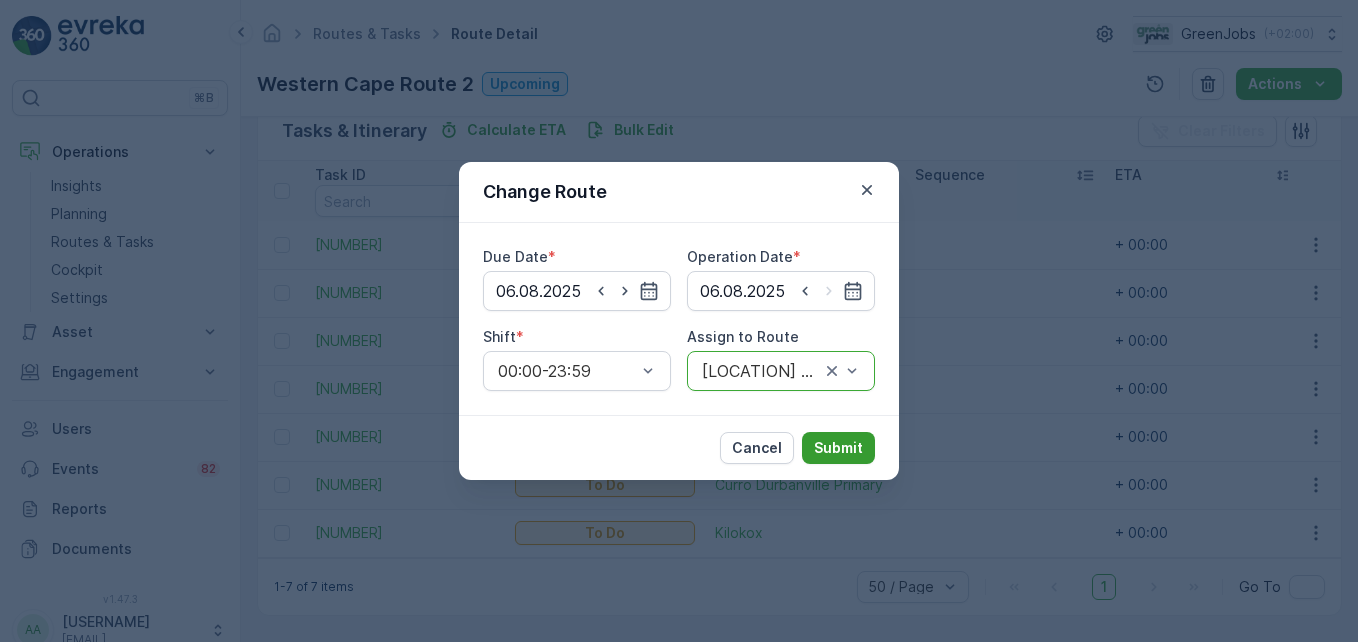click on "Submit" at bounding box center [838, 448] 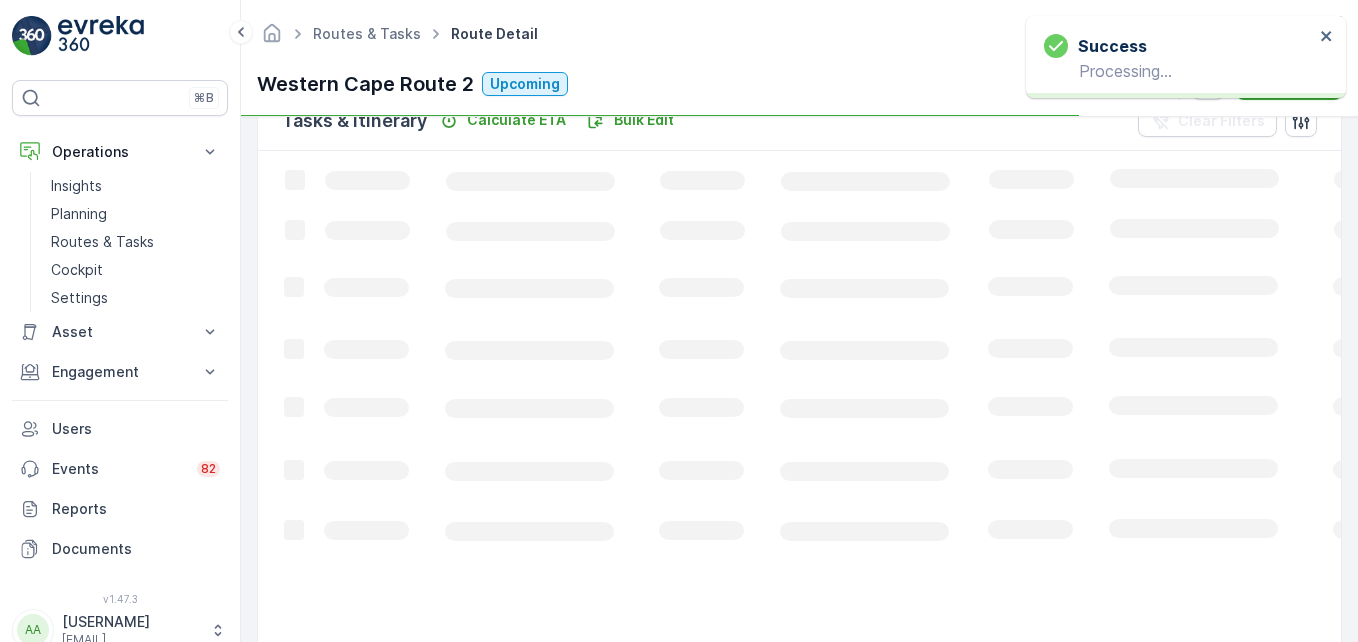 scroll, scrollTop: 463, scrollLeft: 0, axis: vertical 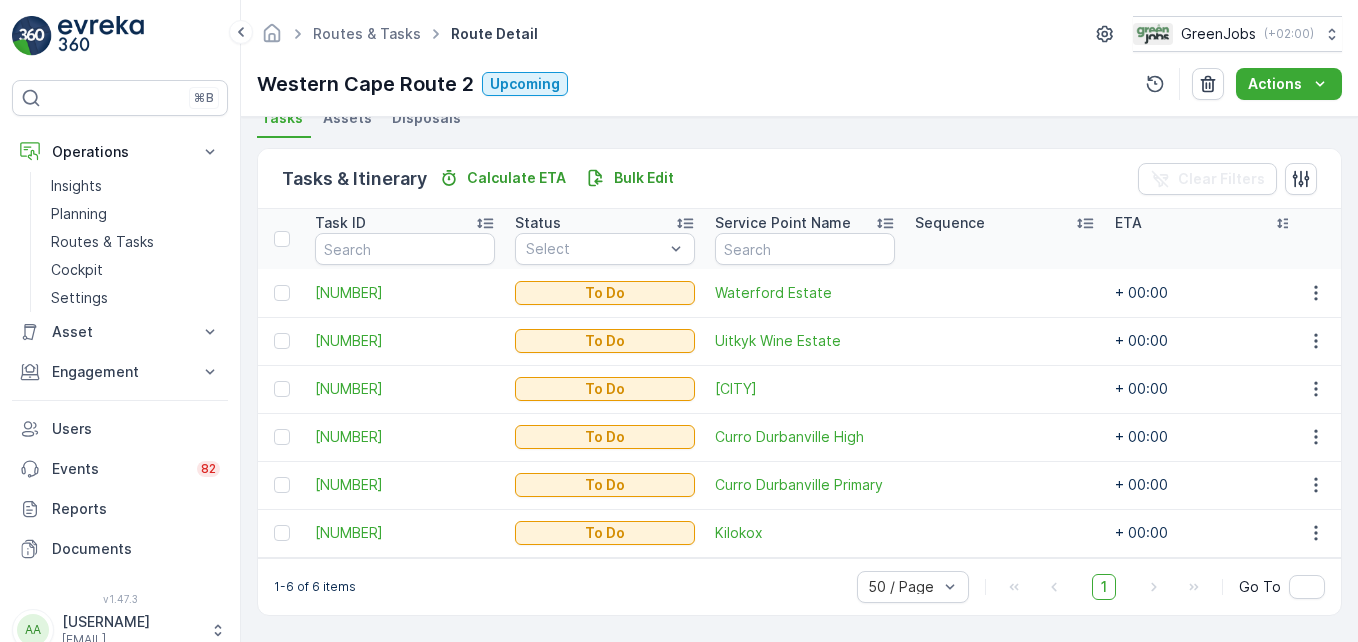 click at bounding box center (1005, 341) 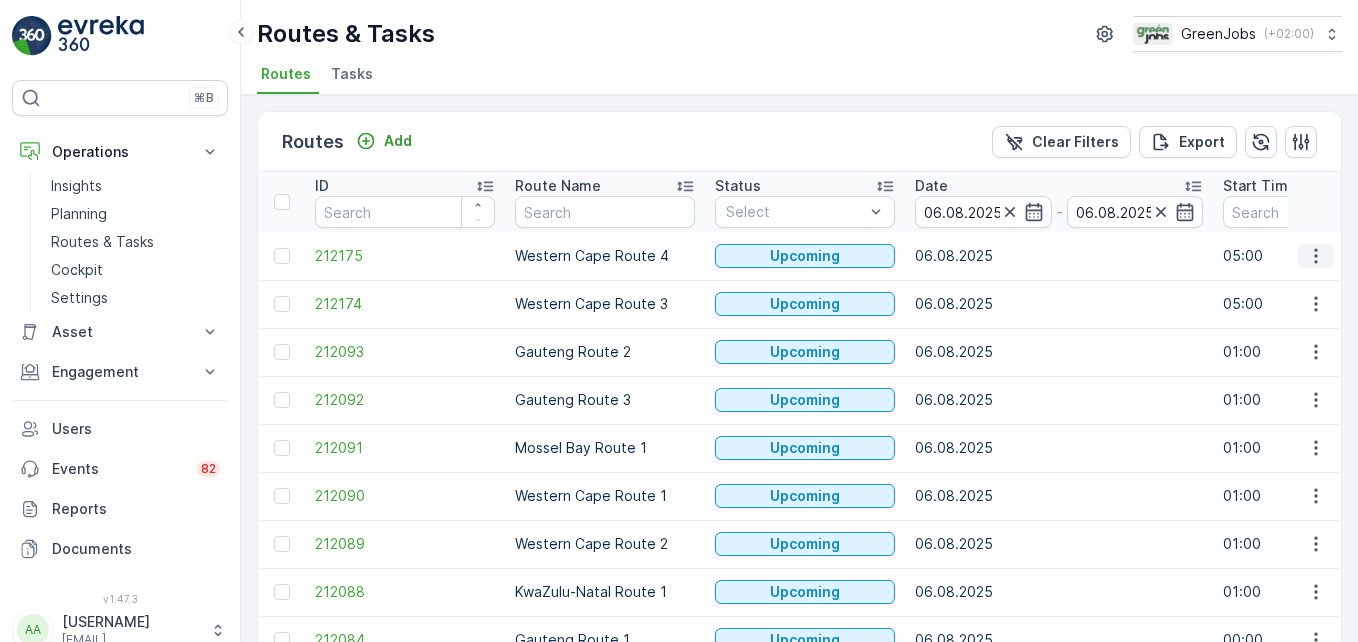 click 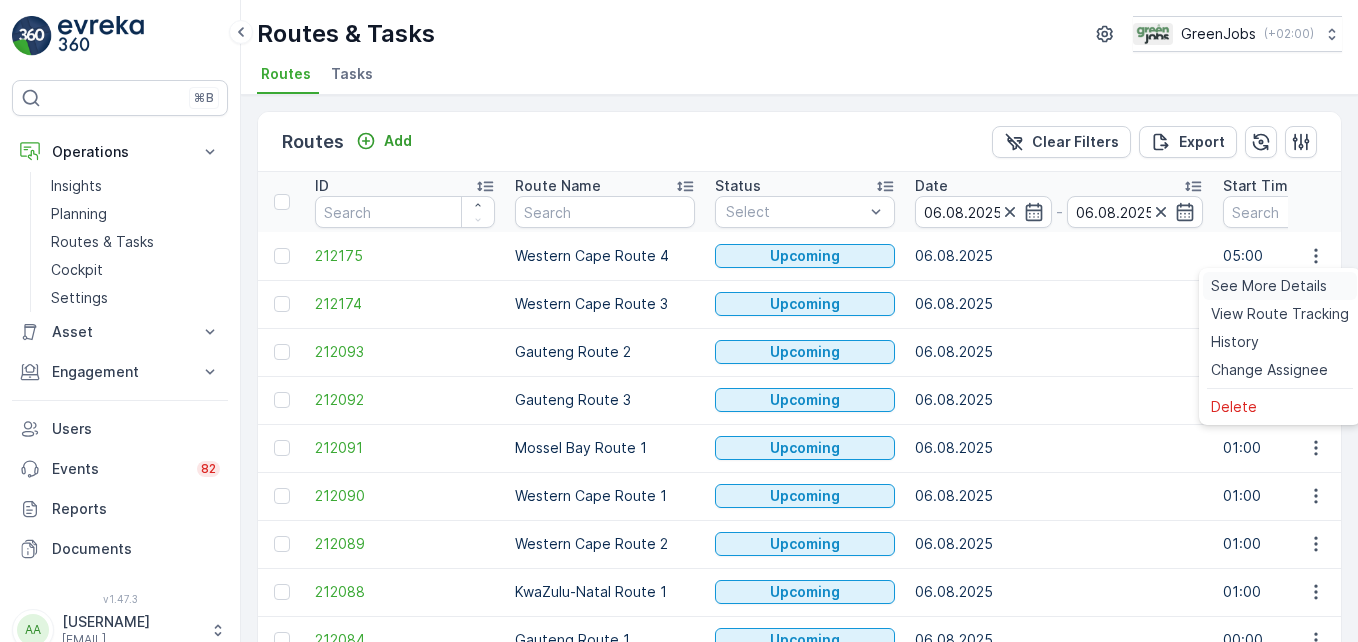 click on "See More Details" at bounding box center [1269, 286] 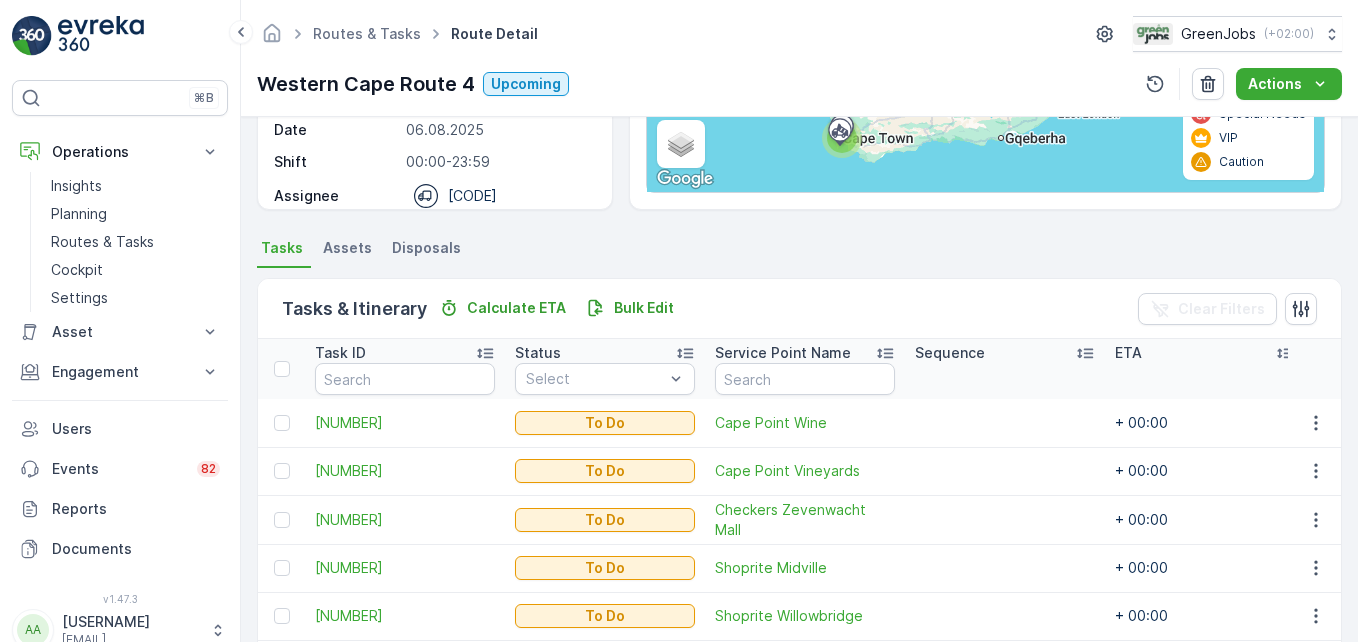 scroll, scrollTop: 559, scrollLeft: 0, axis: vertical 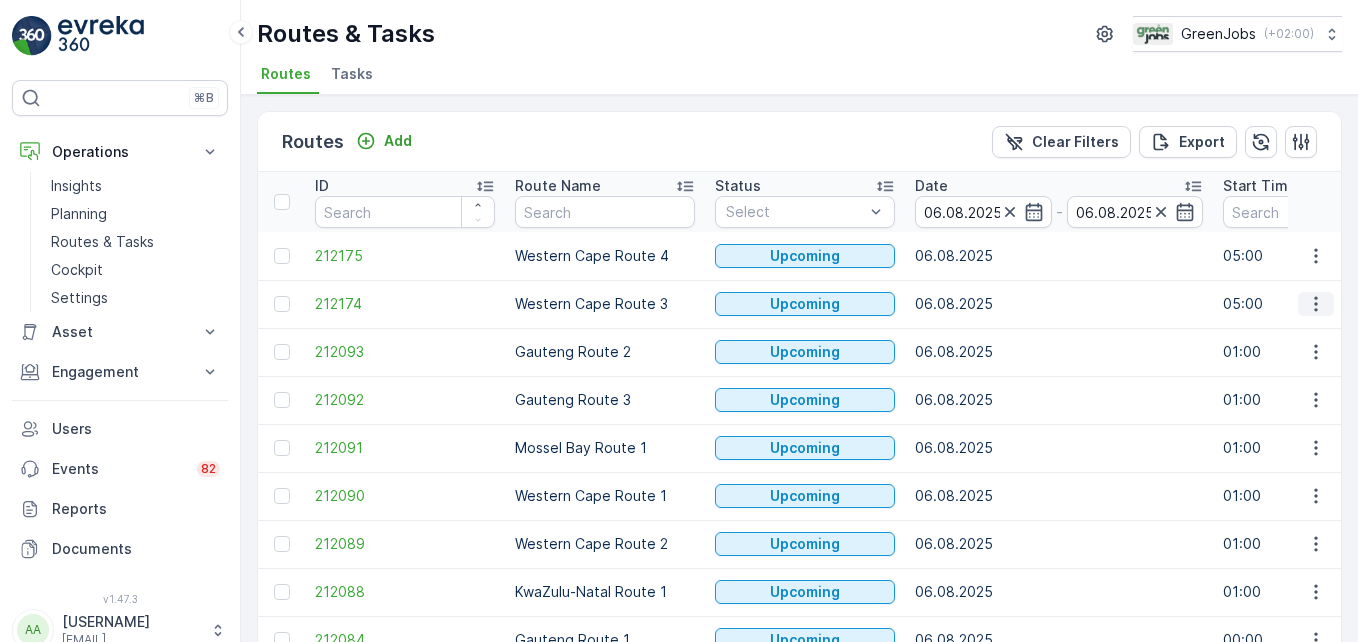 click 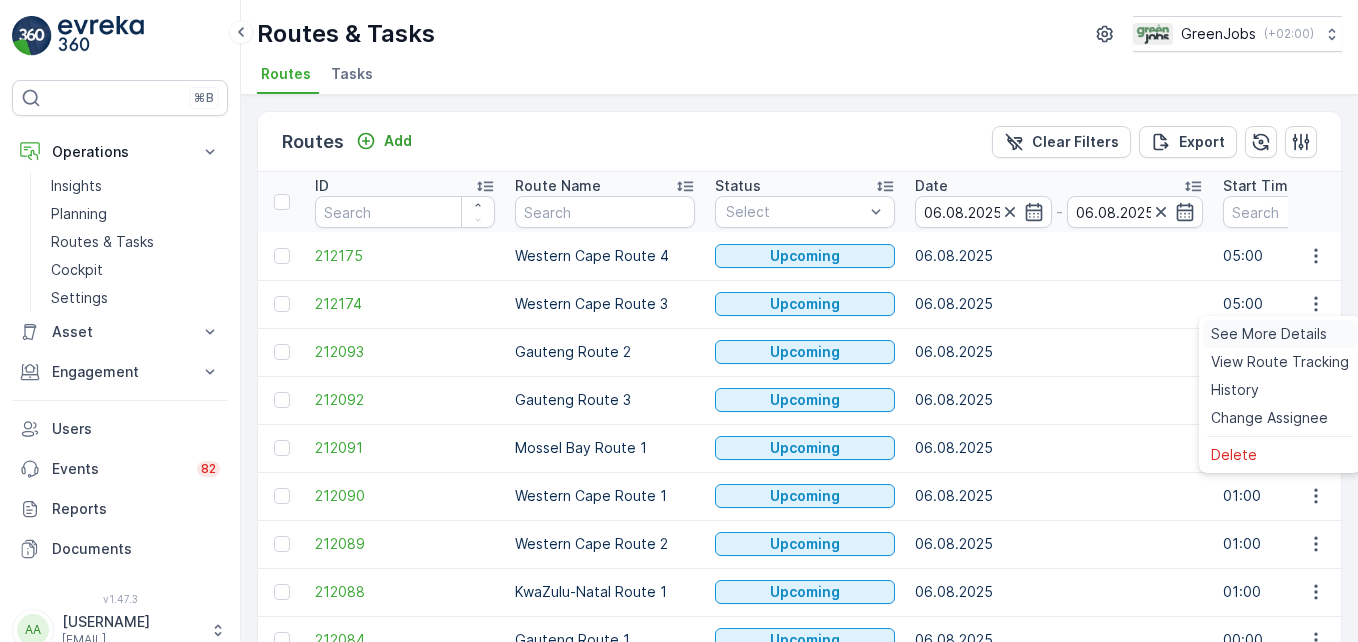 click on "See More Details" at bounding box center [1269, 334] 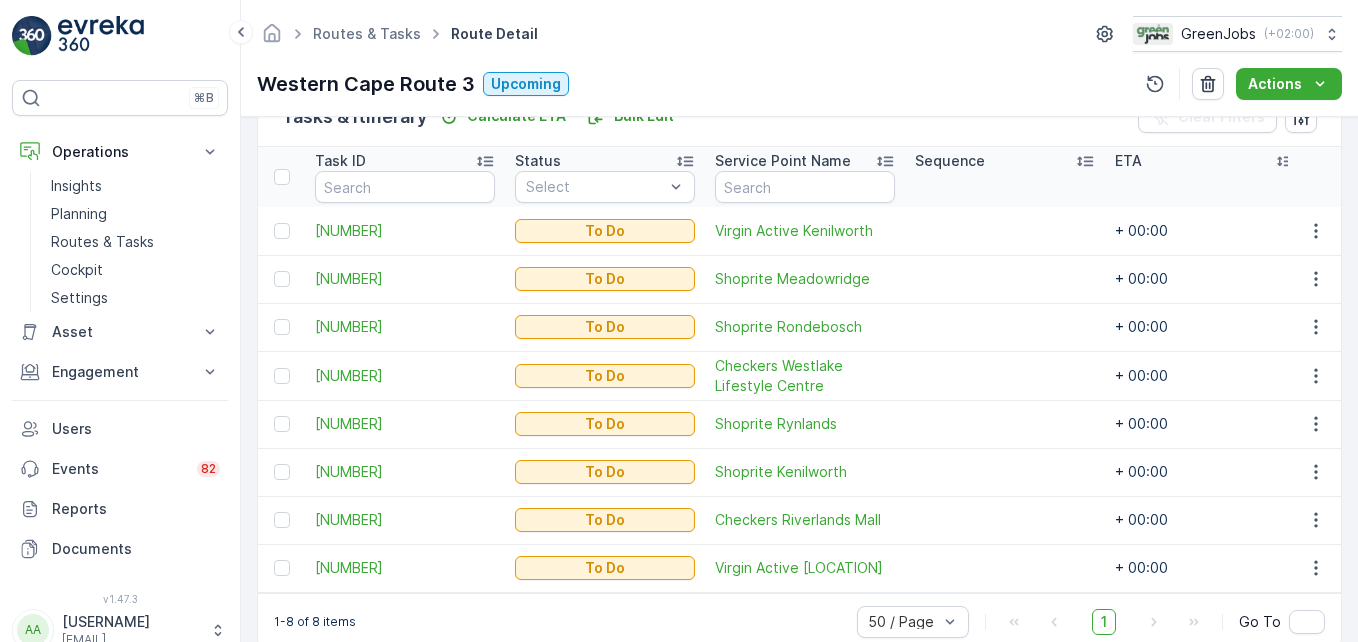 scroll, scrollTop: 560, scrollLeft: 0, axis: vertical 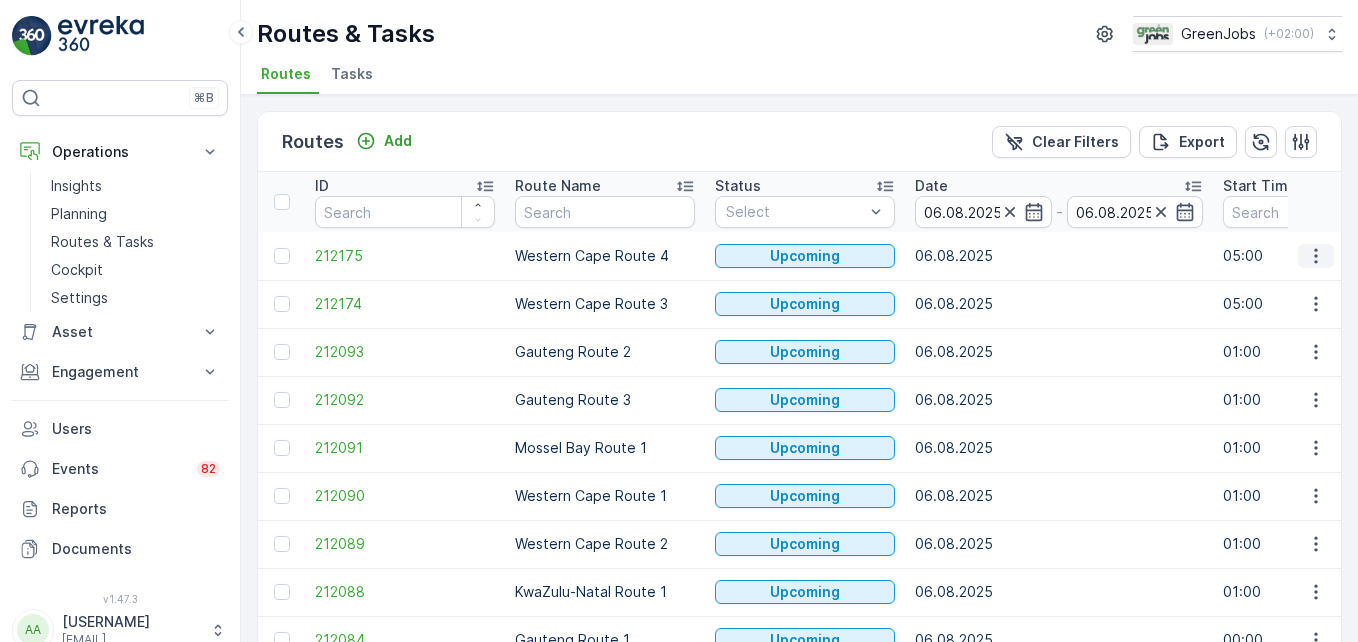 click 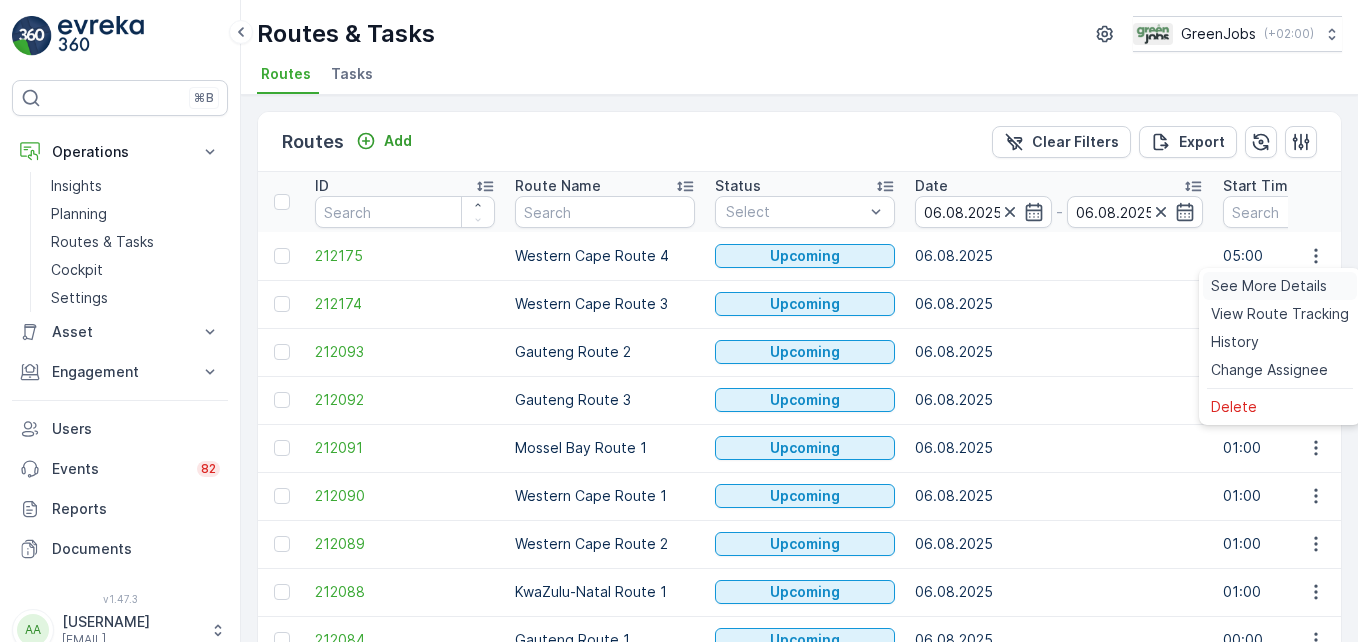 click on "See More Details" at bounding box center (1269, 286) 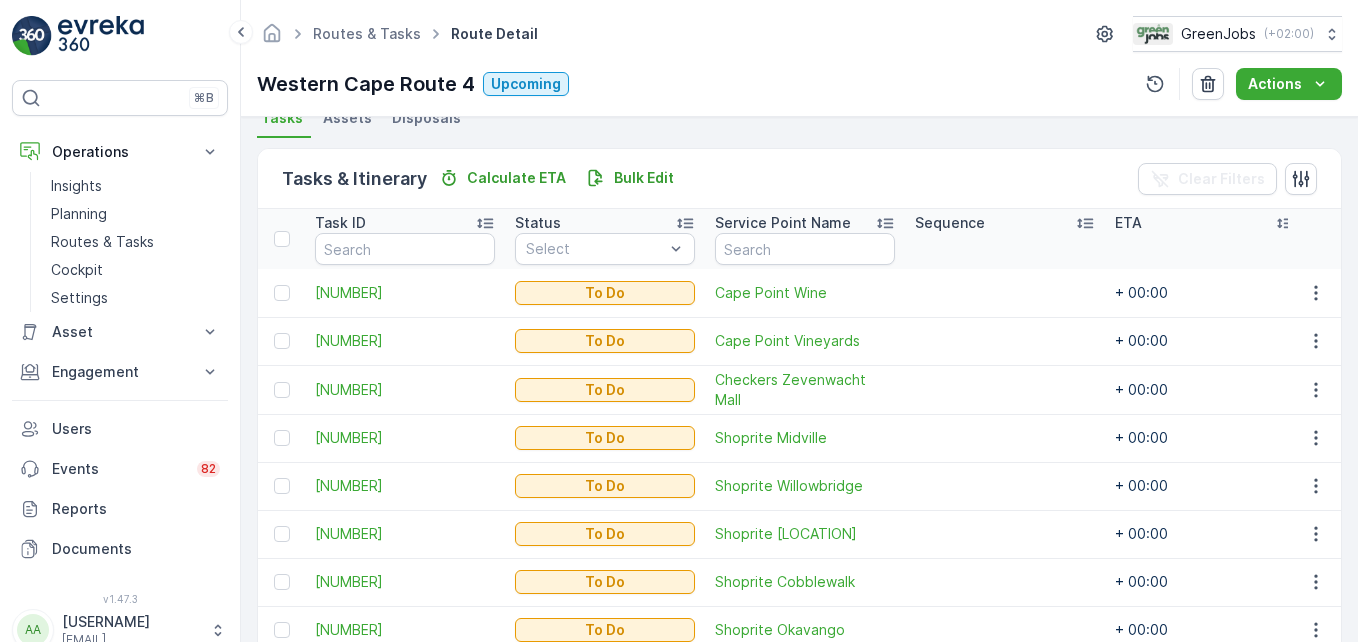 scroll, scrollTop: 500, scrollLeft: 0, axis: vertical 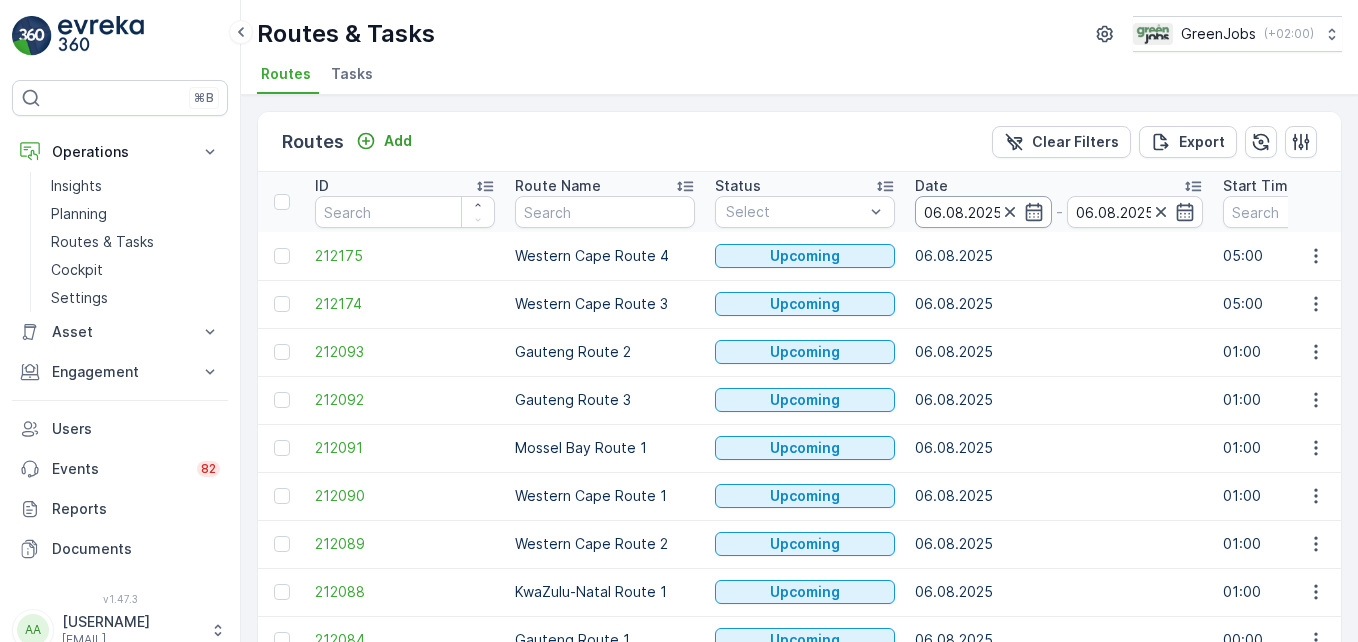 click on "06.08.2025" at bounding box center (983, 212) 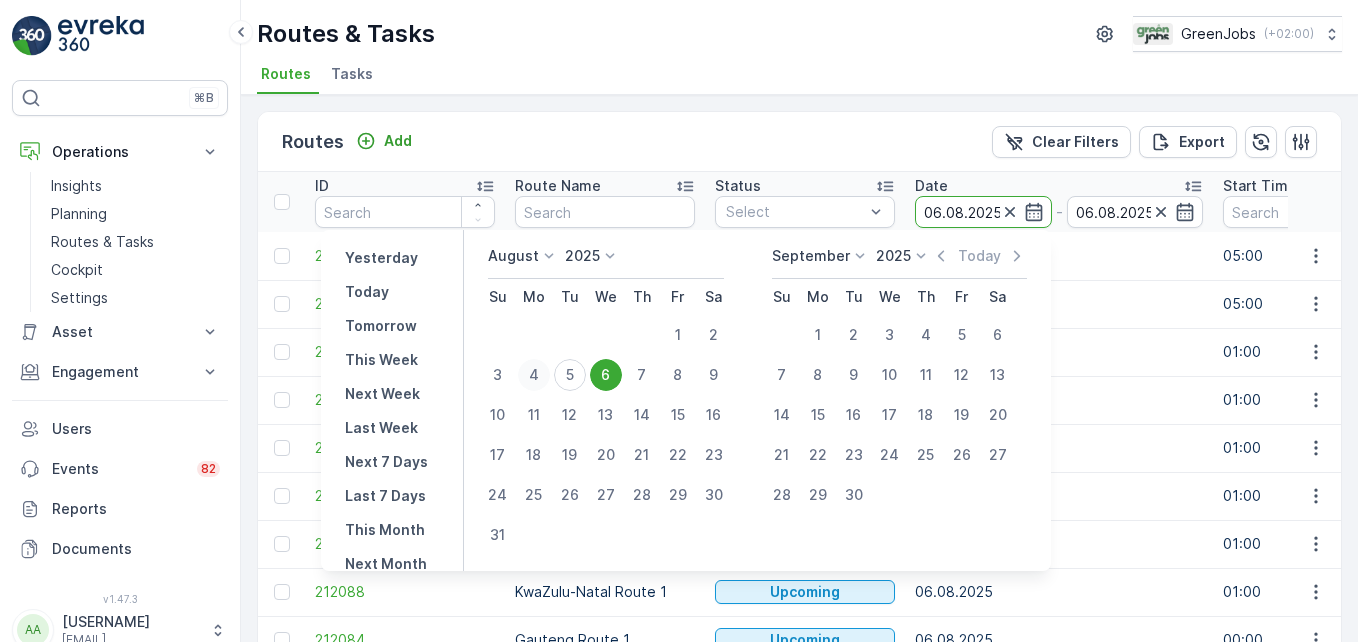 click on "4" at bounding box center [534, 375] 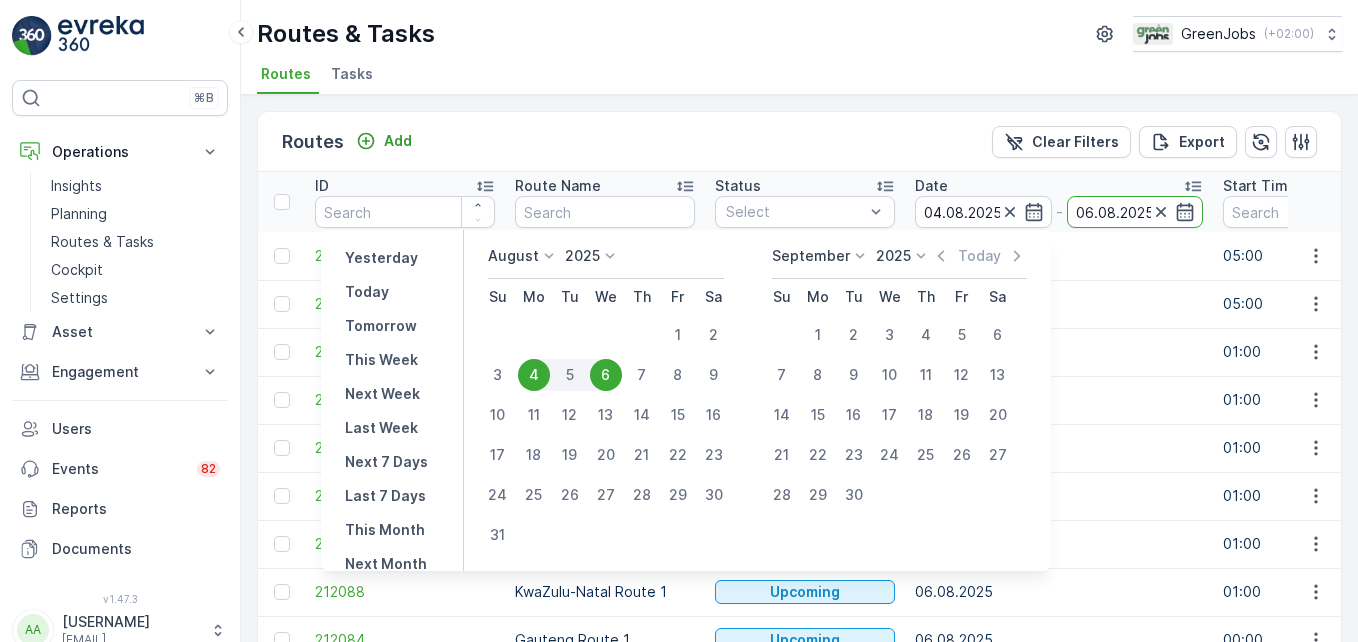 click on "4" at bounding box center [534, 375] 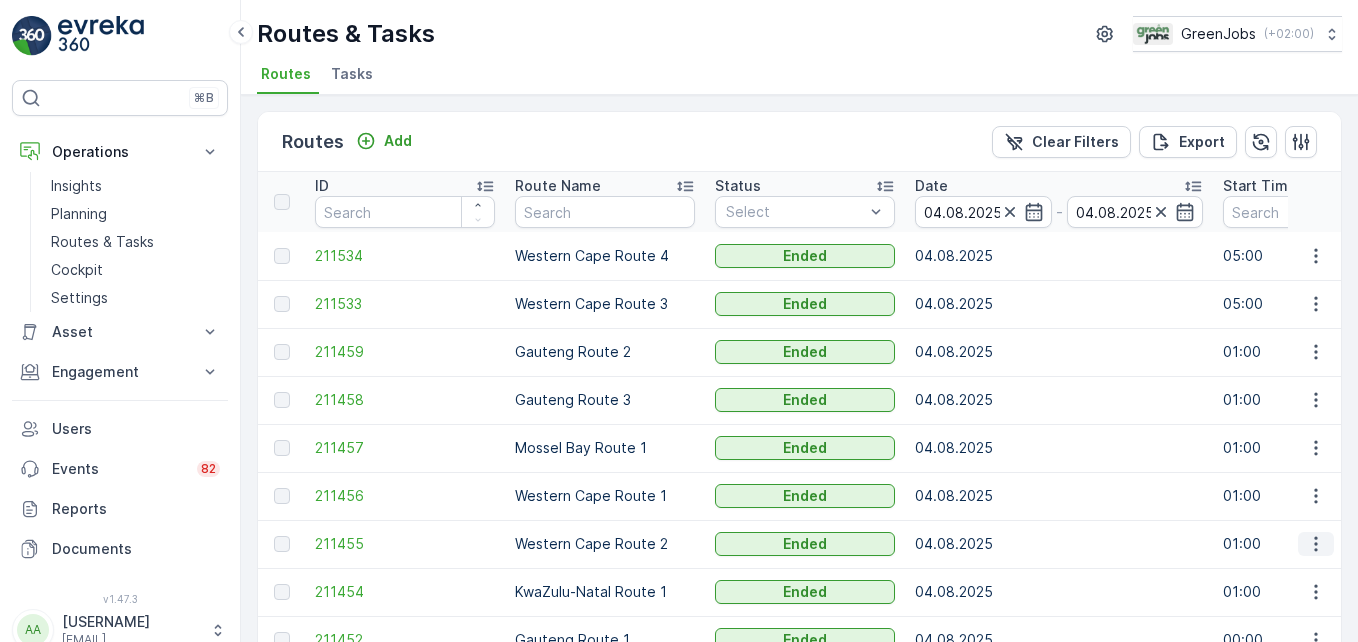 click 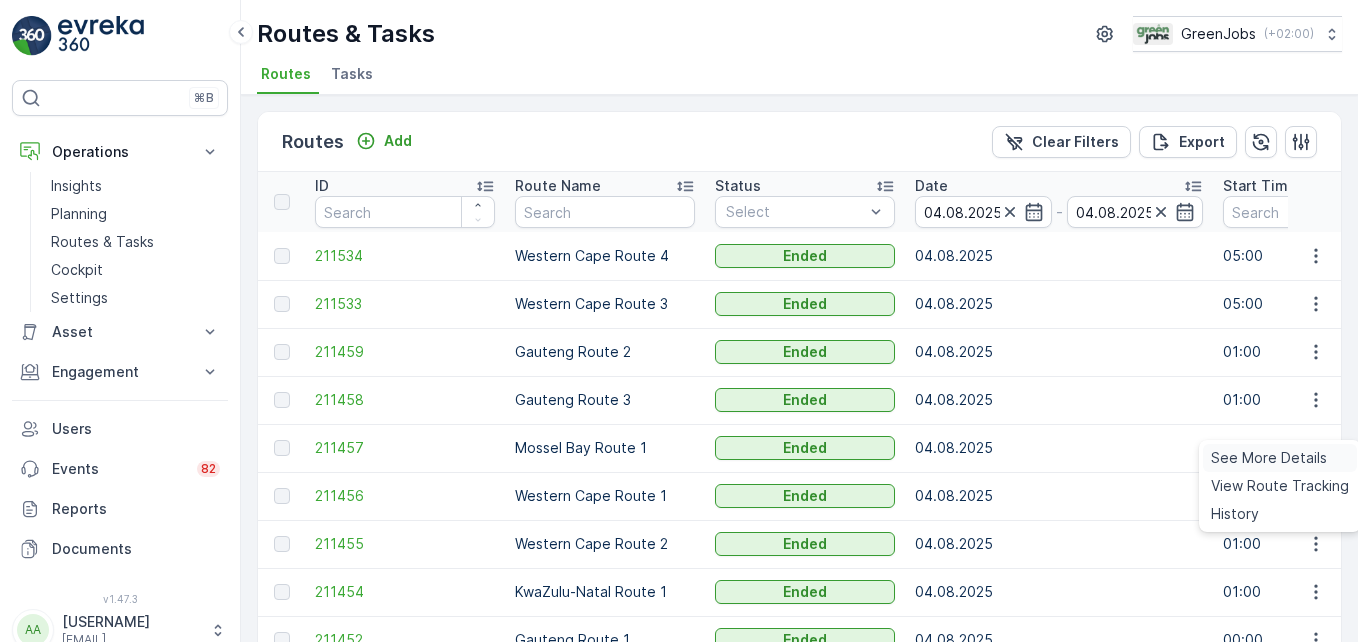 click on "See More Details" at bounding box center (1269, 458) 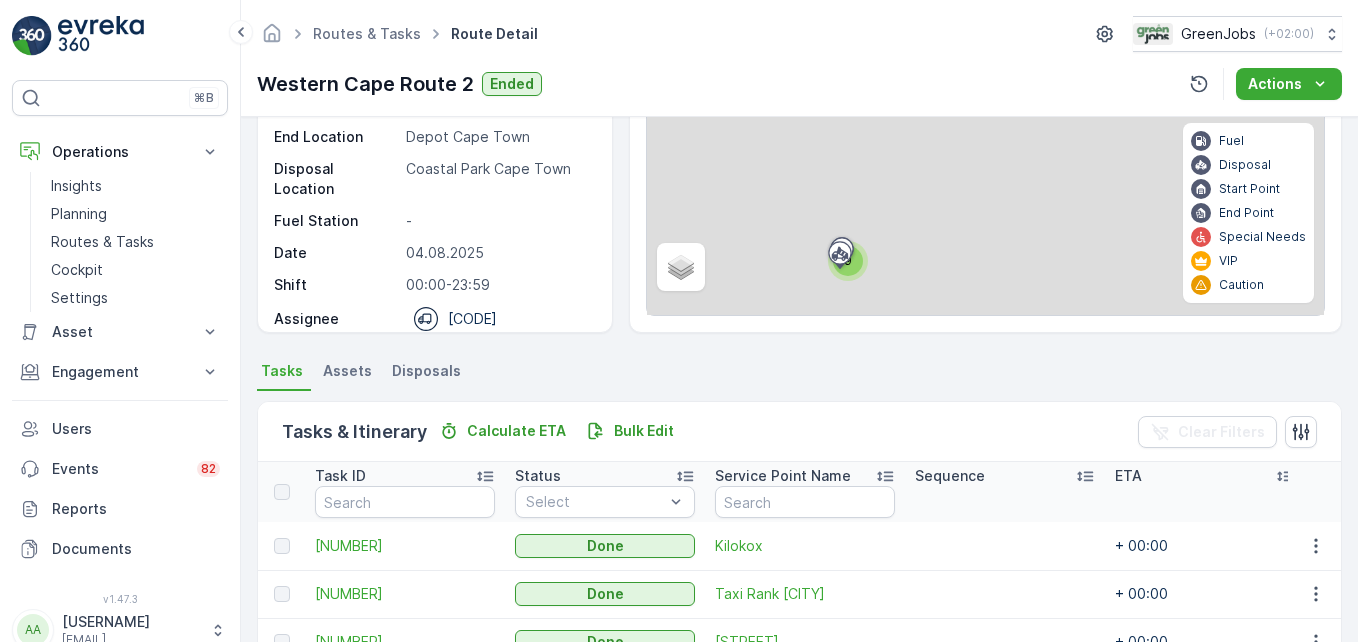 scroll, scrollTop: 607, scrollLeft: 0, axis: vertical 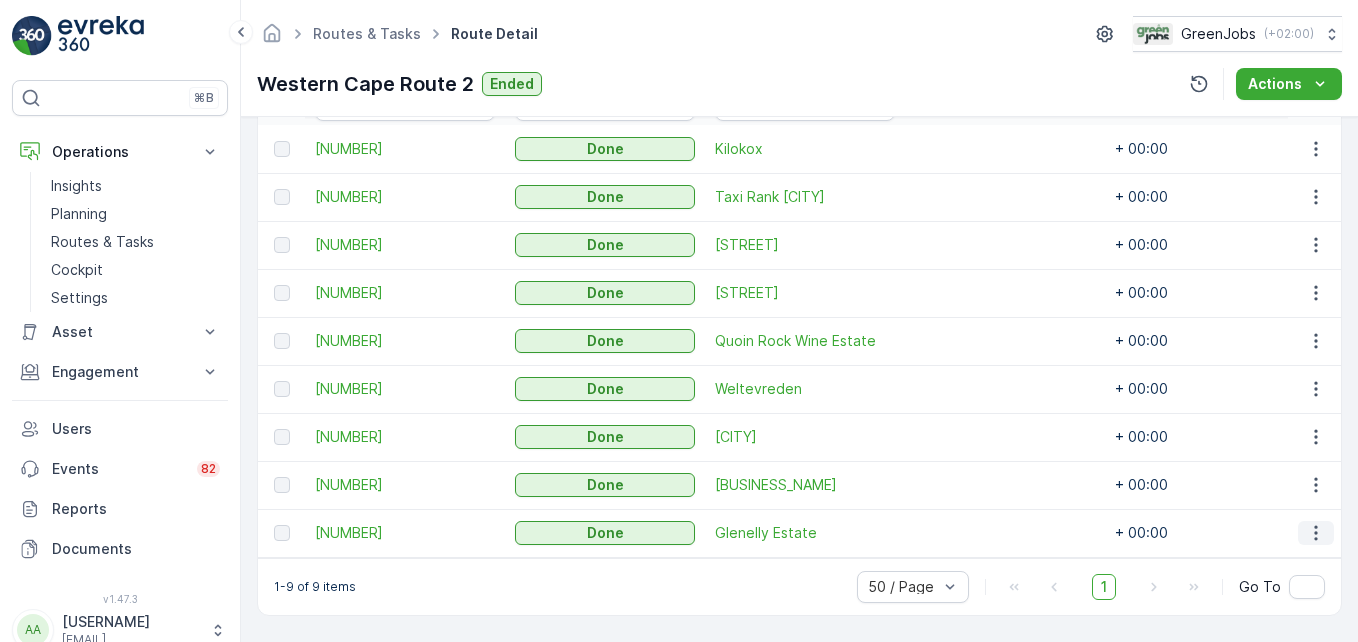 click 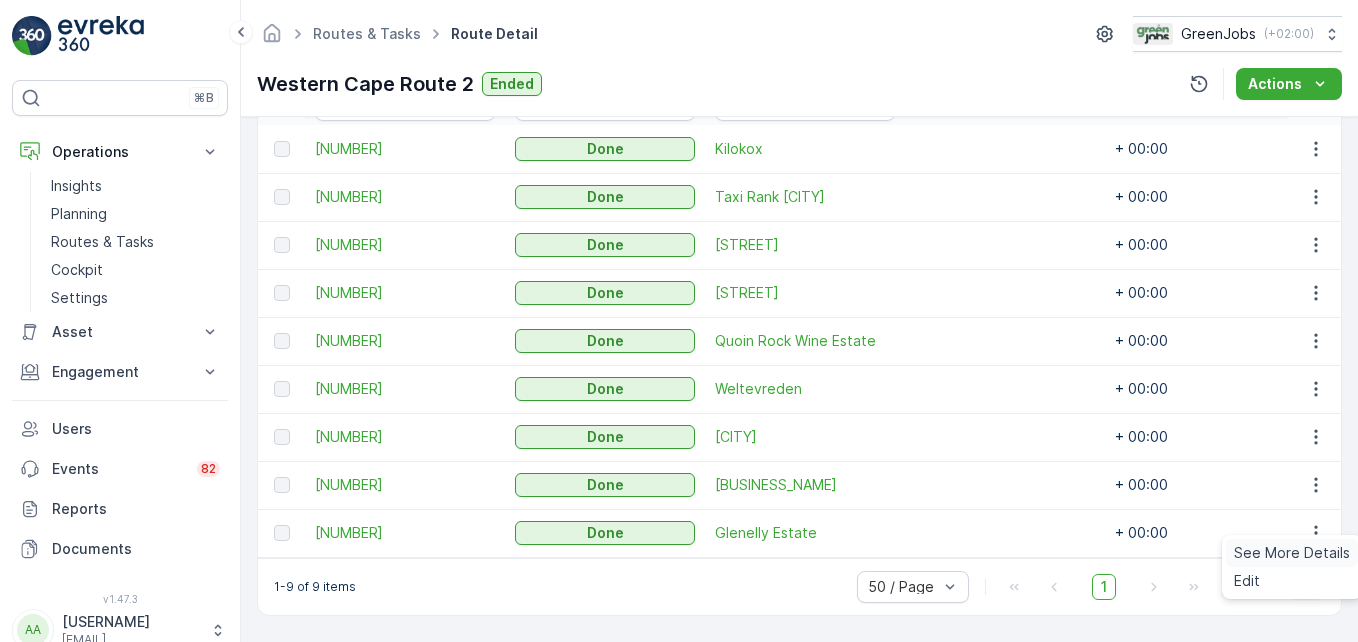 click on "See More Details" at bounding box center (1292, 553) 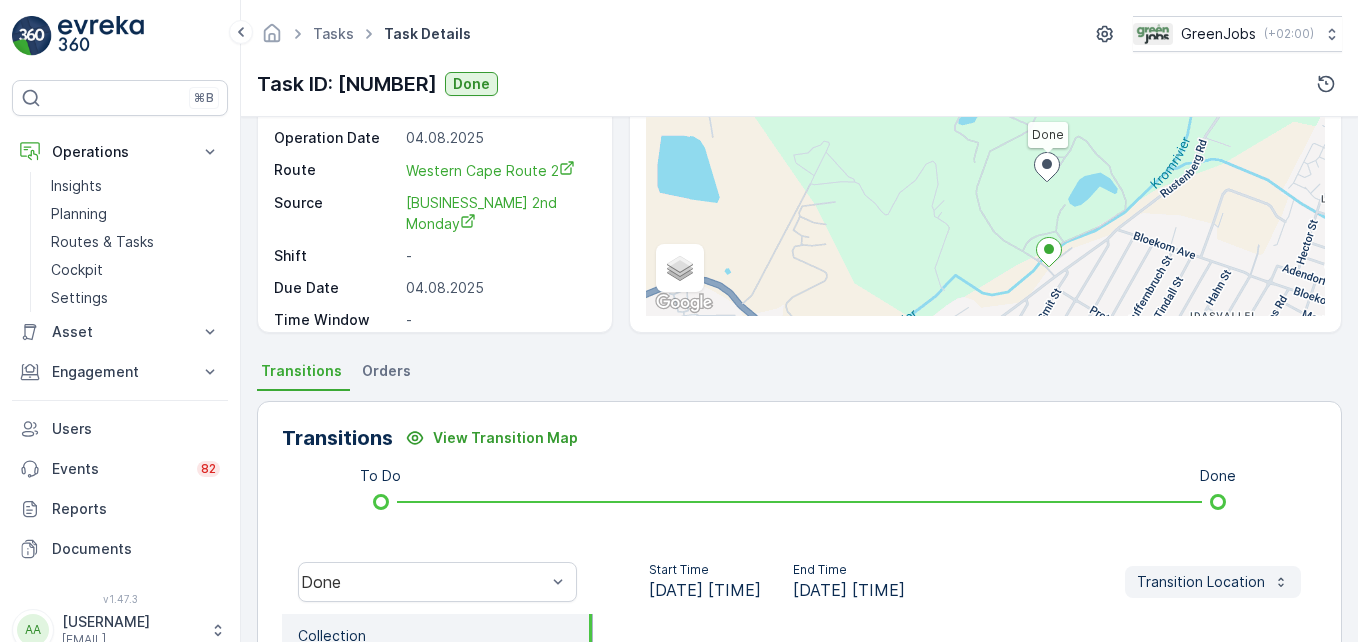 scroll, scrollTop: 619, scrollLeft: 0, axis: vertical 